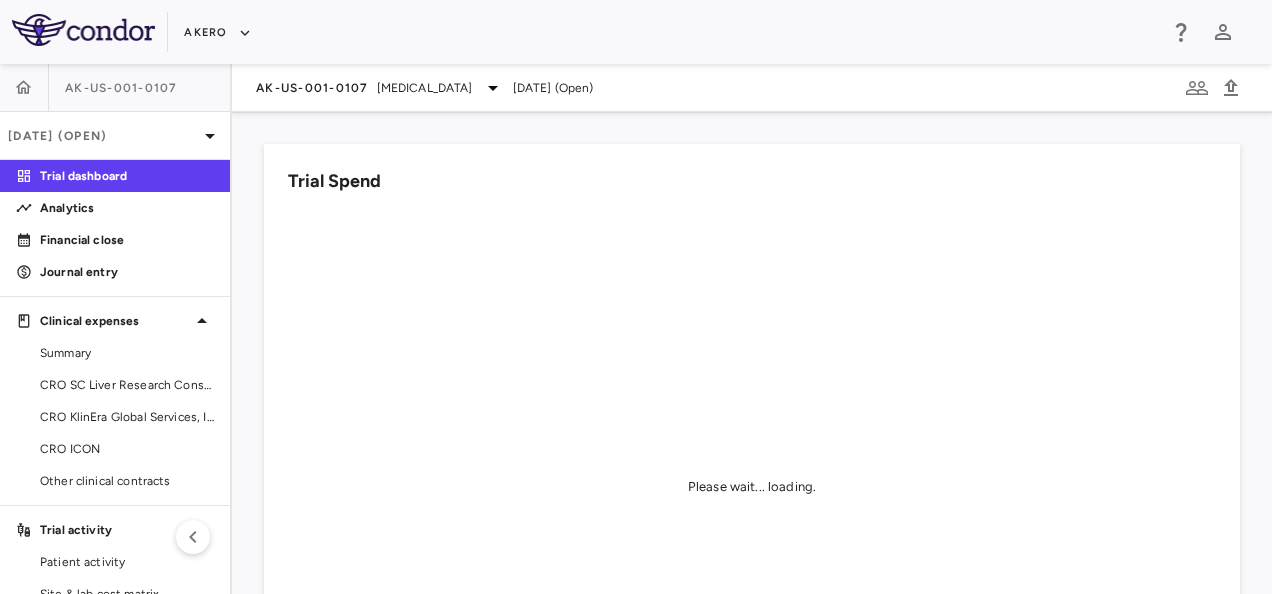scroll, scrollTop: 0, scrollLeft: 0, axis: both 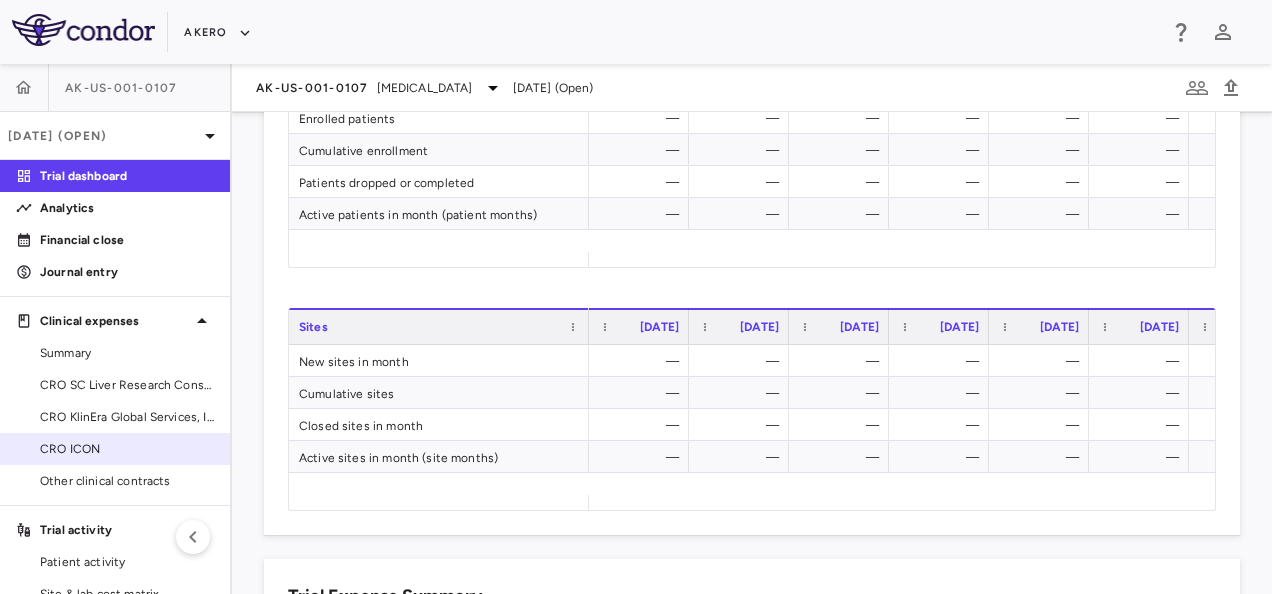 click on "CRO ICON" at bounding box center [127, 449] 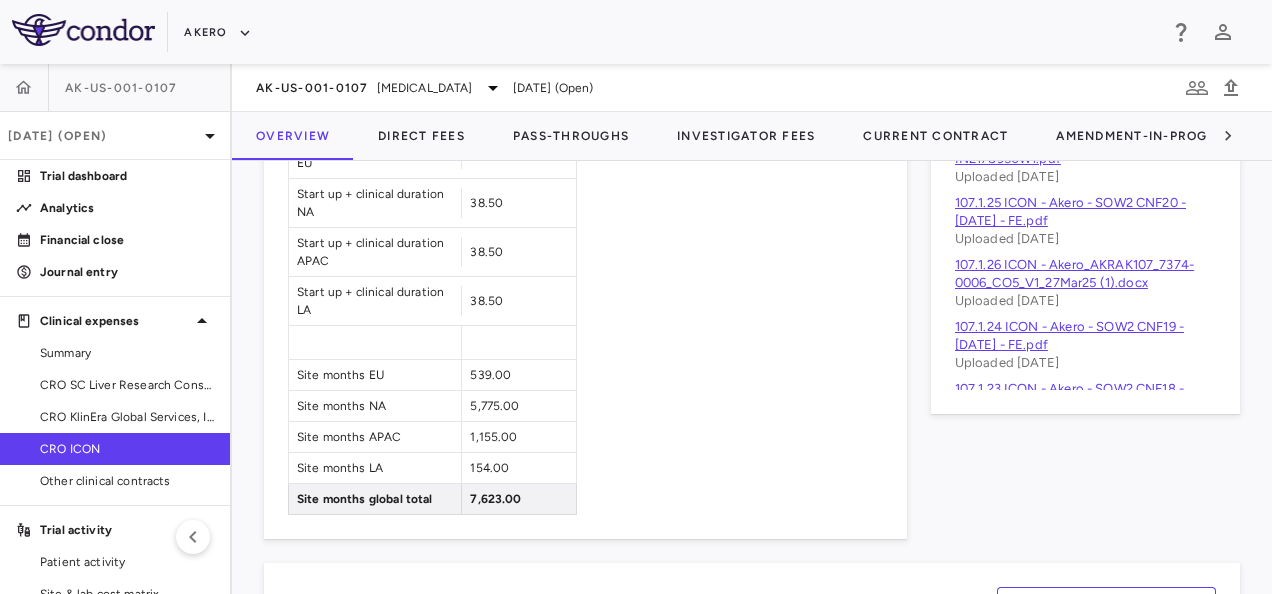 scroll, scrollTop: 1375, scrollLeft: 0, axis: vertical 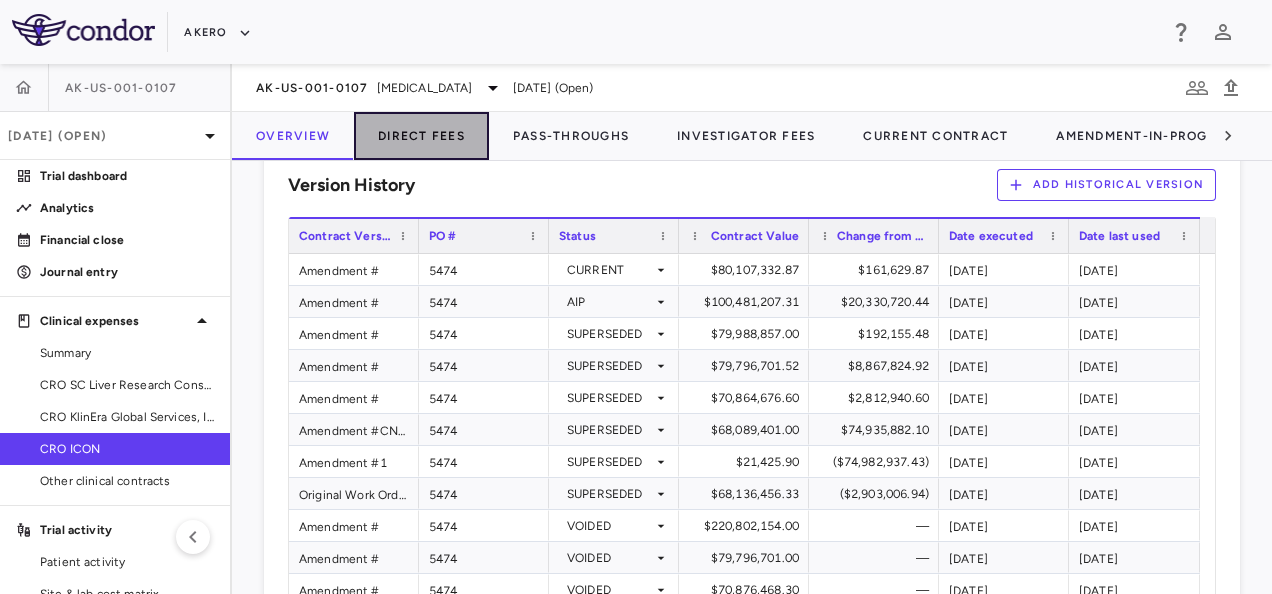 click on "Direct Fees" at bounding box center (421, 136) 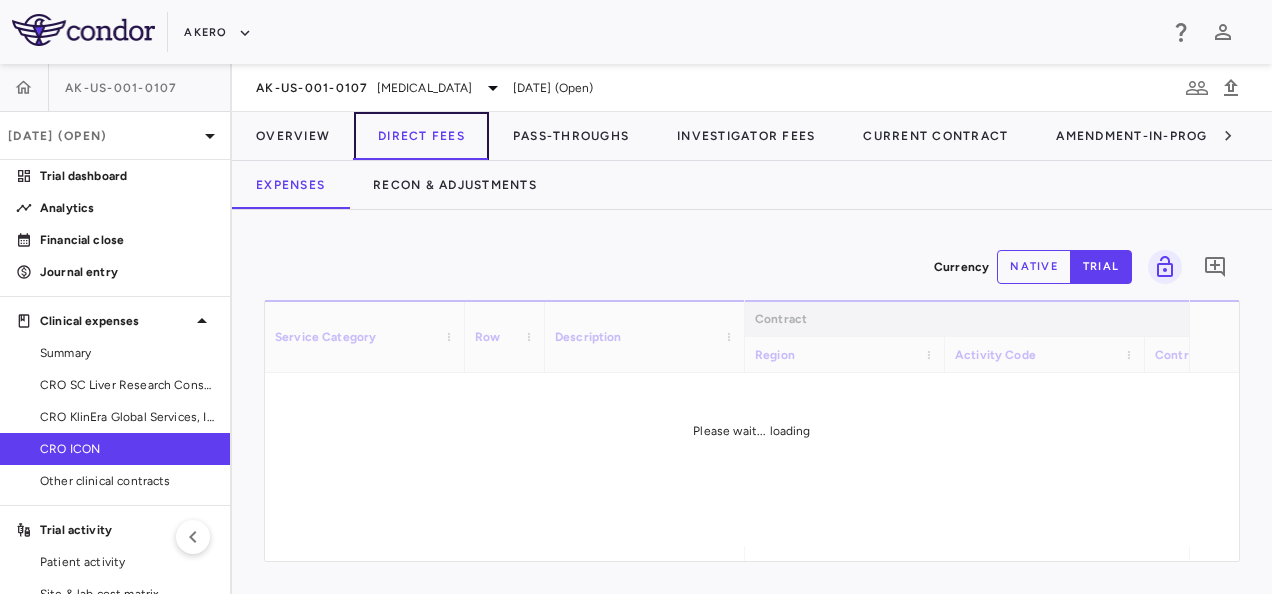 scroll, scrollTop: 0, scrollLeft: 0, axis: both 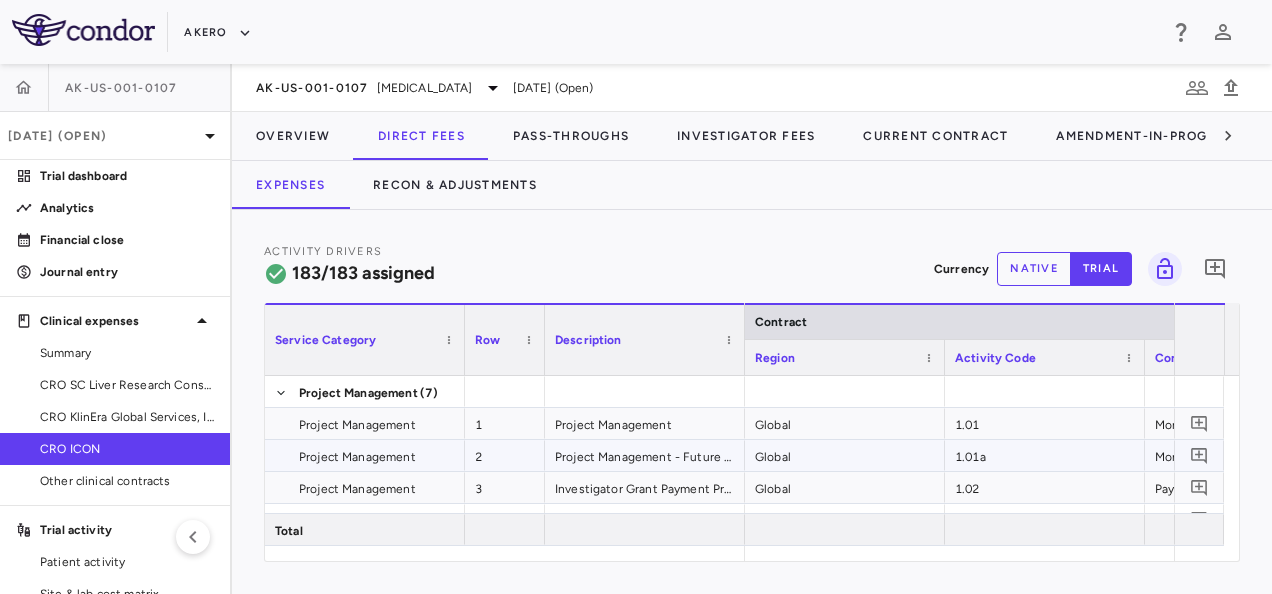 click on "Project Management - Future units" at bounding box center (645, 455) 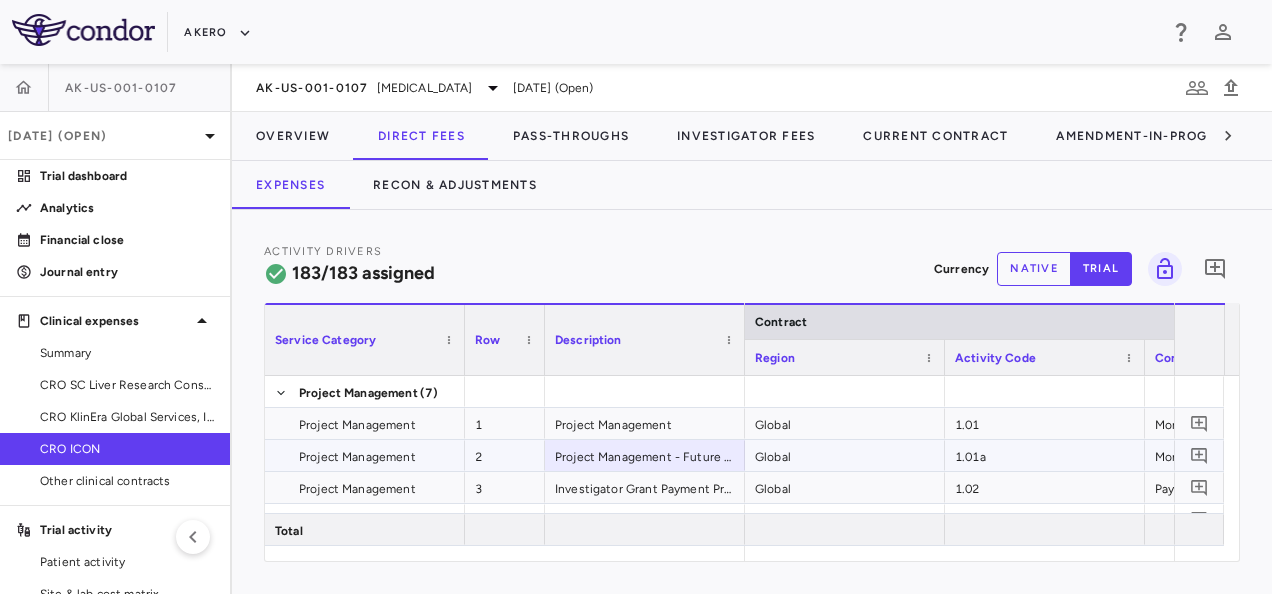 click on "Global" at bounding box center (845, 455) 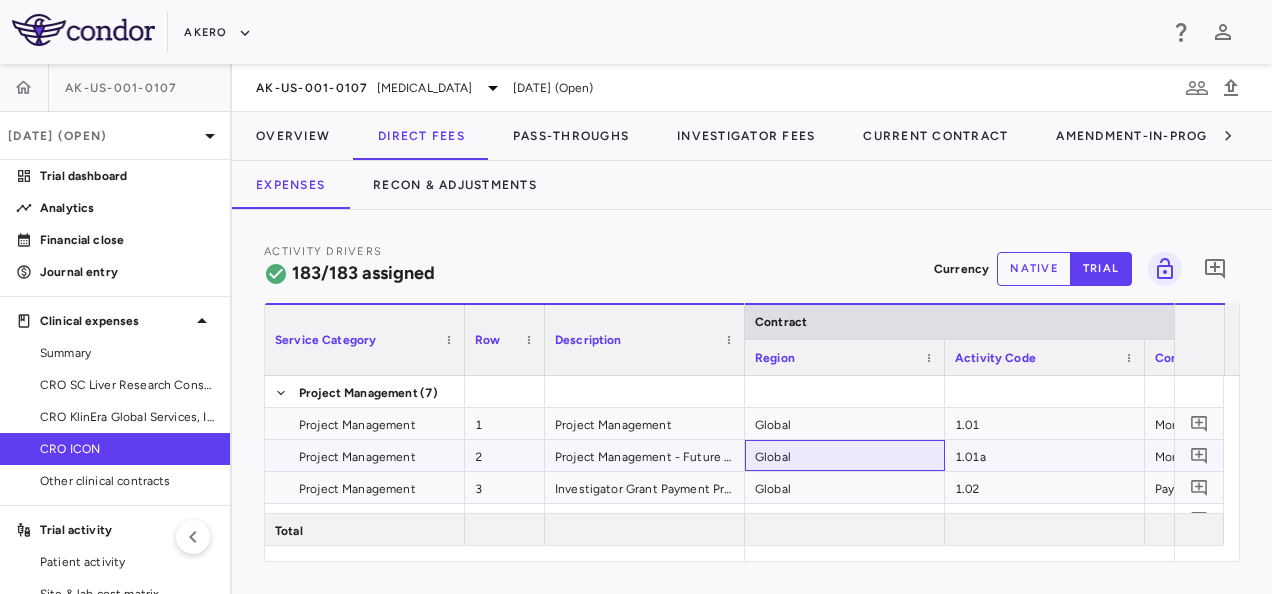 scroll, scrollTop: 120, scrollLeft: 0, axis: vertical 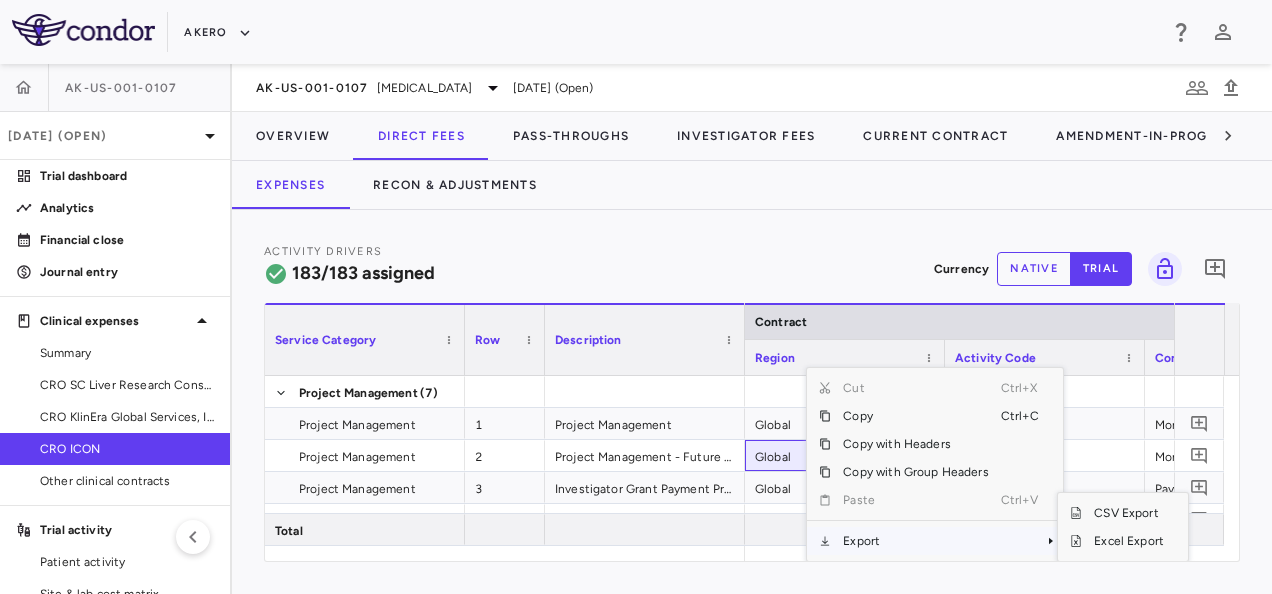 click on "Export" at bounding box center [915, 541] 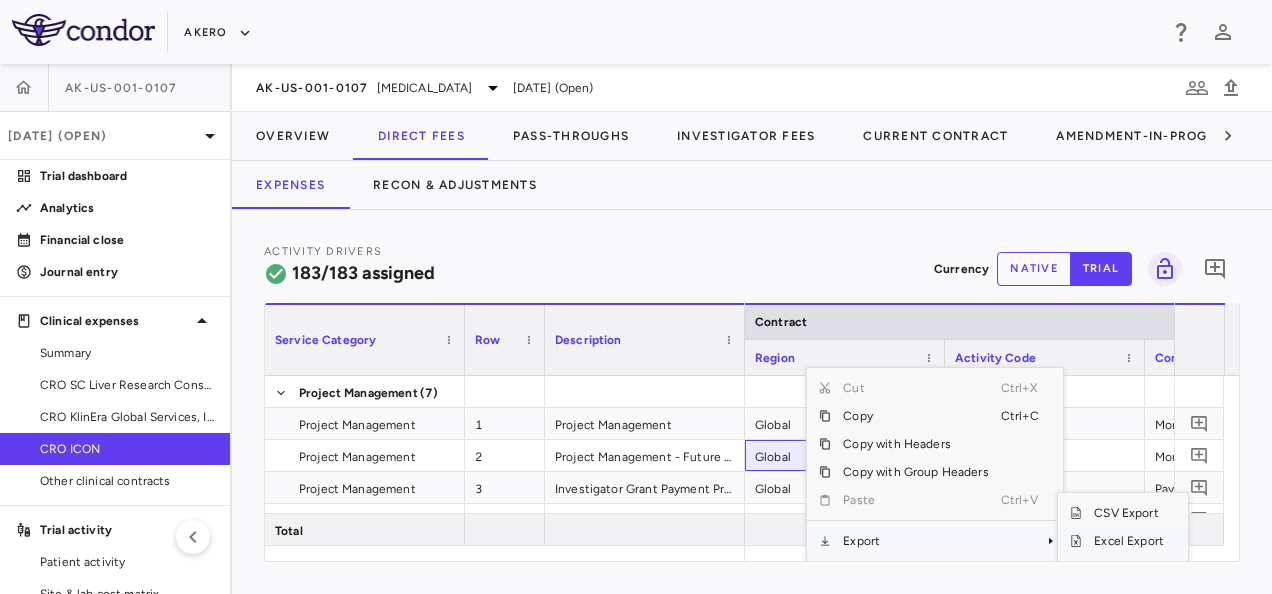click on "Excel Export" at bounding box center (1129, 541) 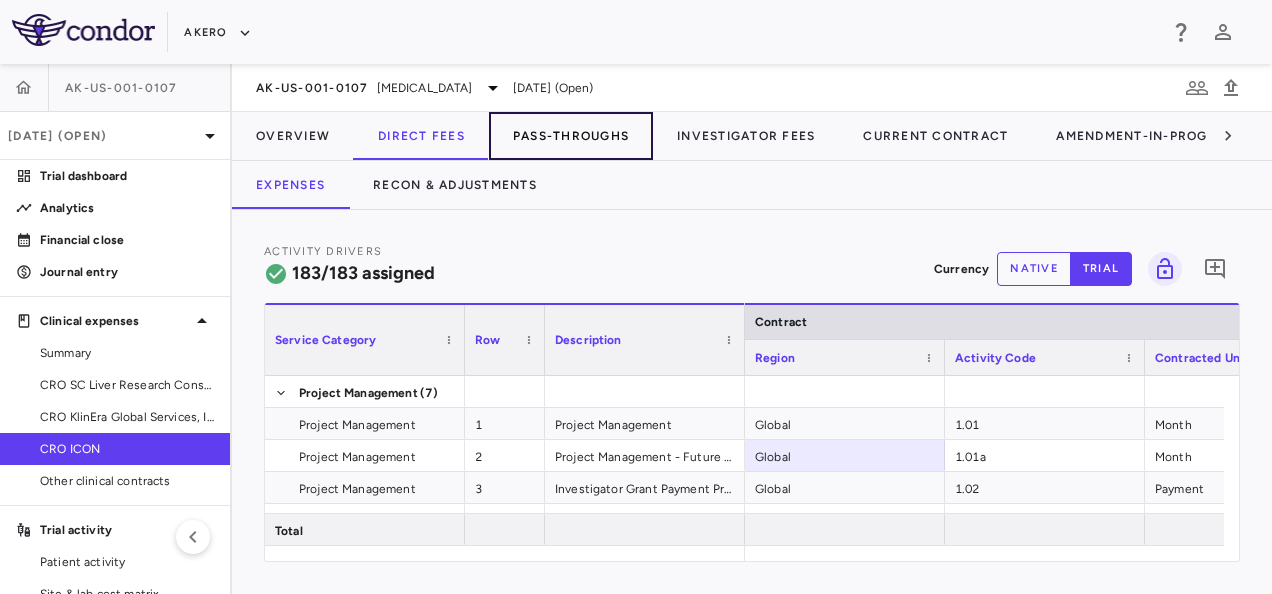 click on "Pass-Throughs" at bounding box center [571, 136] 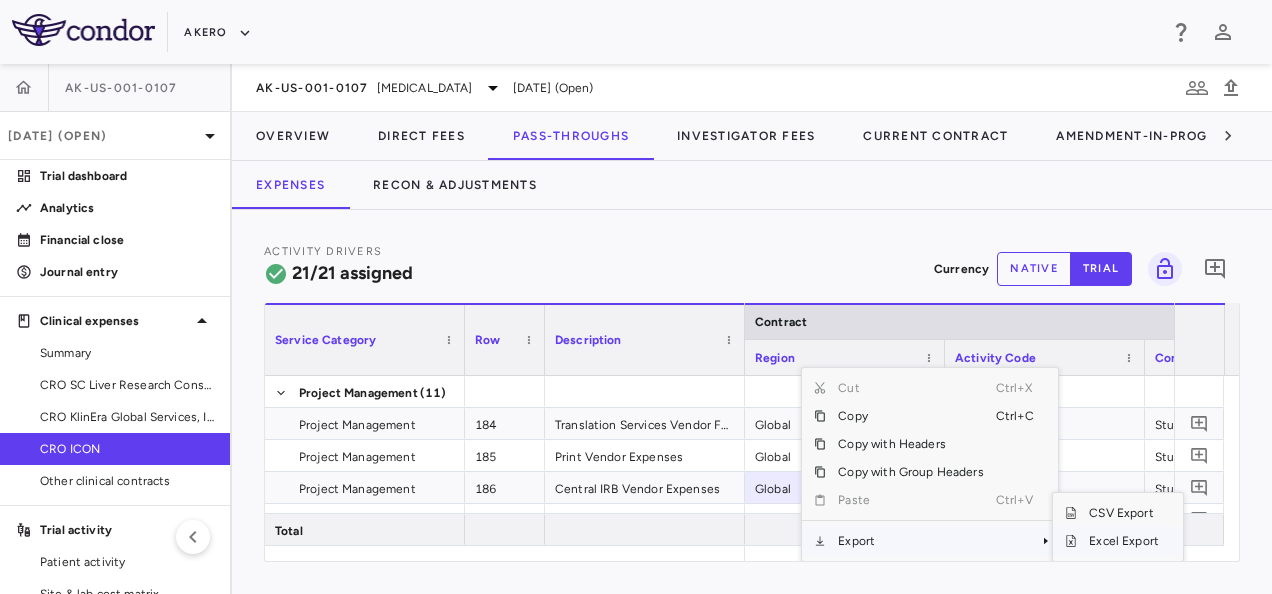 click on "Excel Export" at bounding box center [1124, 541] 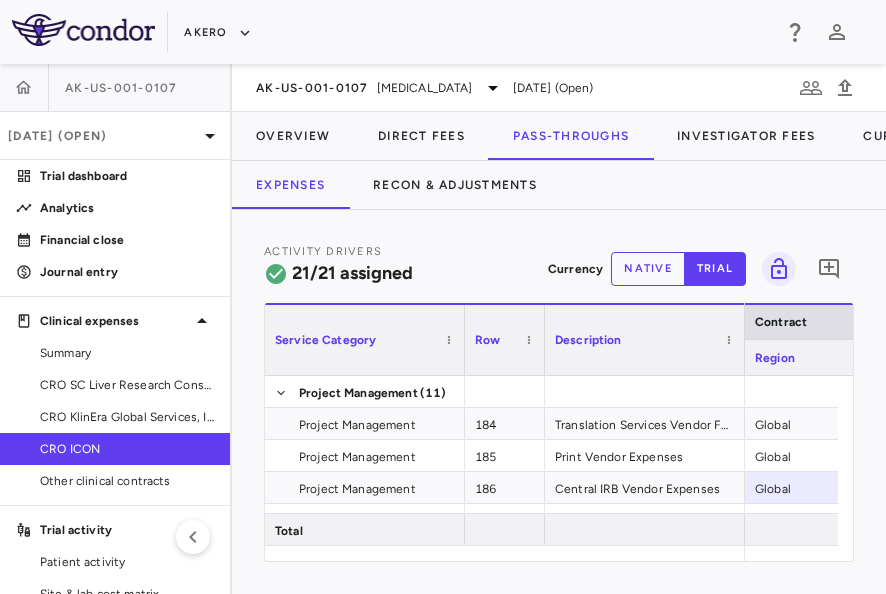 click on "Expenses Recon & Adjustments" at bounding box center [642, 185] 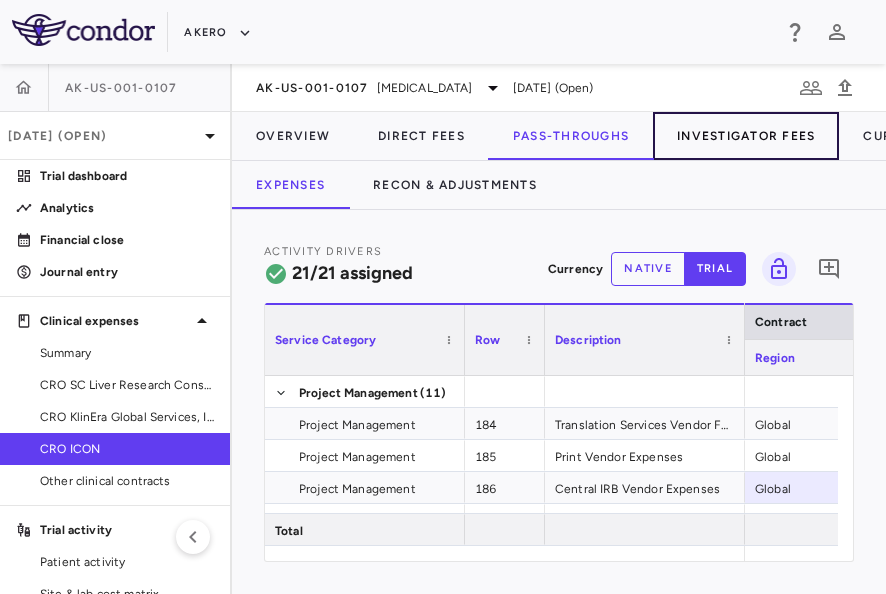 click on "Investigator Fees" at bounding box center (746, 136) 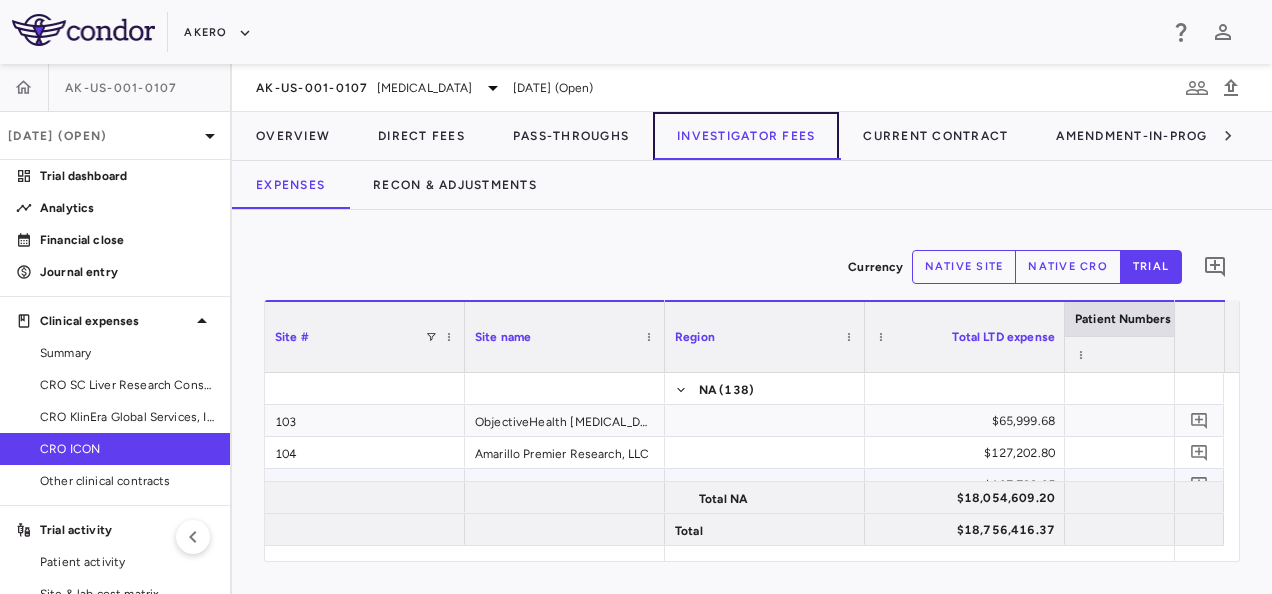 scroll, scrollTop: 168, scrollLeft: 0, axis: vertical 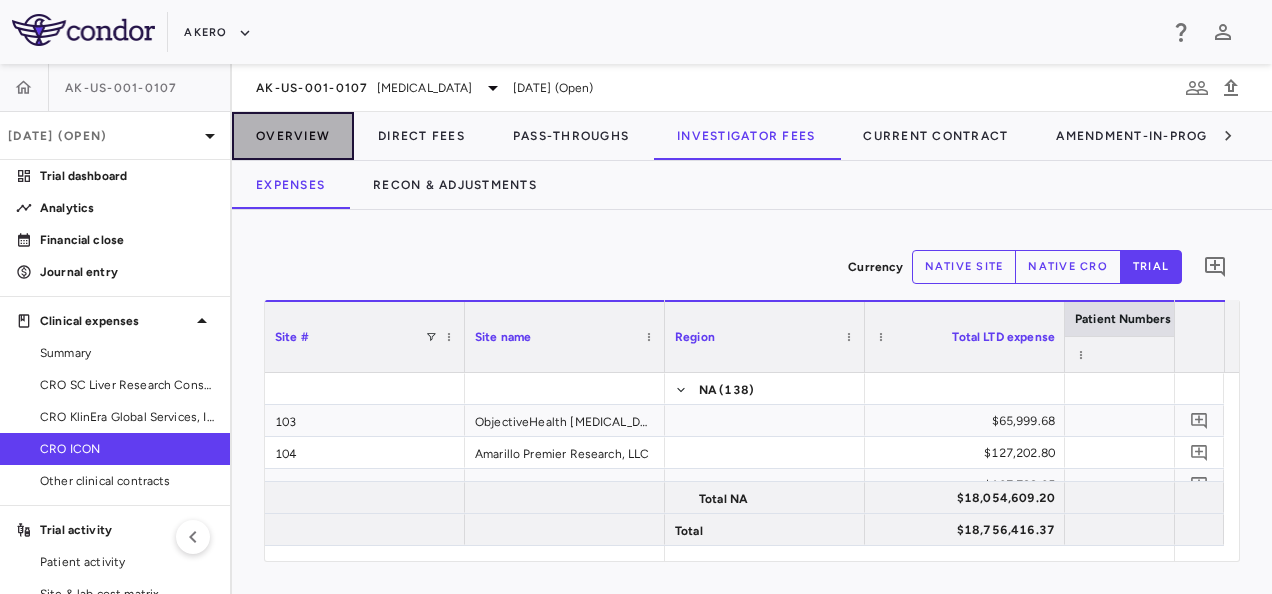 click on "Overview" at bounding box center (293, 136) 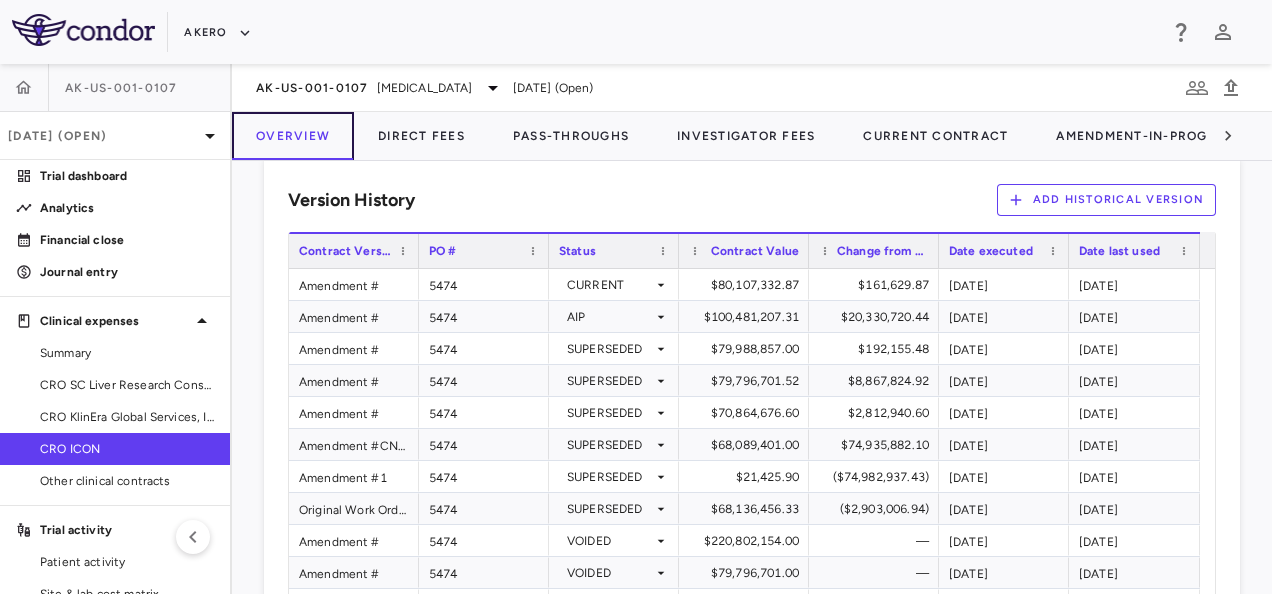 scroll, scrollTop: 1700, scrollLeft: 0, axis: vertical 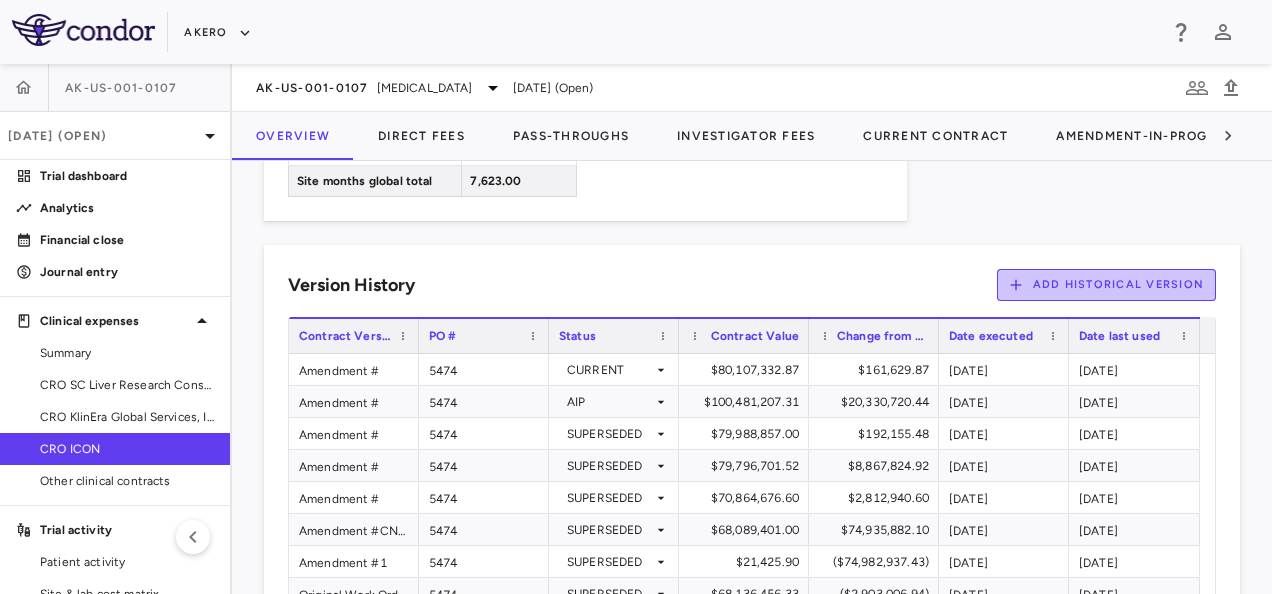 click on "Add Historical Version" at bounding box center (1107, 285) 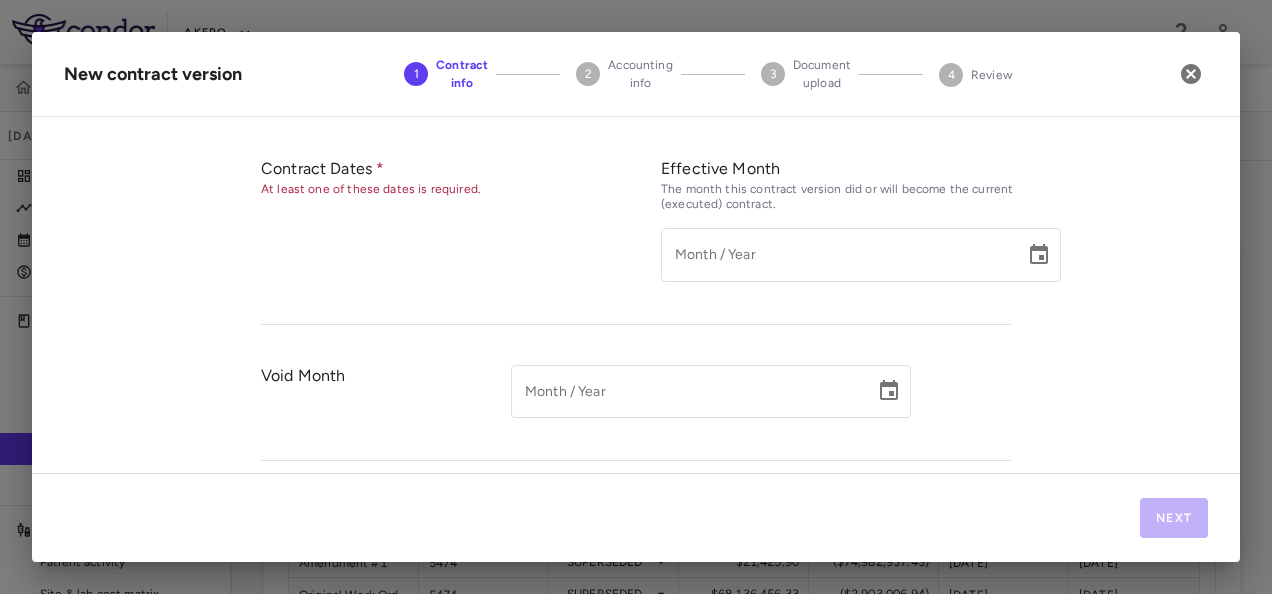 scroll, scrollTop: 0, scrollLeft: 0, axis: both 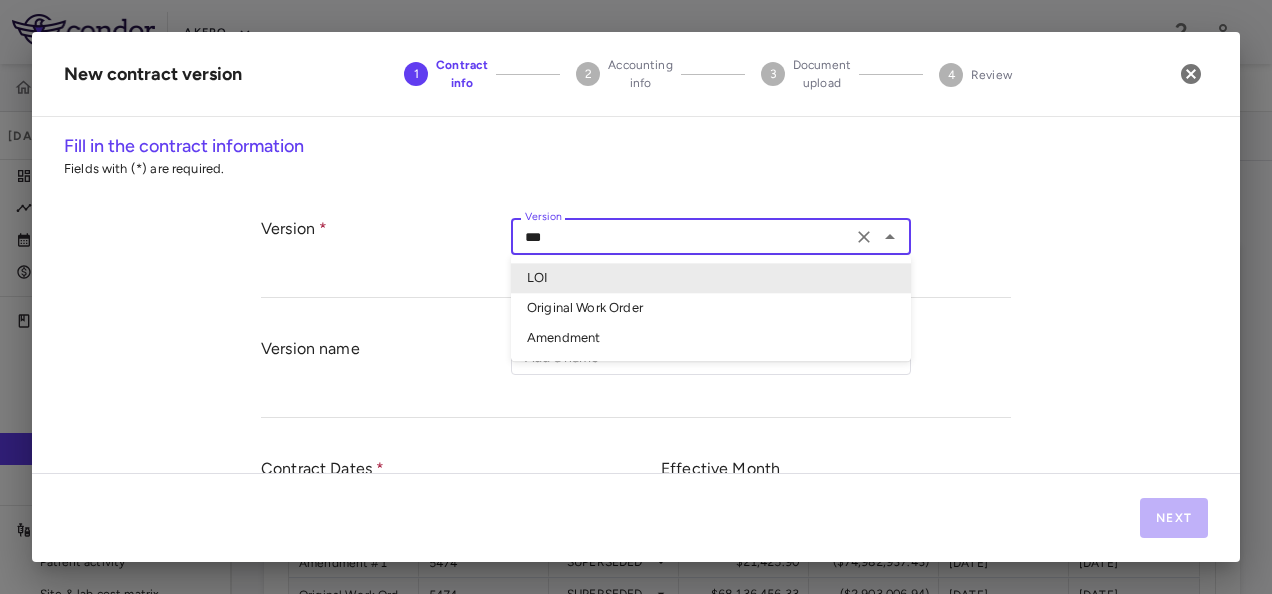 click on "***" at bounding box center (681, 236) 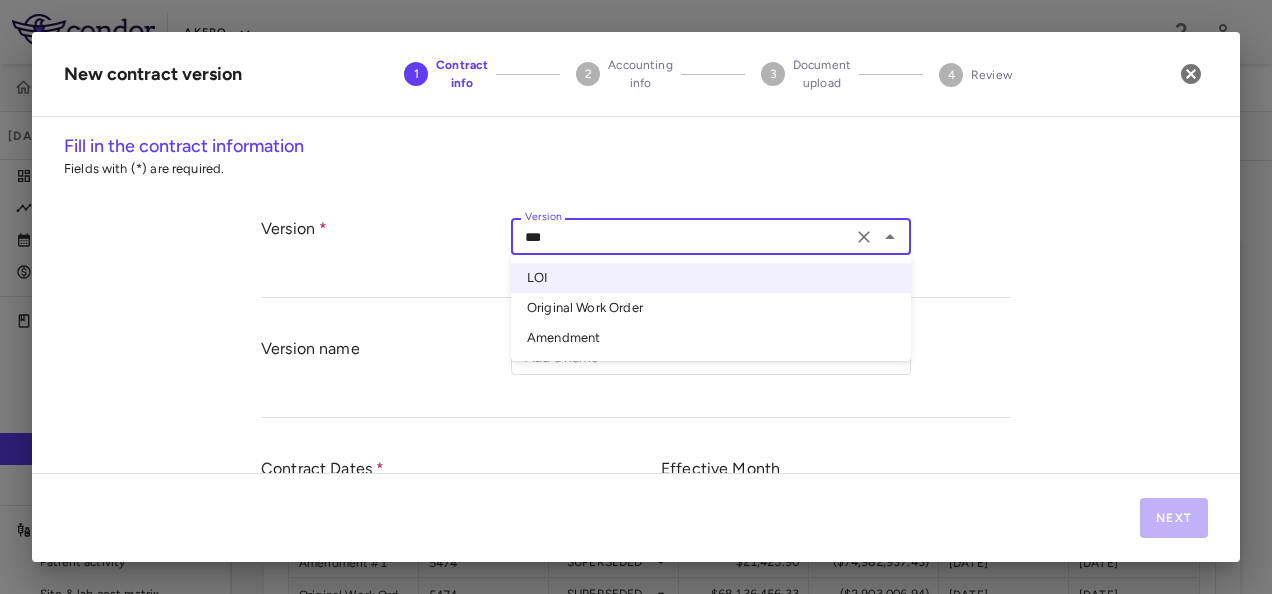 click on "Amendment" at bounding box center (711, 338) 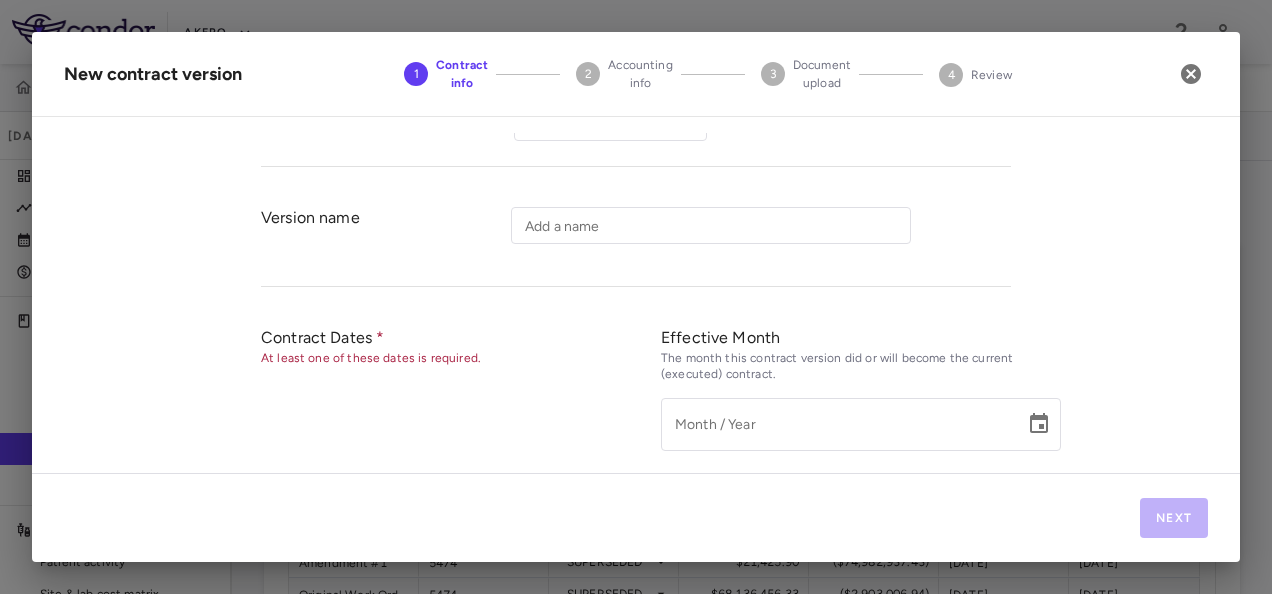 scroll, scrollTop: 200, scrollLeft: 0, axis: vertical 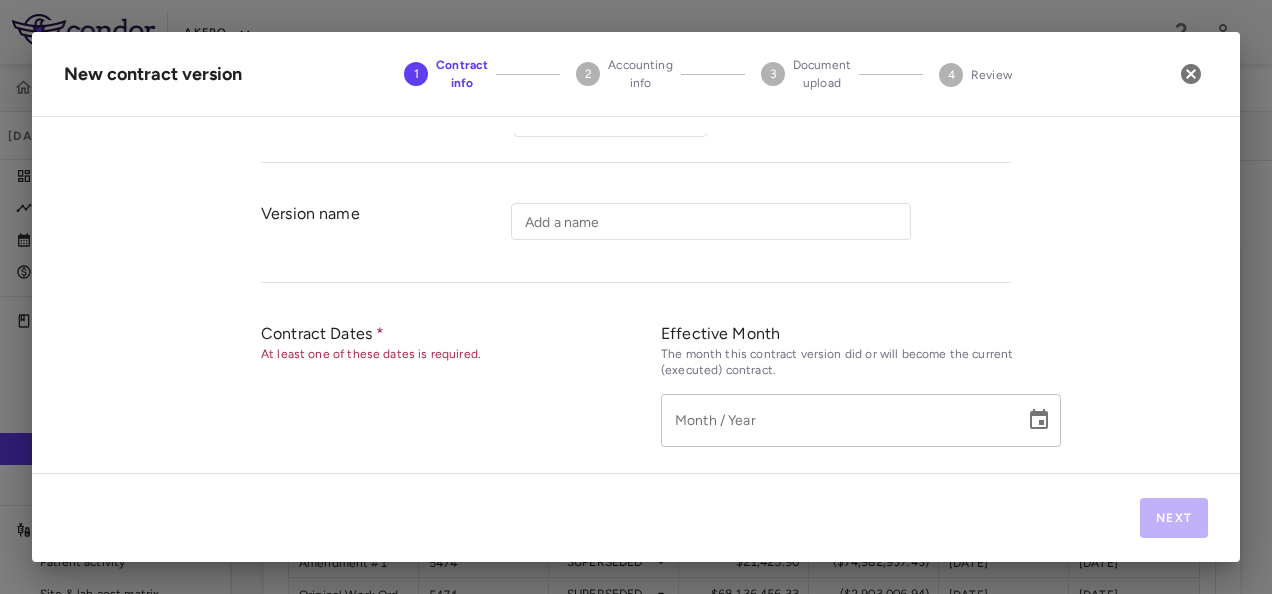 type on "*********" 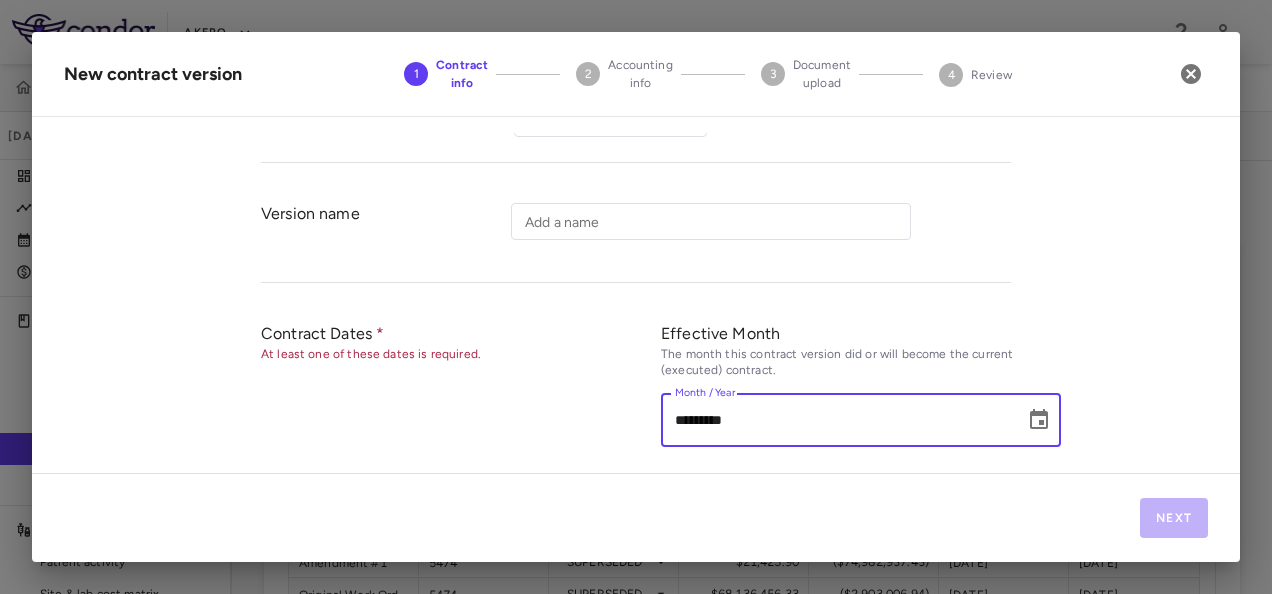 click on "*********" at bounding box center (836, 420) 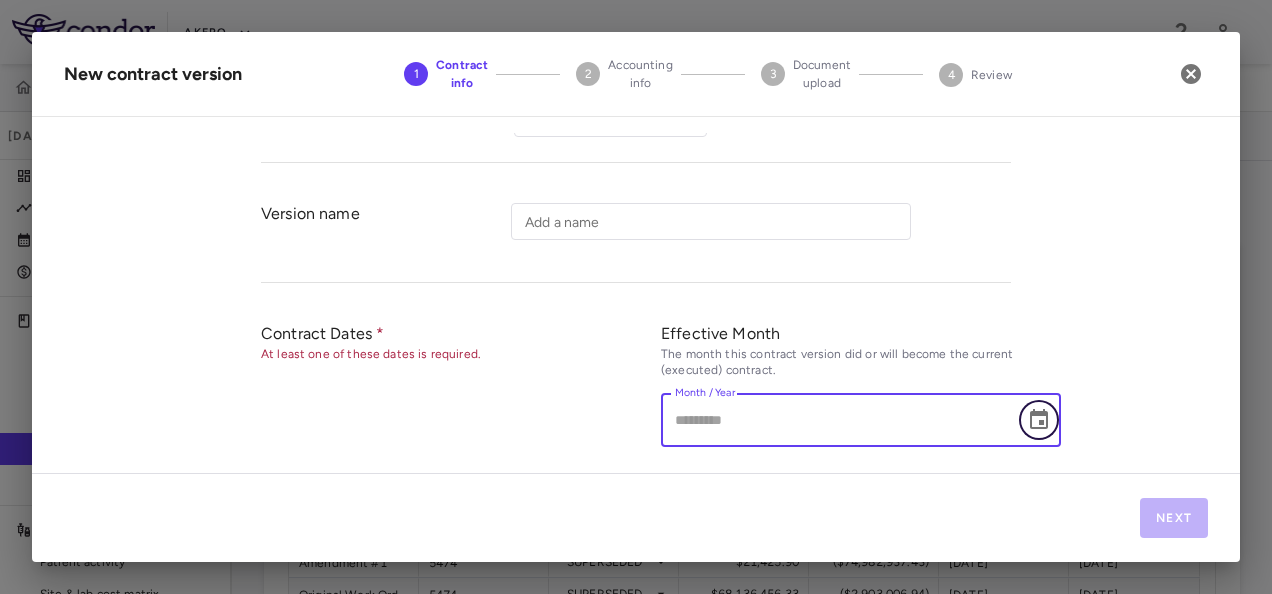 click 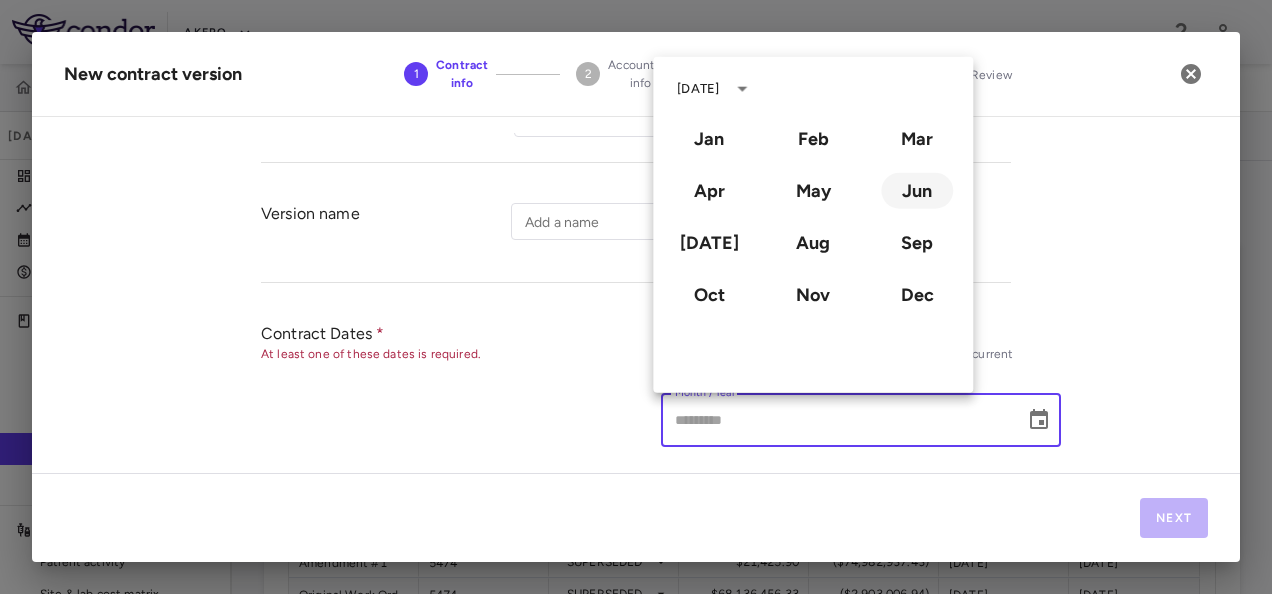 click on "Jun" at bounding box center [917, 191] 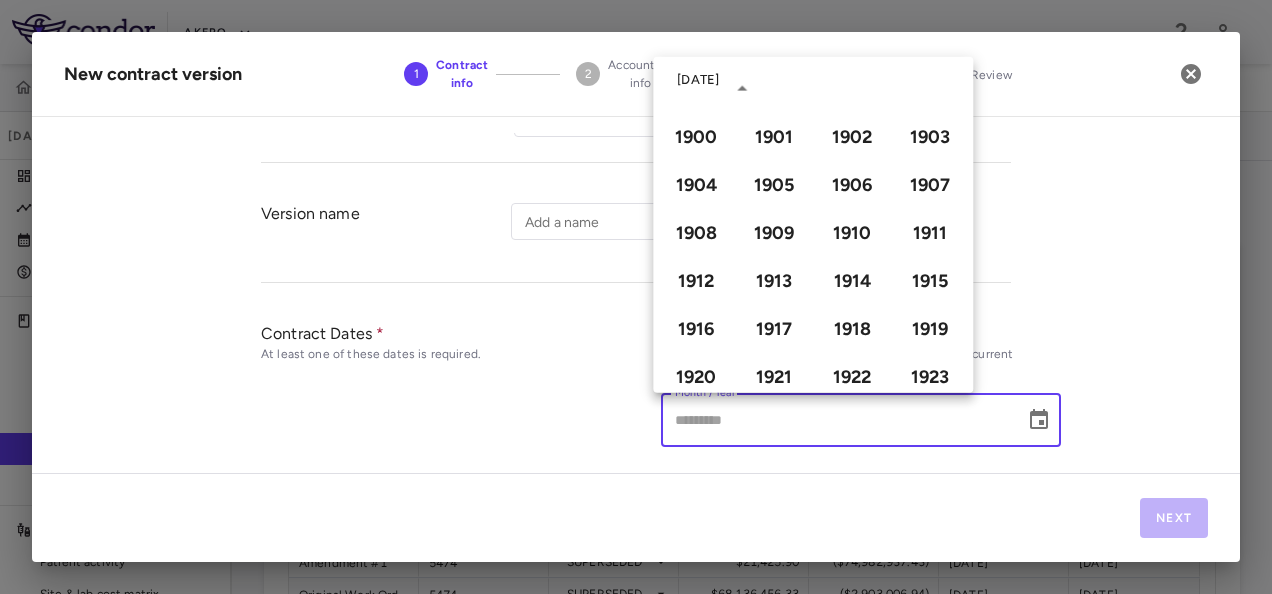 type on "*********" 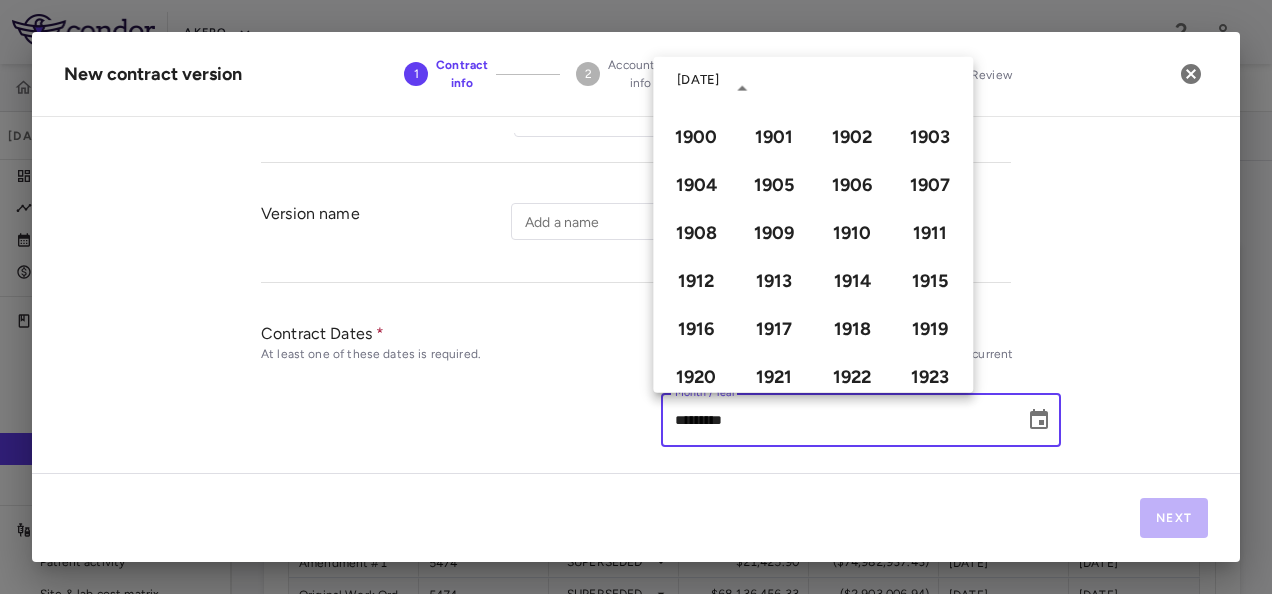 scroll, scrollTop: 1372, scrollLeft: 0, axis: vertical 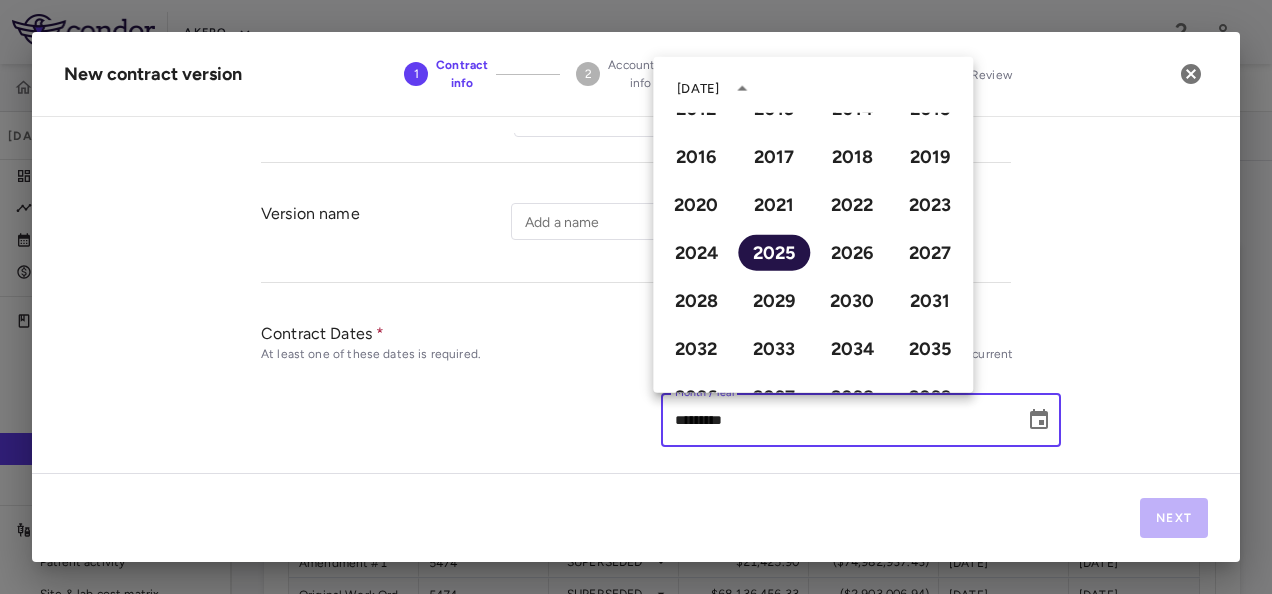 click on "2025" at bounding box center [774, 253] 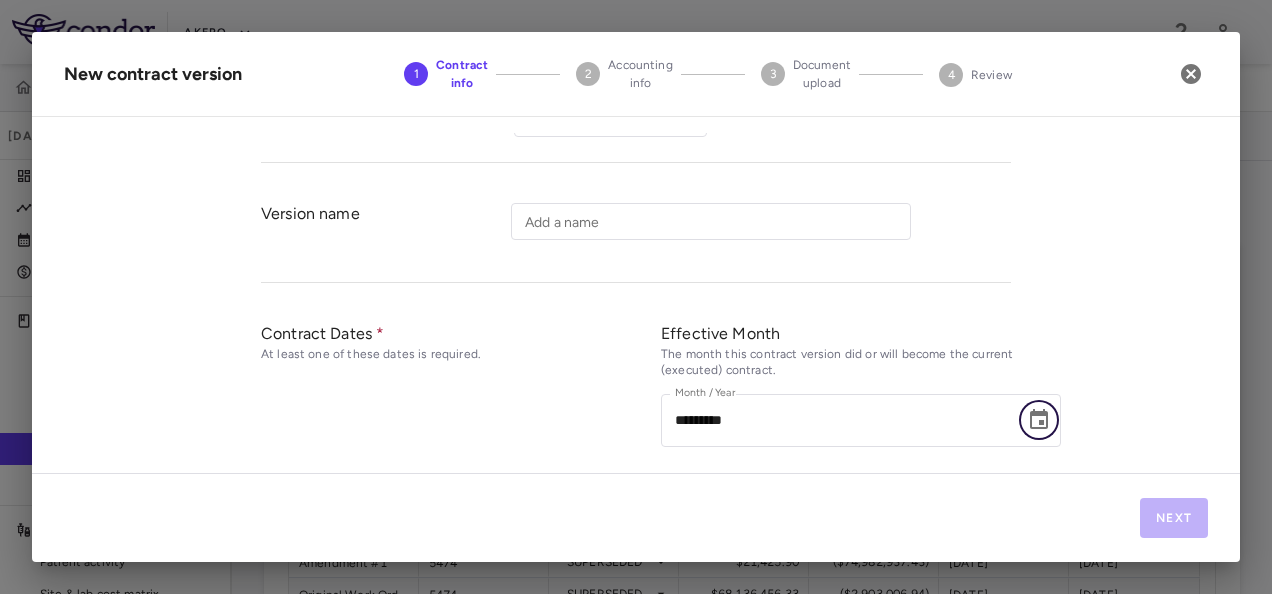 scroll, scrollTop: 500, scrollLeft: 0, axis: vertical 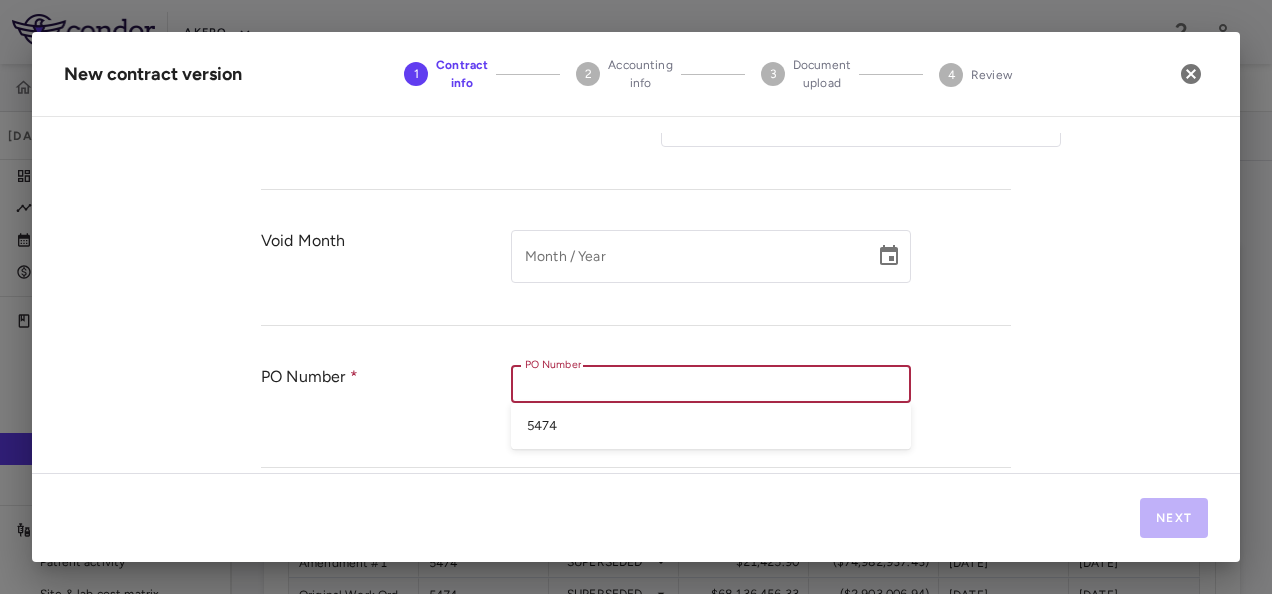 click on "PO Number" at bounding box center (709, 384) 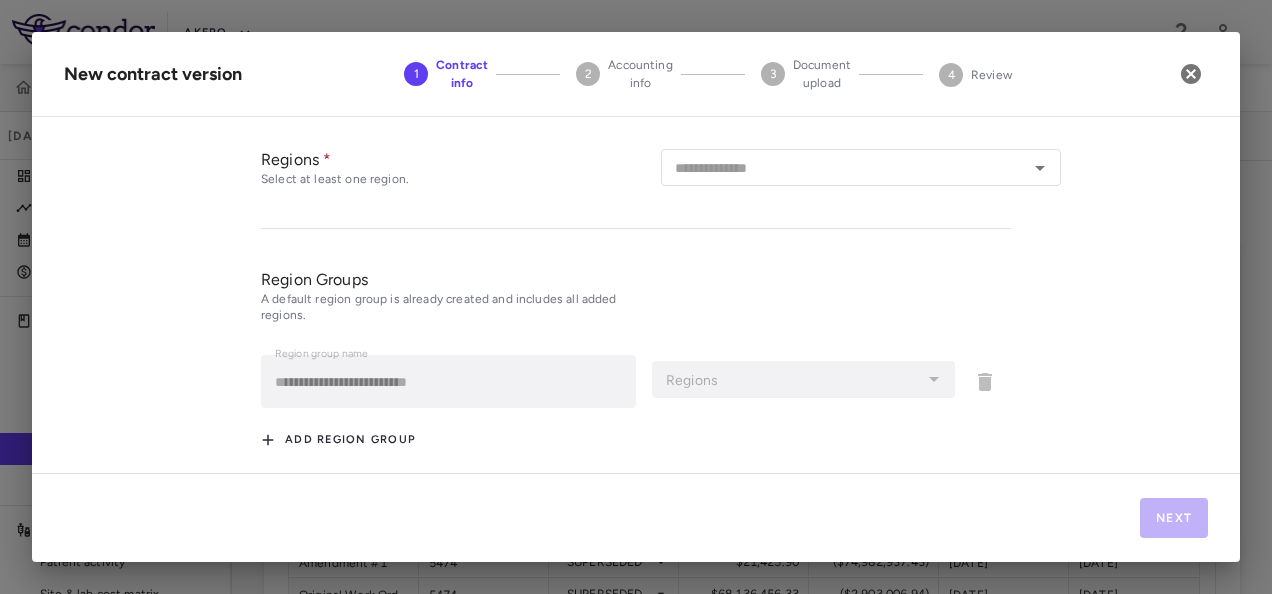 scroll, scrollTop: 866, scrollLeft: 0, axis: vertical 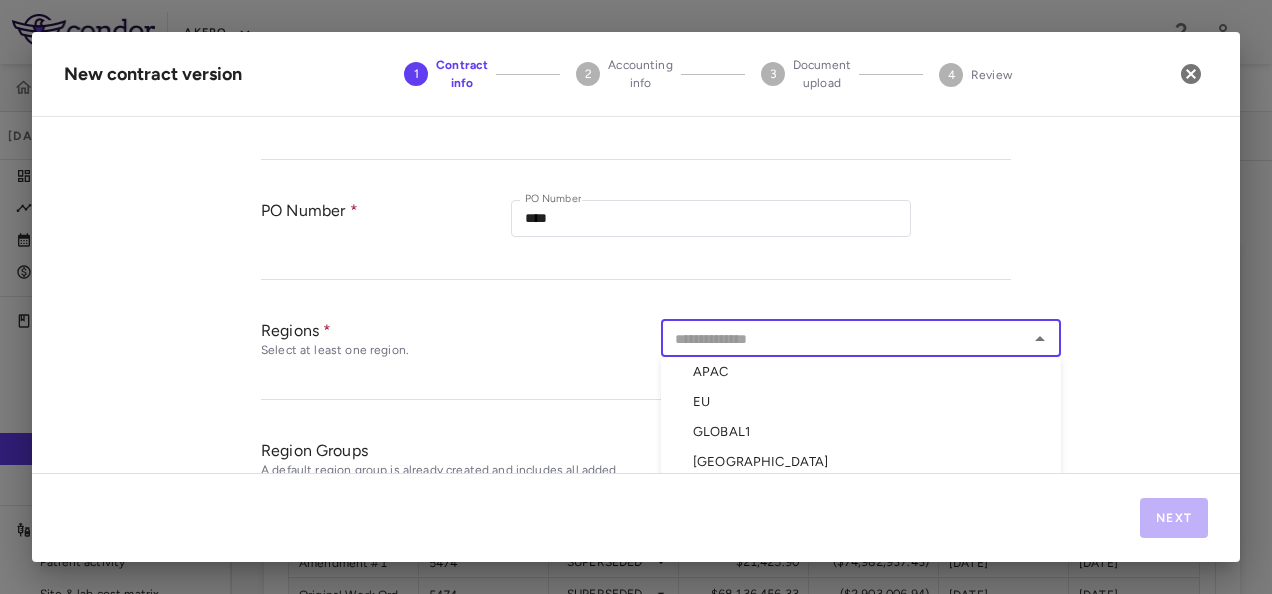 click at bounding box center [844, 338] 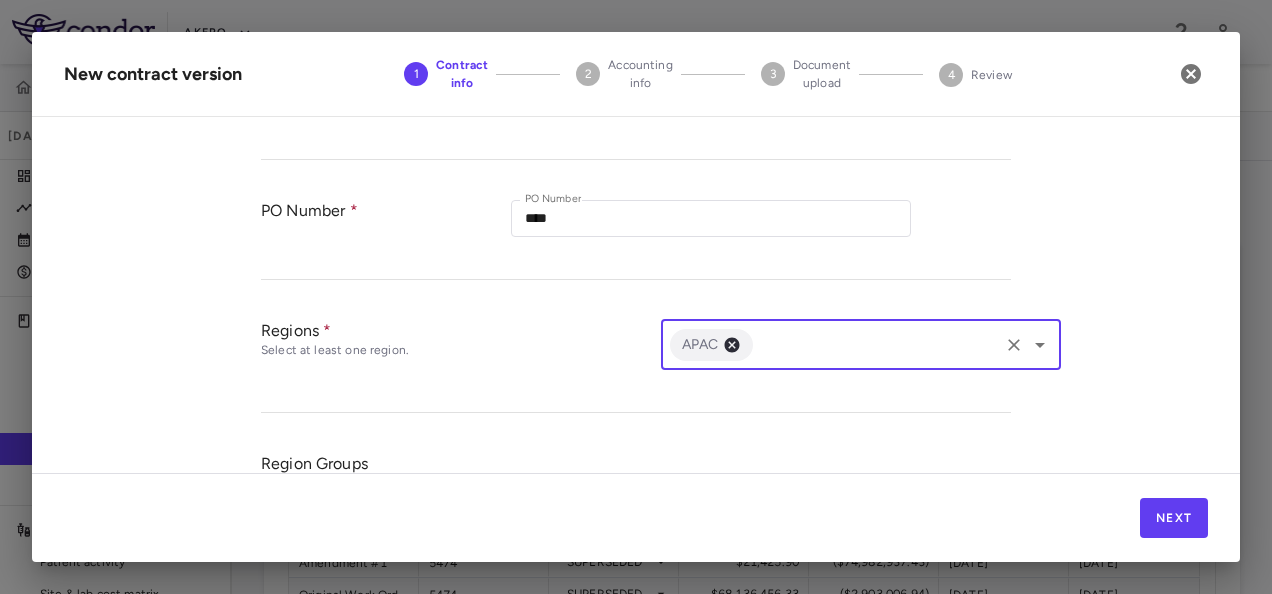 click on "APAC ​" at bounding box center [861, 345] 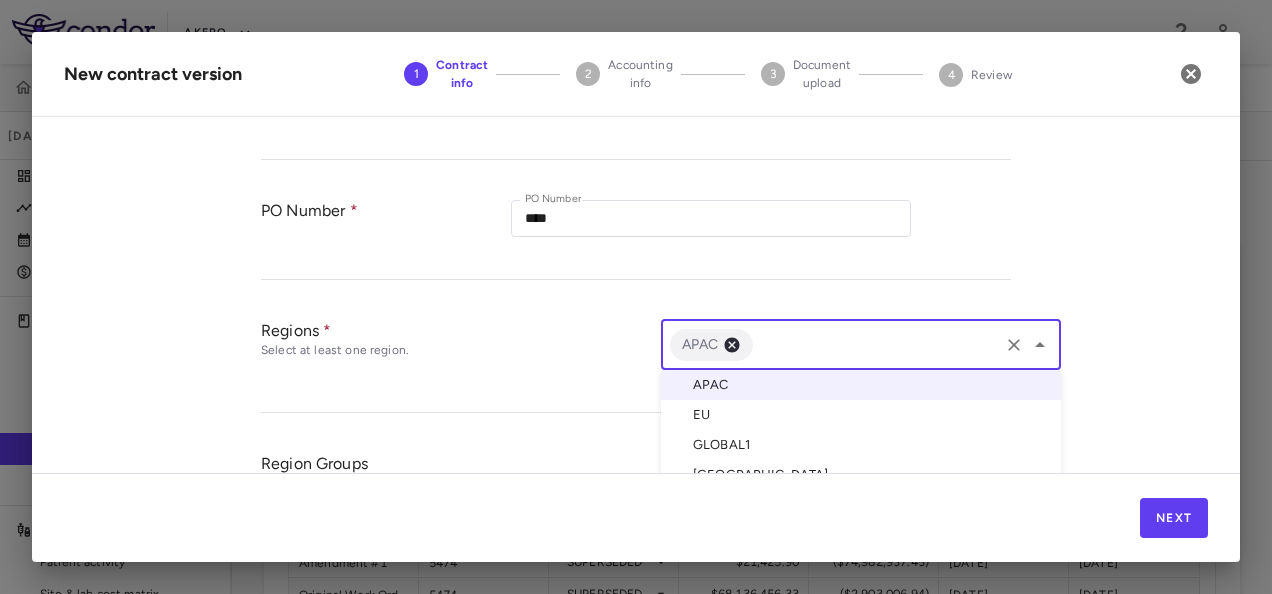 click on "EU" at bounding box center [861, 415] 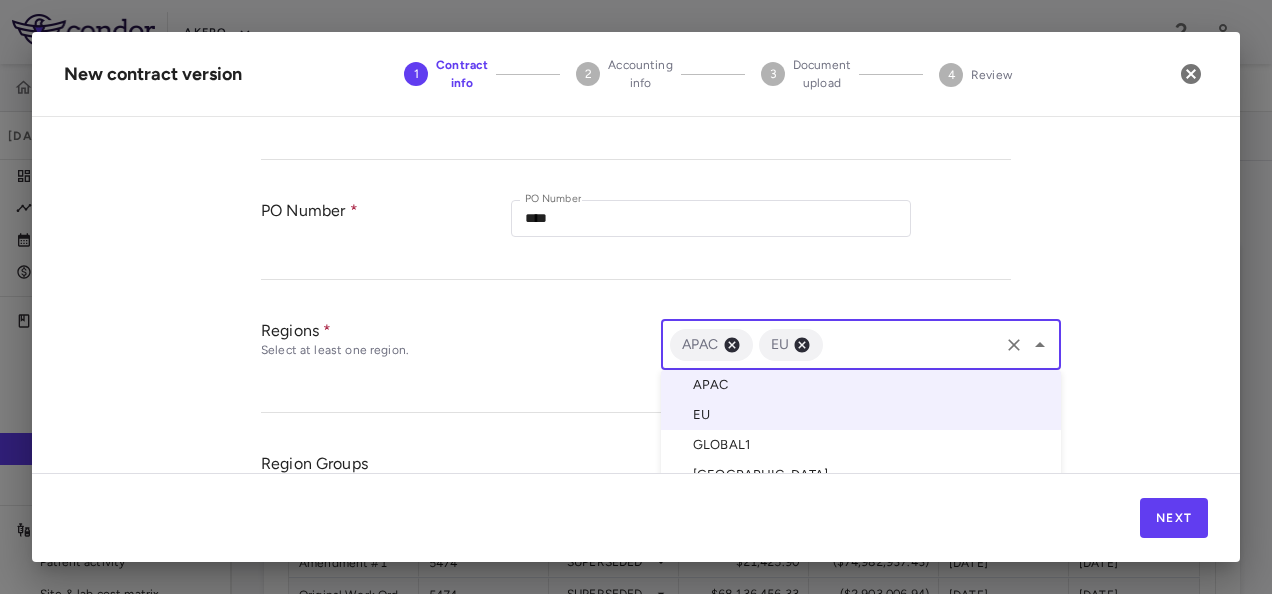 click at bounding box center [911, 344] 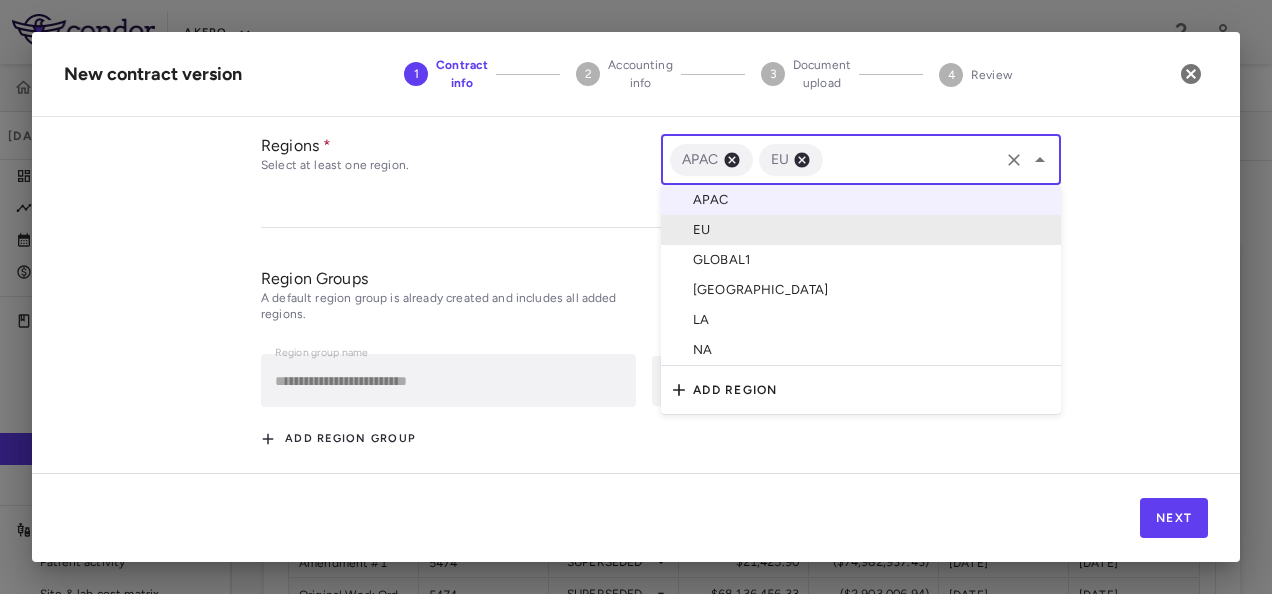 scroll, scrollTop: 866, scrollLeft: 0, axis: vertical 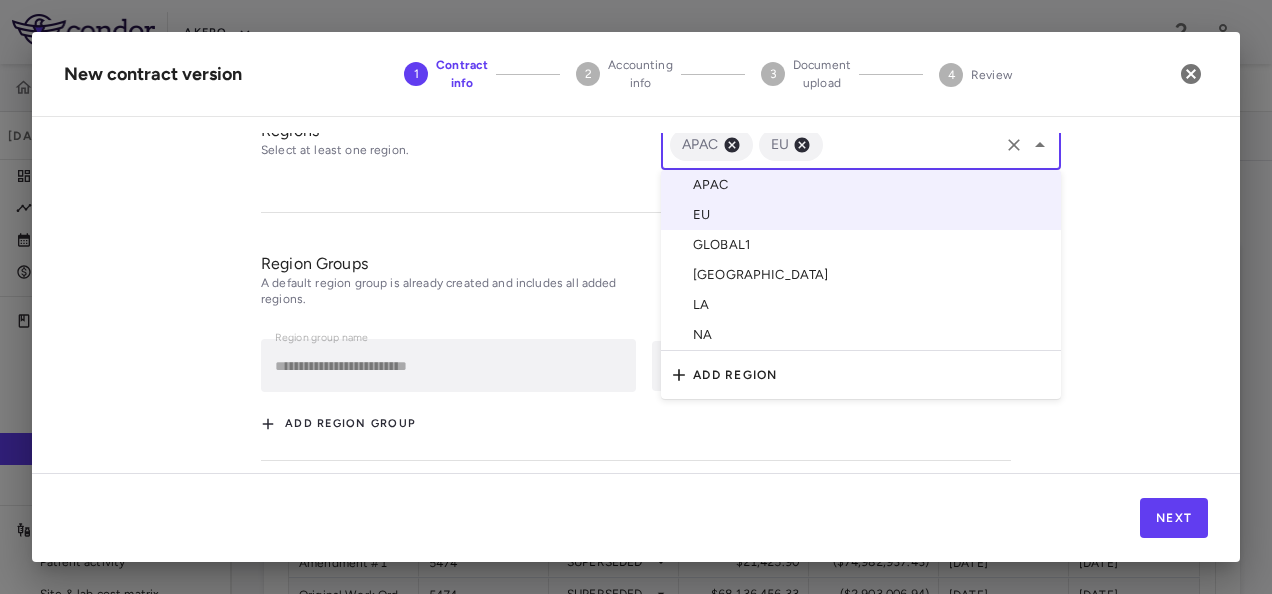 click on "LA" at bounding box center [861, 305] 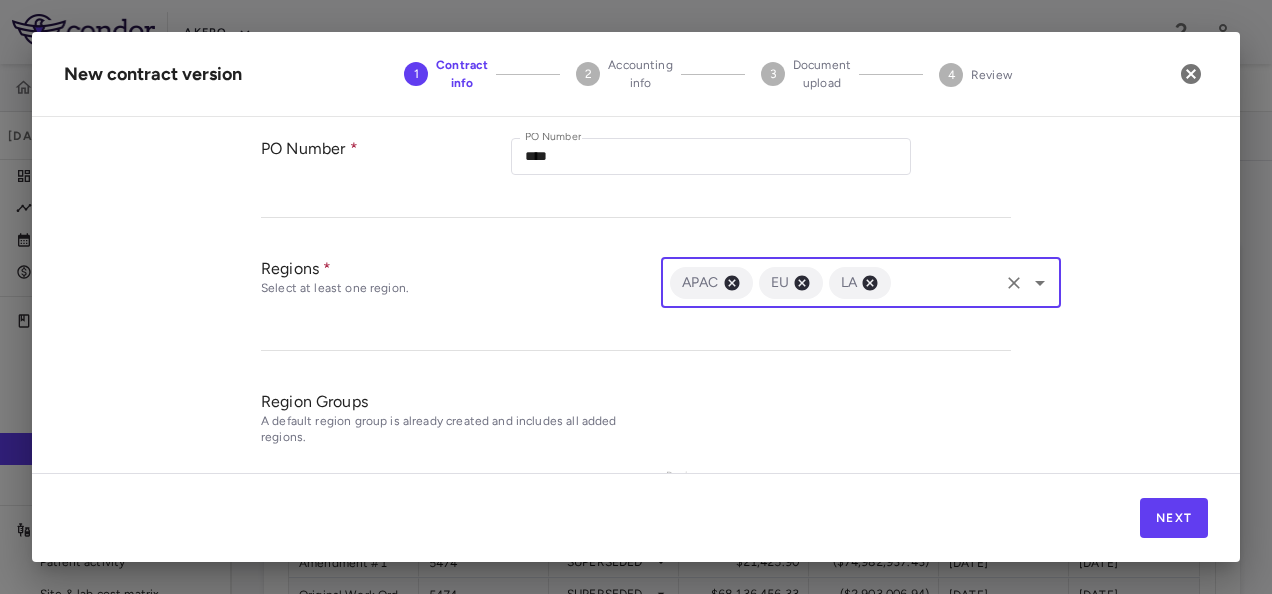 scroll, scrollTop: 666, scrollLeft: 0, axis: vertical 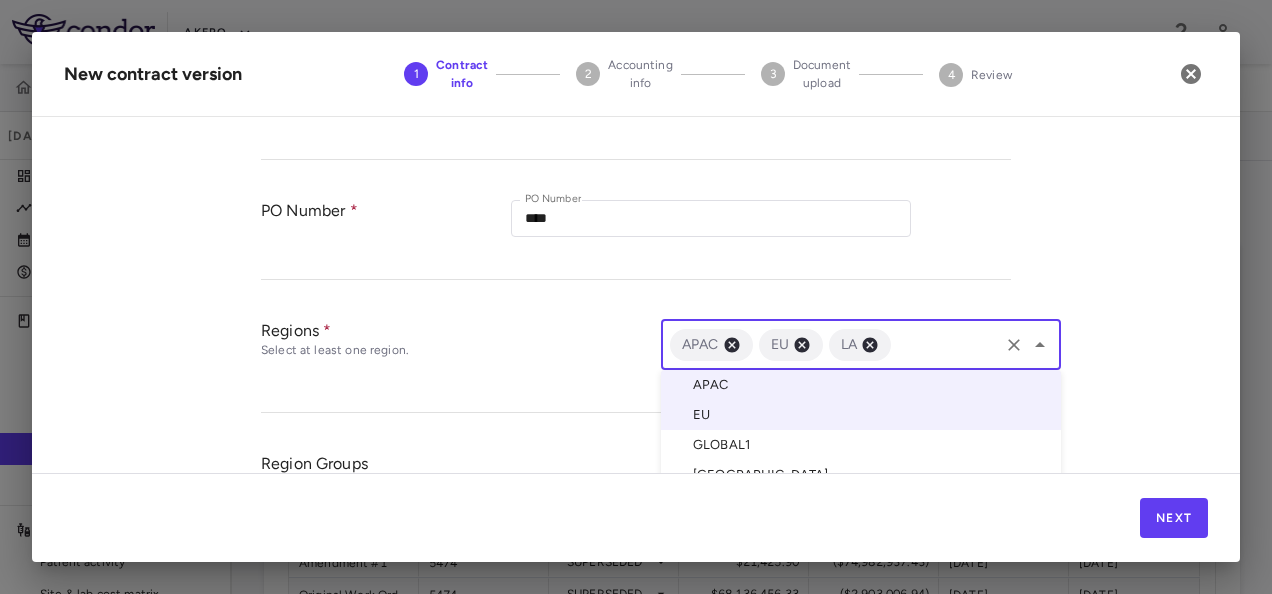 click at bounding box center (945, 344) 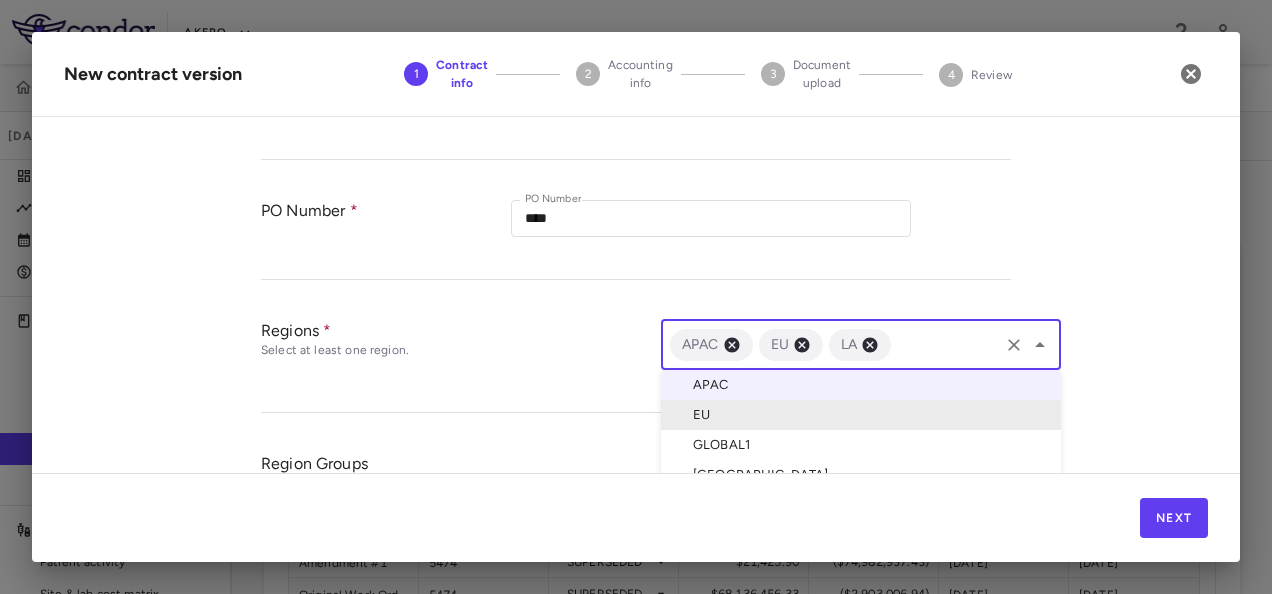 scroll, scrollTop: 766, scrollLeft: 0, axis: vertical 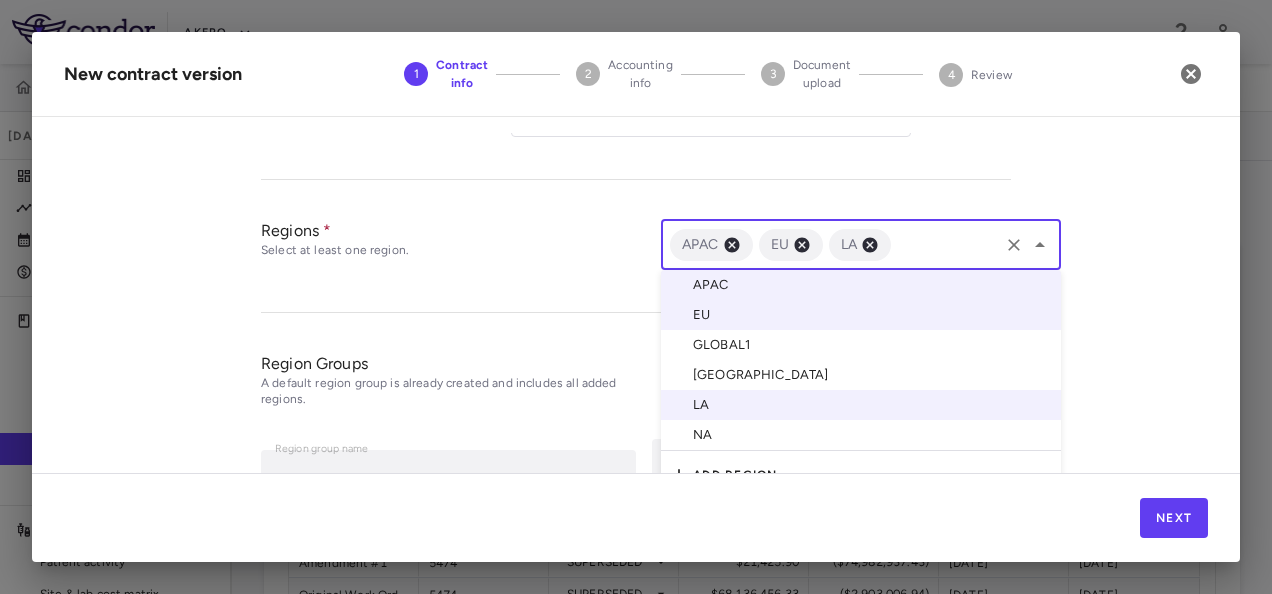 click on "NA" at bounding box center [861, 435] 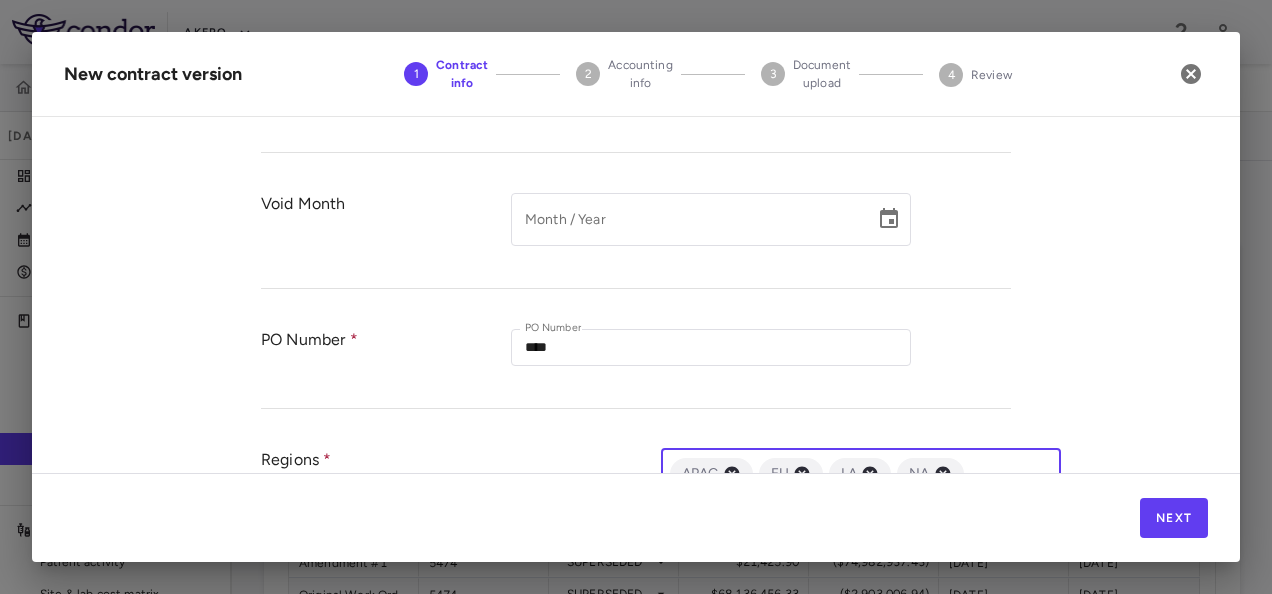 scroll, scrollTop: 466, scrollLeft: 0, axis: vertical 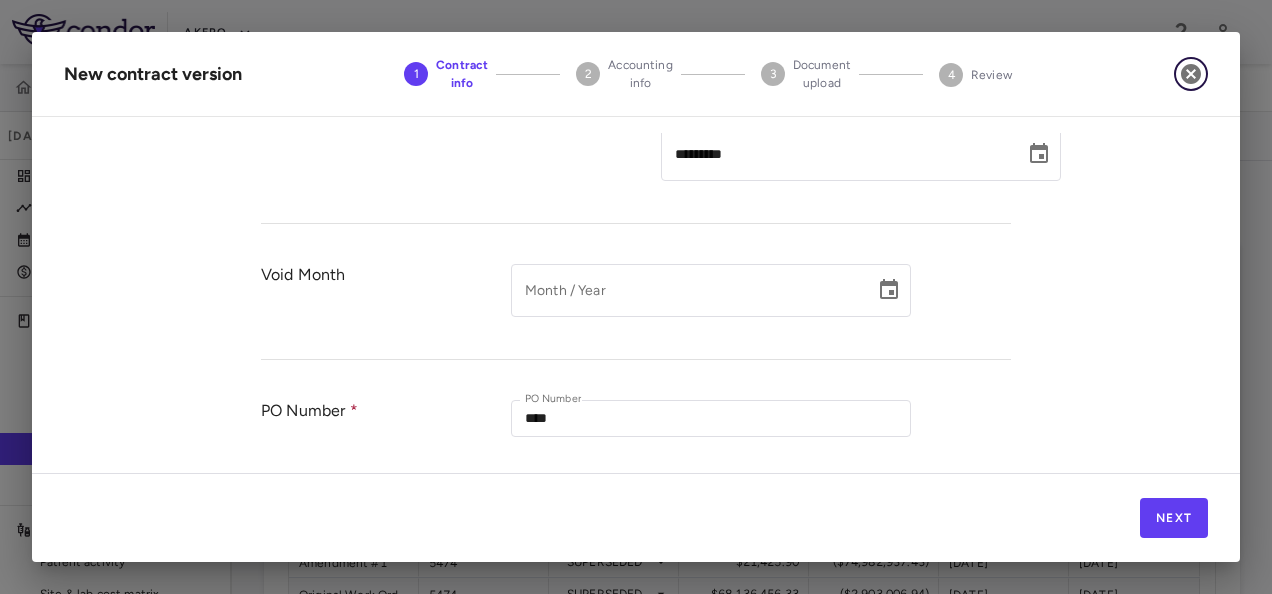 click 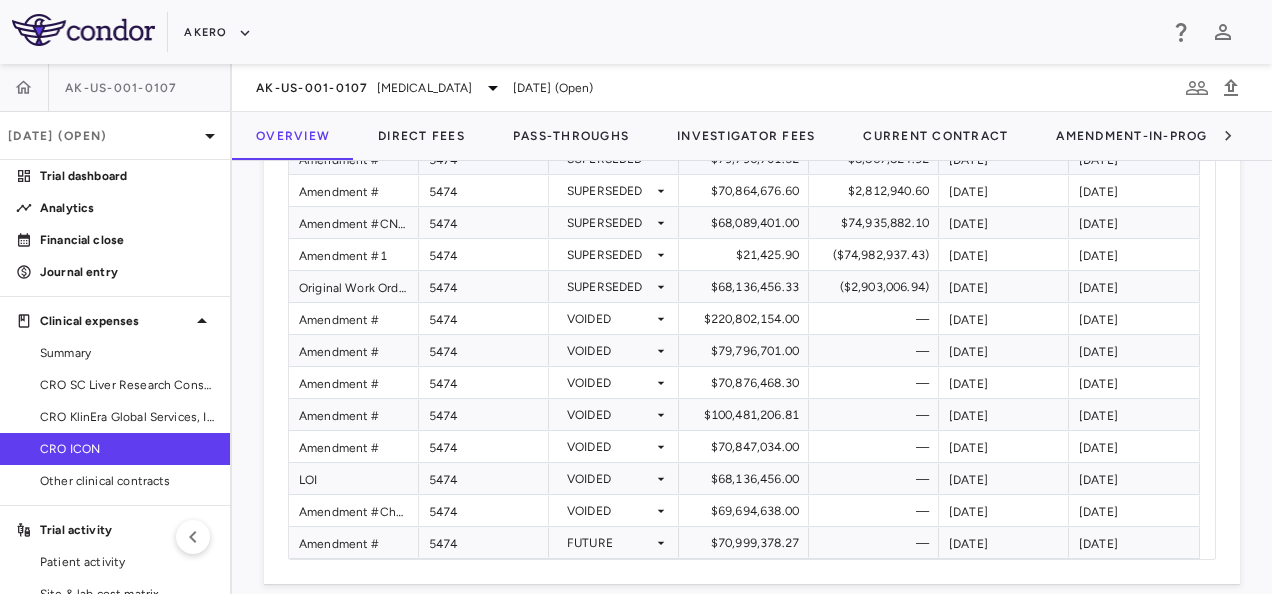 scroll, scrollTop: 2015, scrollLeft: 0, axis: vertical 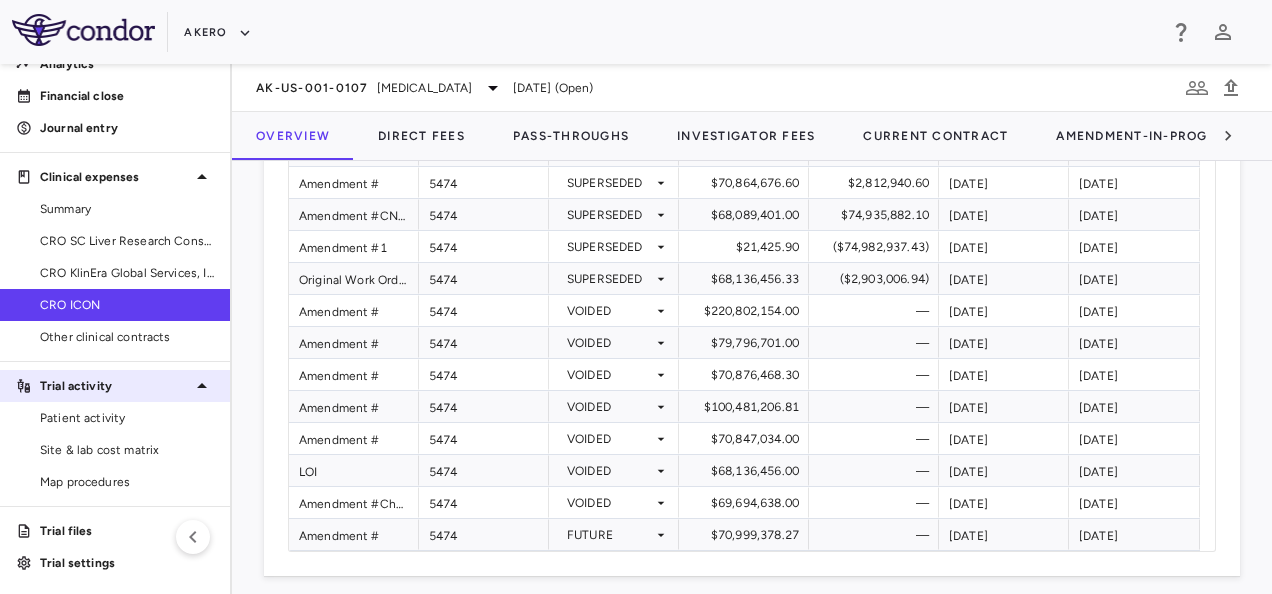 click on "Trial activity" at bounding box center [115, 386] 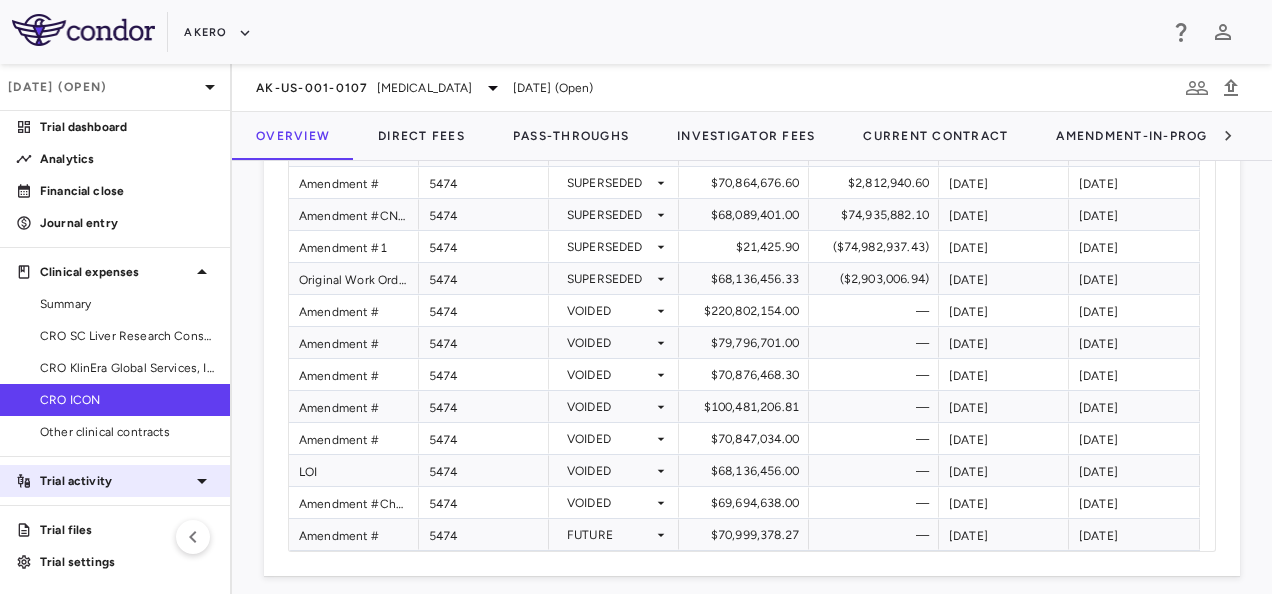 scroll, scrollTop: 48, scrollLeft: 0, axis: vertical 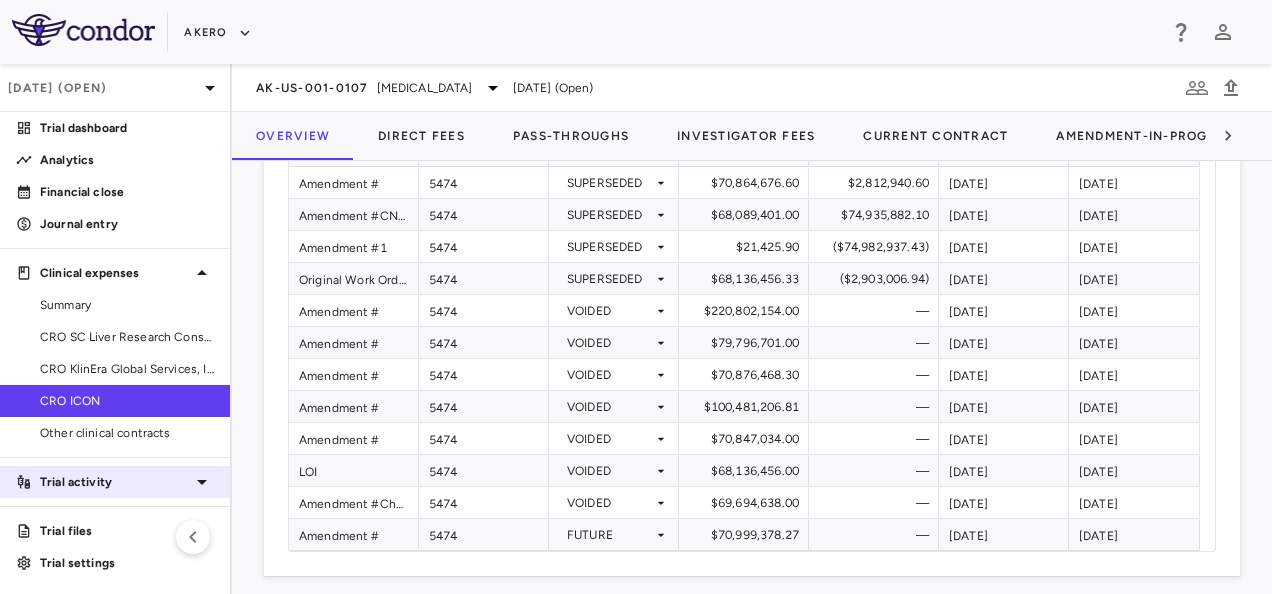 click 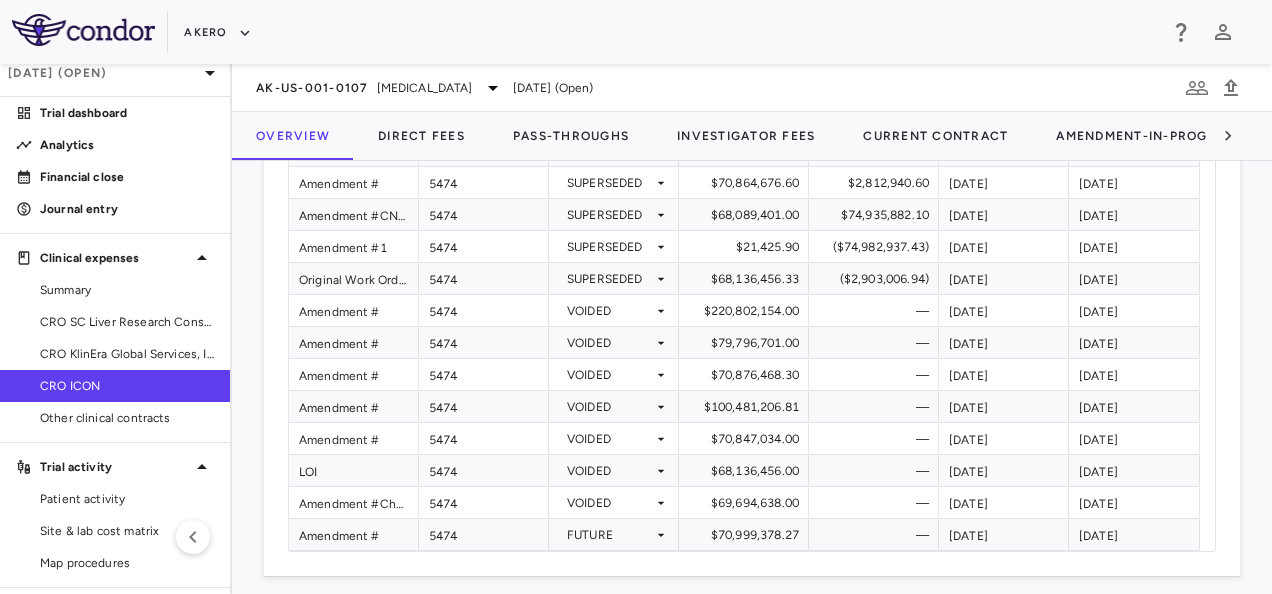 scroll, scrollTop: 0, scrollLeft: 0, axis: both 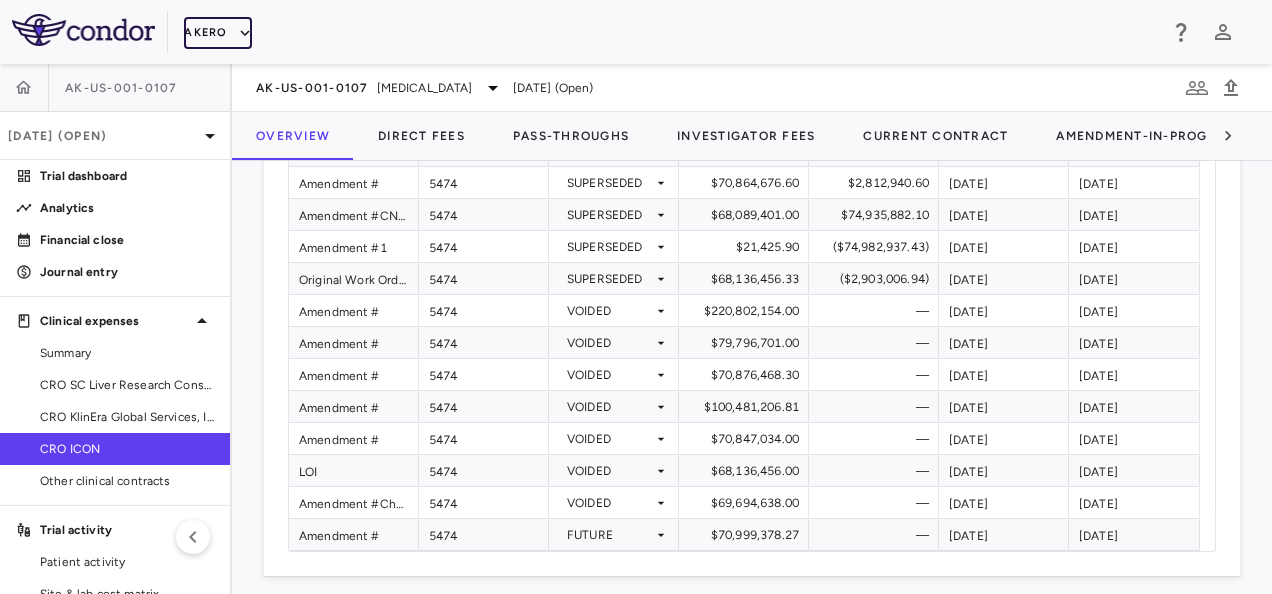 click 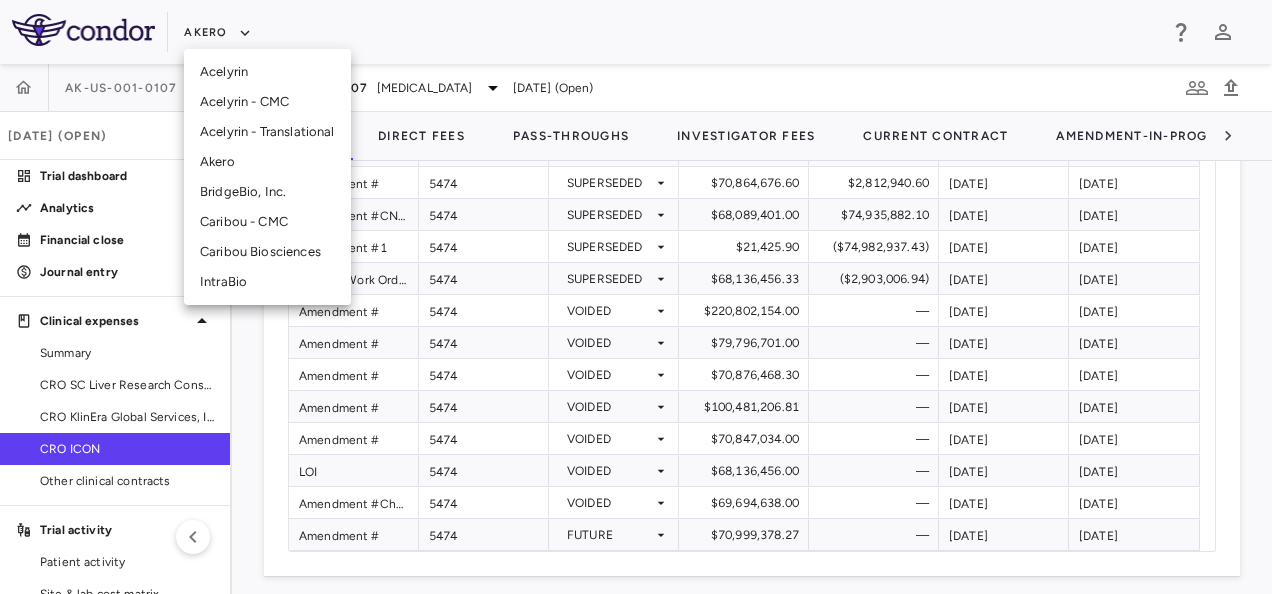 click on "BridgeBio, Inc." at bounding box center (267, 192) 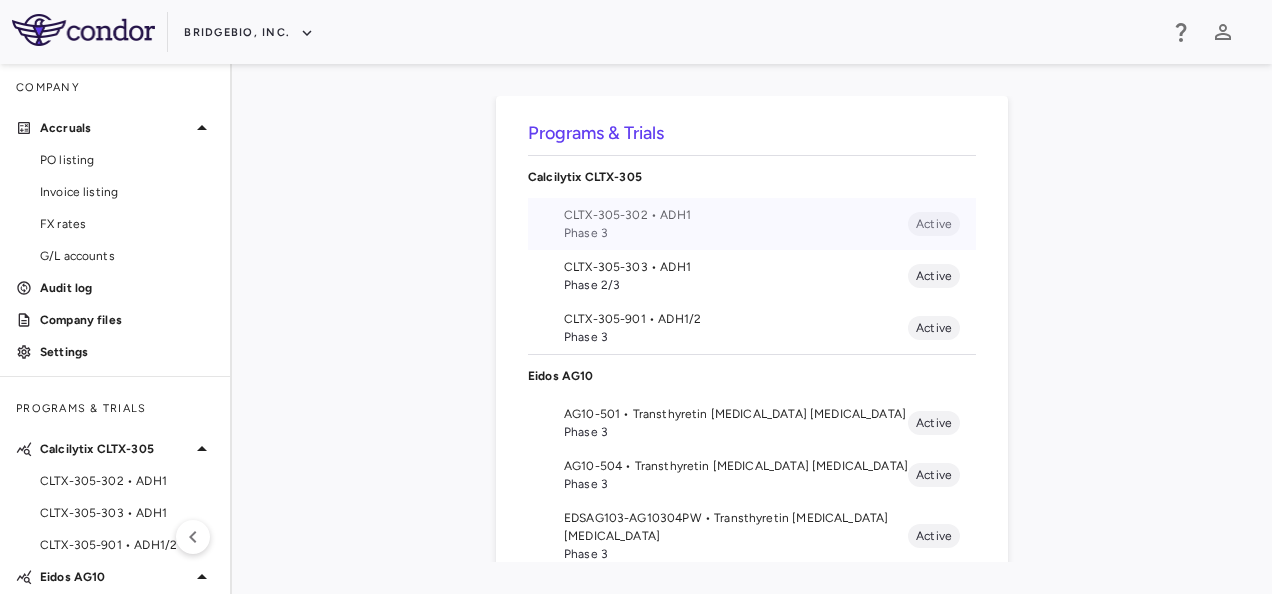 click on "Phase 3" at bounding box center (736, 233) 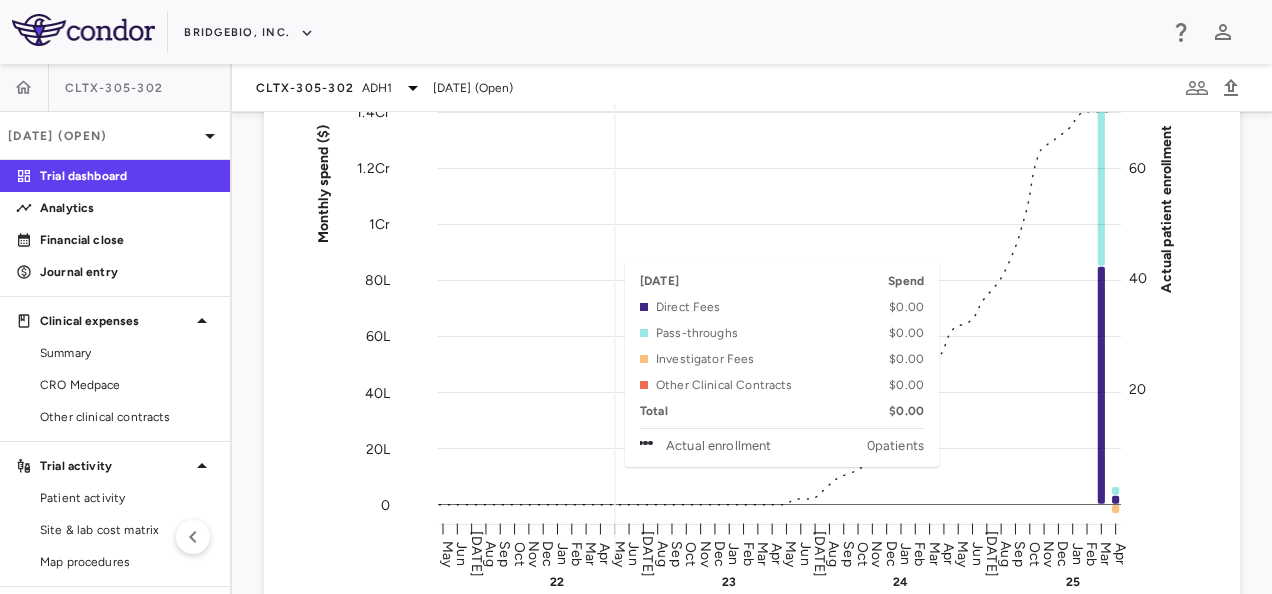 scroll, scrollTop: 0, scrollLeft: 0, axis: both 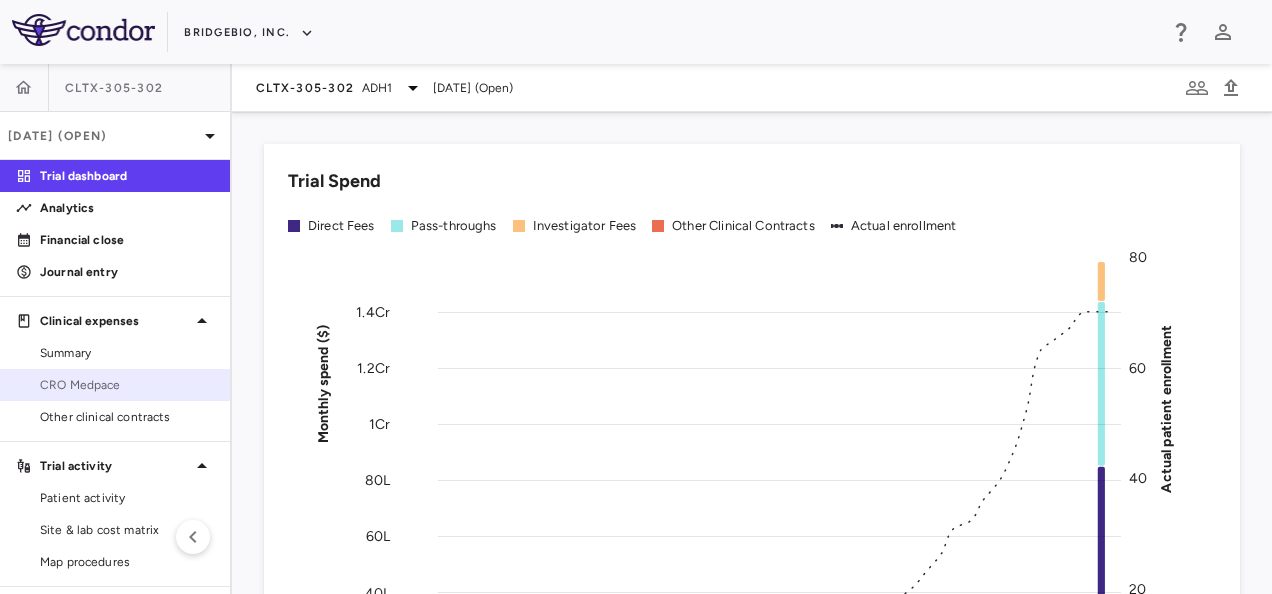 click on "CRO Medpace" at bounding box center (127, 385) 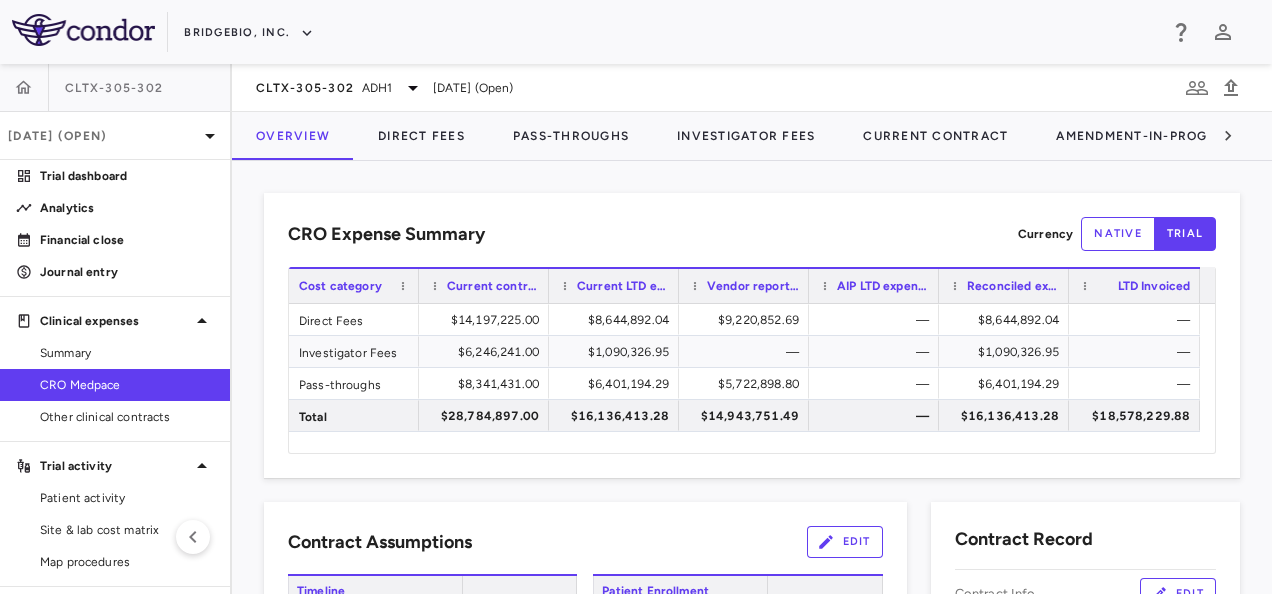 scroll, scrollTop: 100, scrollLeft: 0, axis: vertical 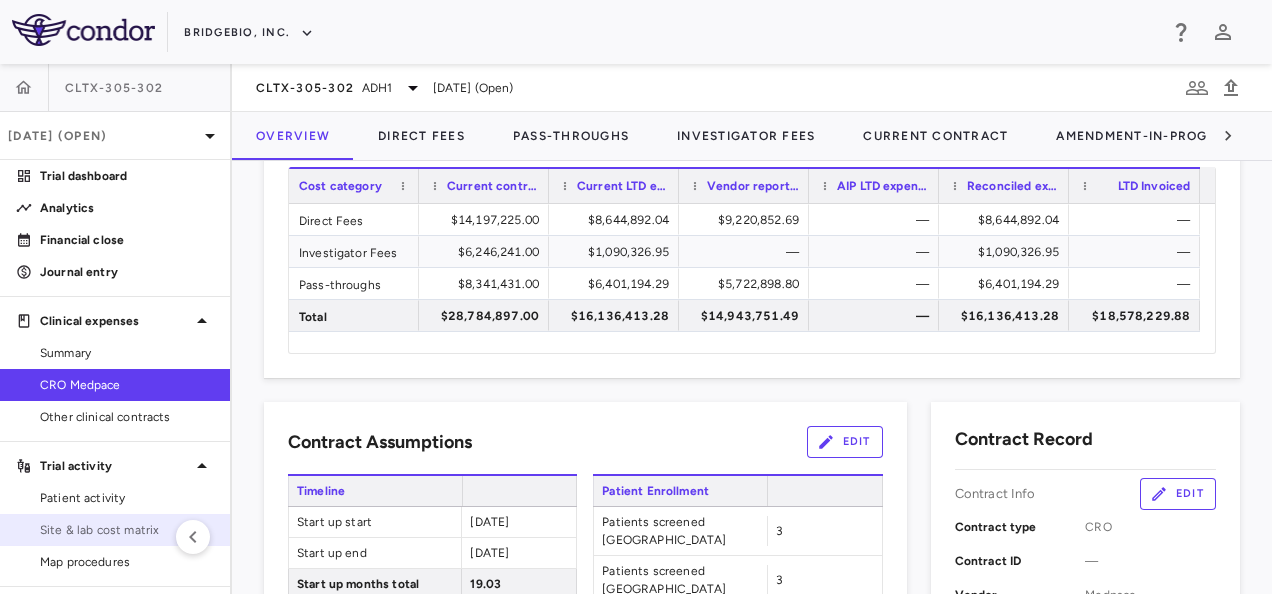 click on "Site & lab cost matrix" at bounding box center (127, 530) 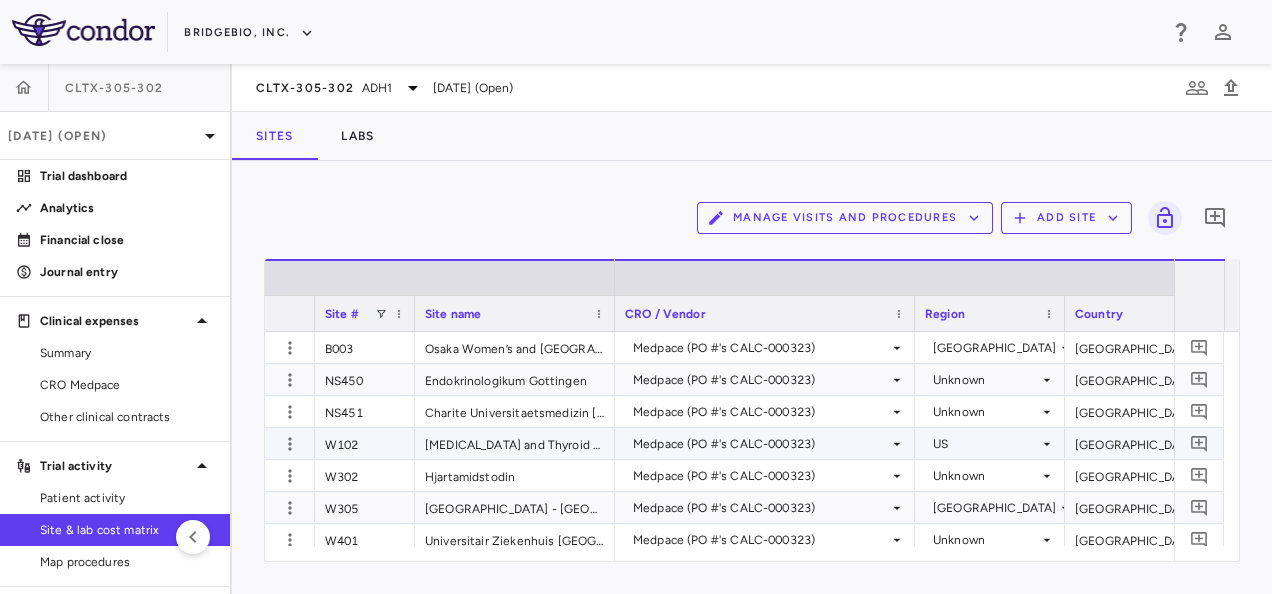 scroll, scrollTop: 284, scrollLeft: 0, axis: vertical 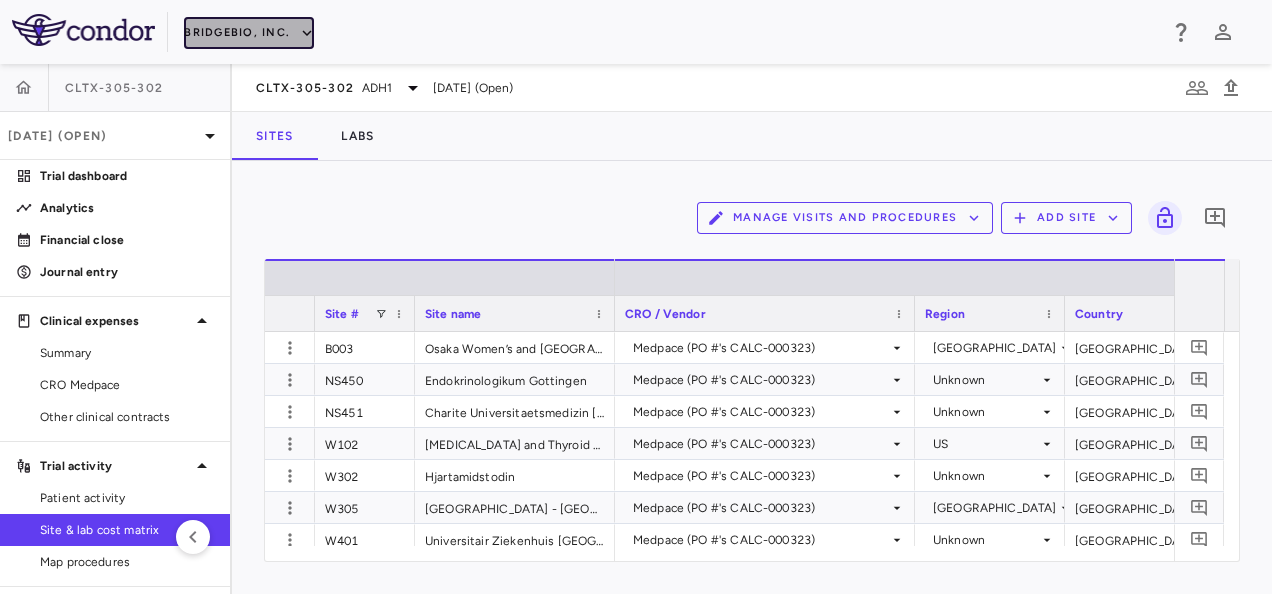 click 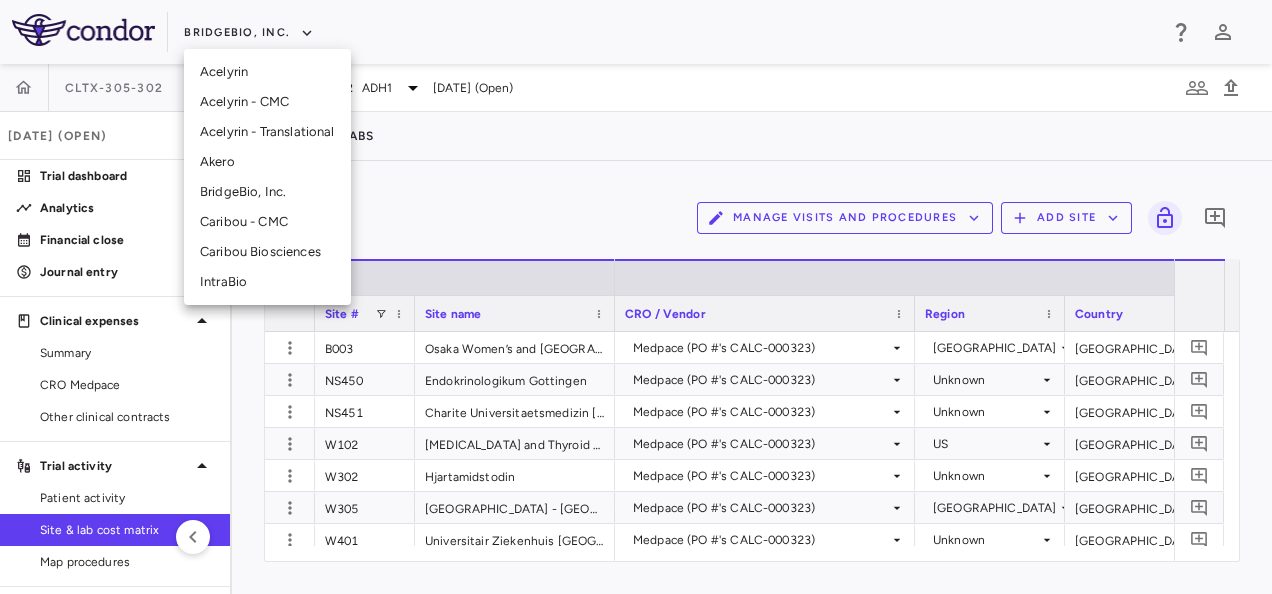 click on "Akero" at bounding box center [267, 162] 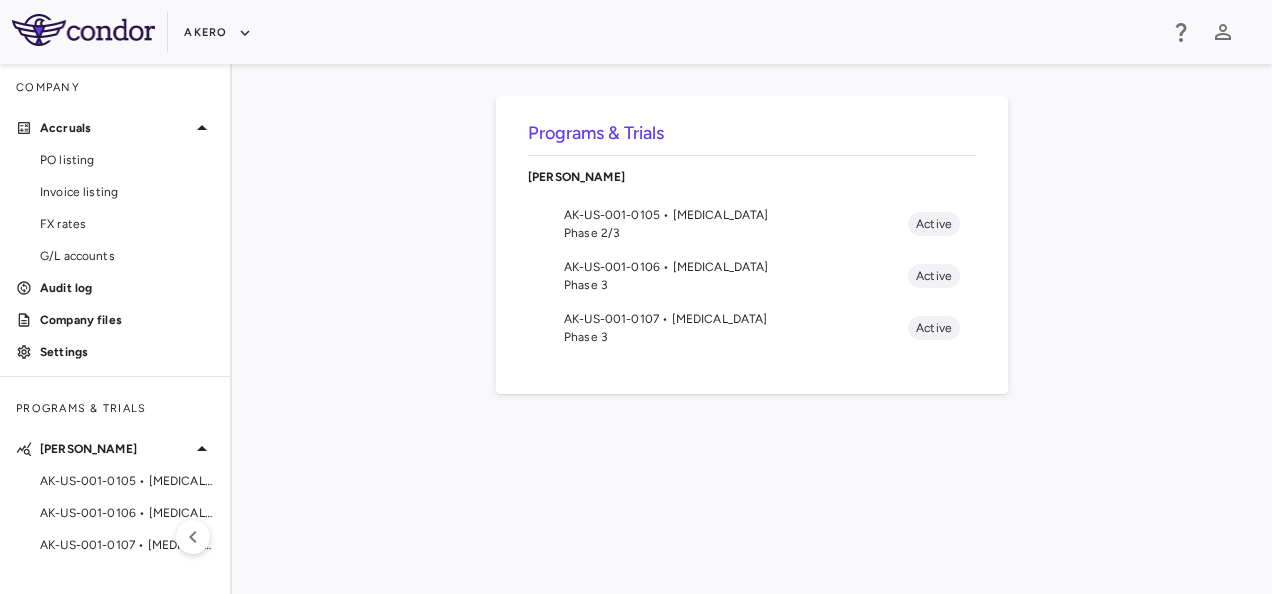 click on "AK-US-001-0107 • [MEDICAL_DATA]" at bounding box center (736, 319) 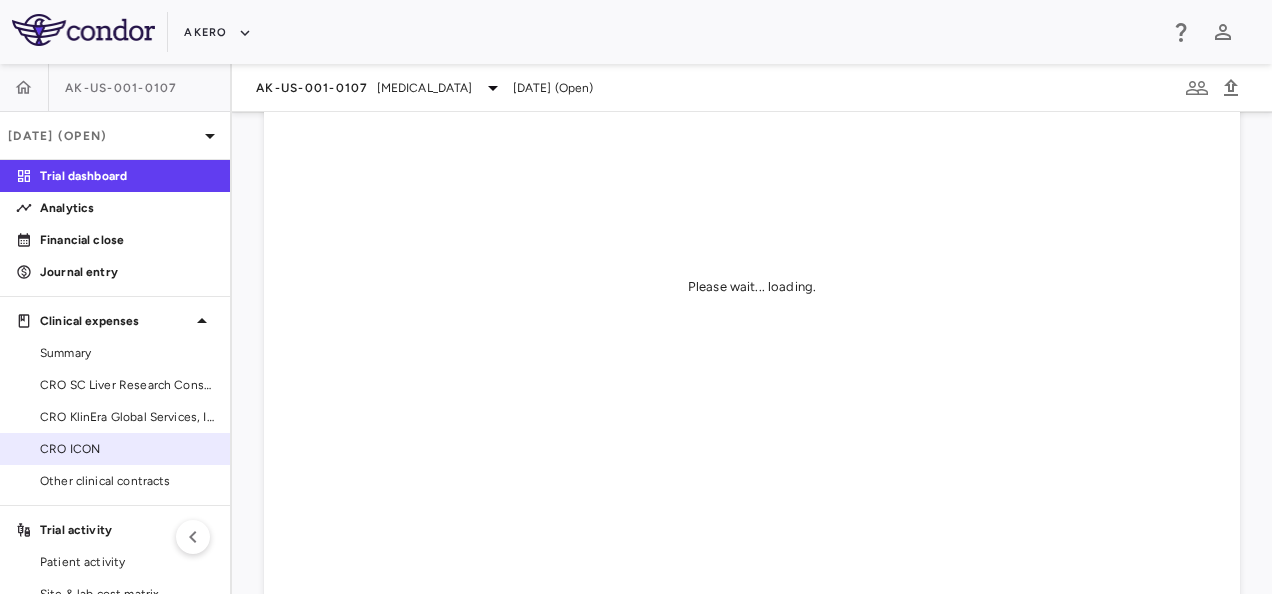 click on "CRO ICON" at bounding box center (115, 449) 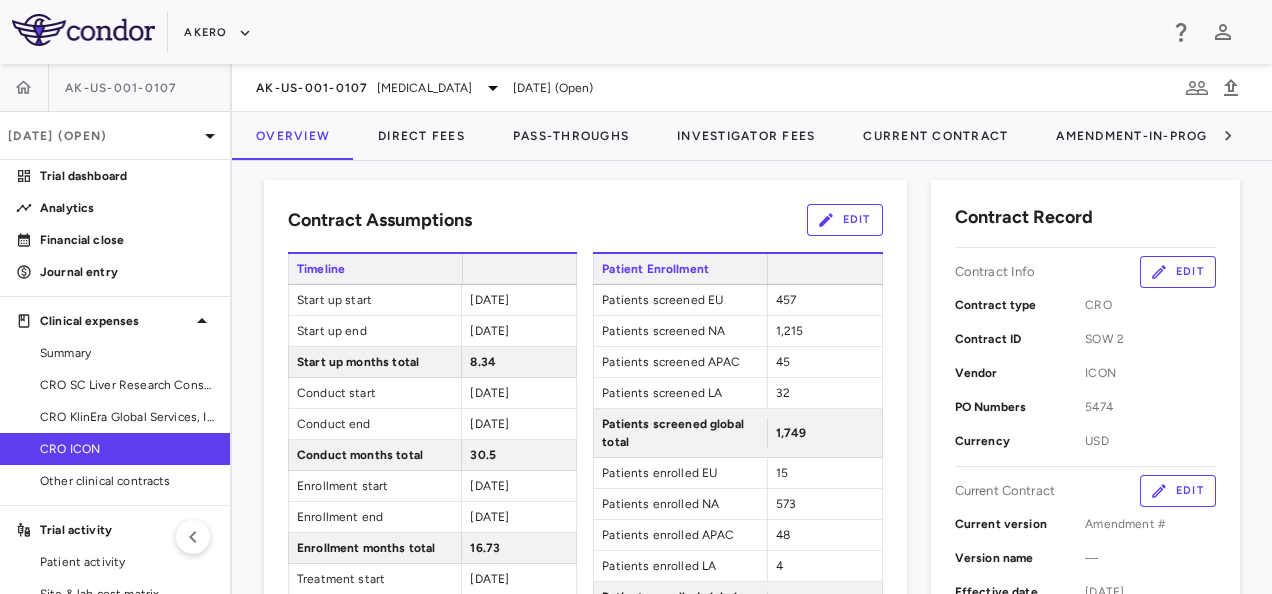 scroll, scrollTop: 321, scrollLeft: 0, axis: vertical 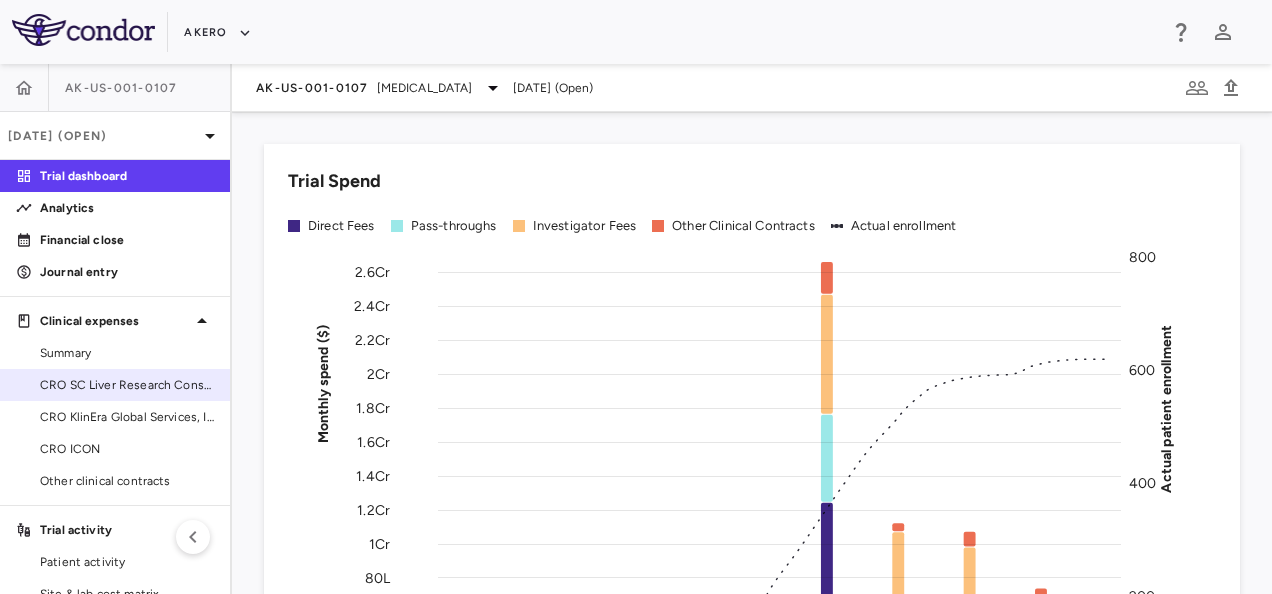 click on "CRO SC Liver Research Consortium LLC" at bounding box center (115, 385) 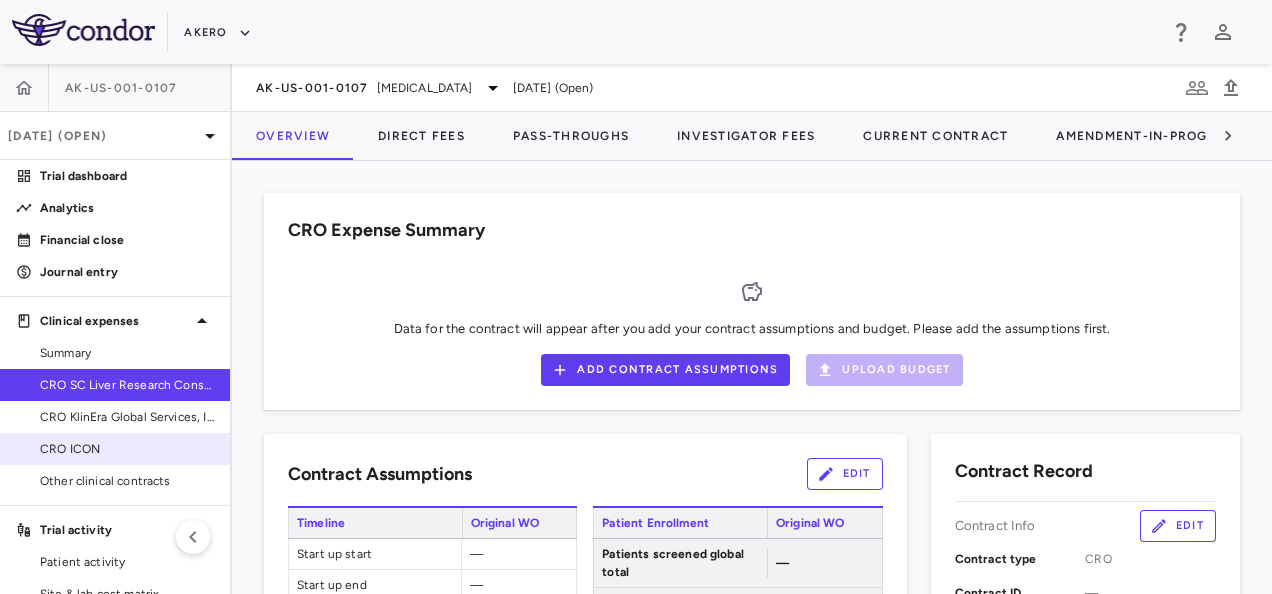 click on "CRO ICON" at bounding box center [115, 449] 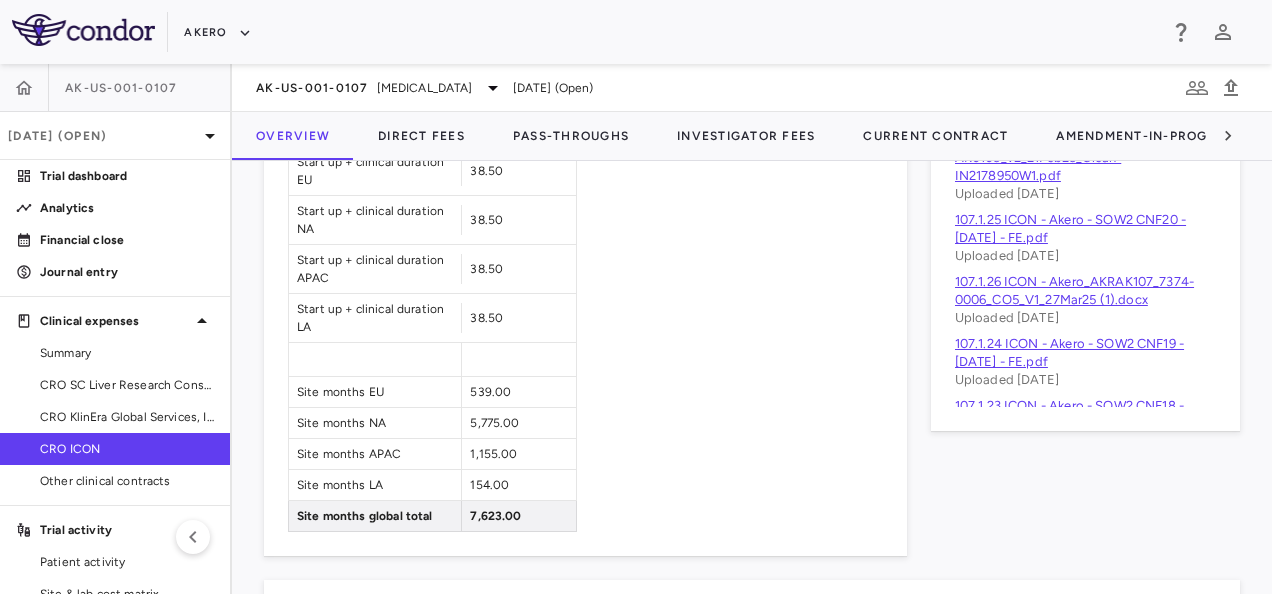 scroll, scrollTop: 1600, scrollLeft: 0, axis: vertical 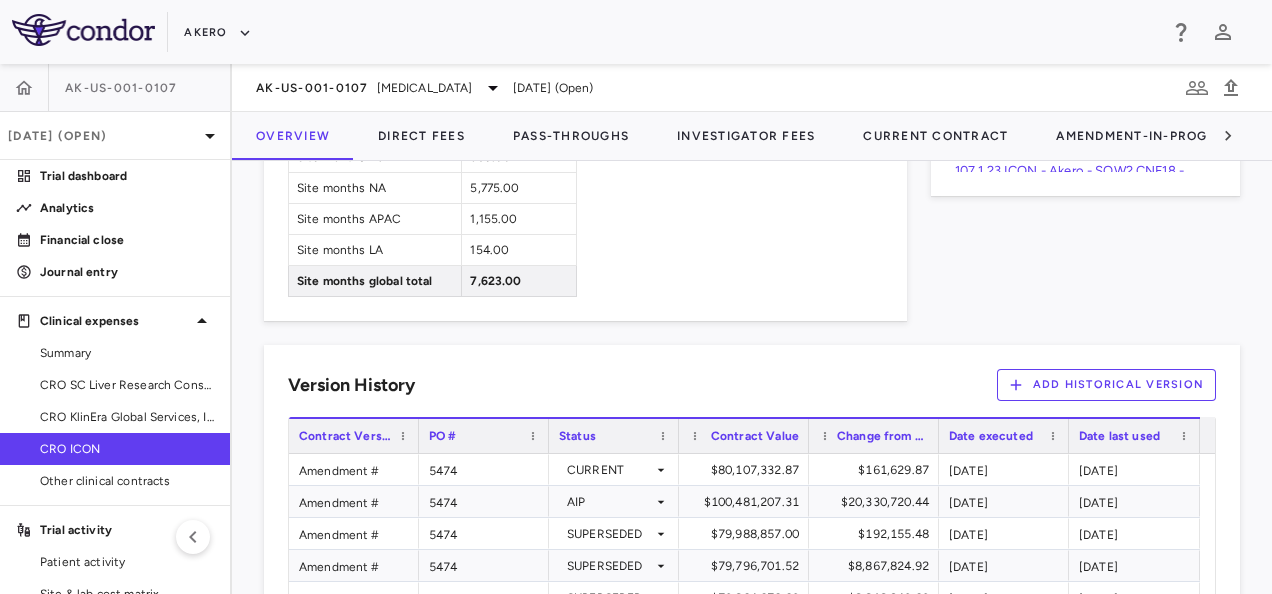 click on "Add Historical Version" at bounding box center (1107, 385) 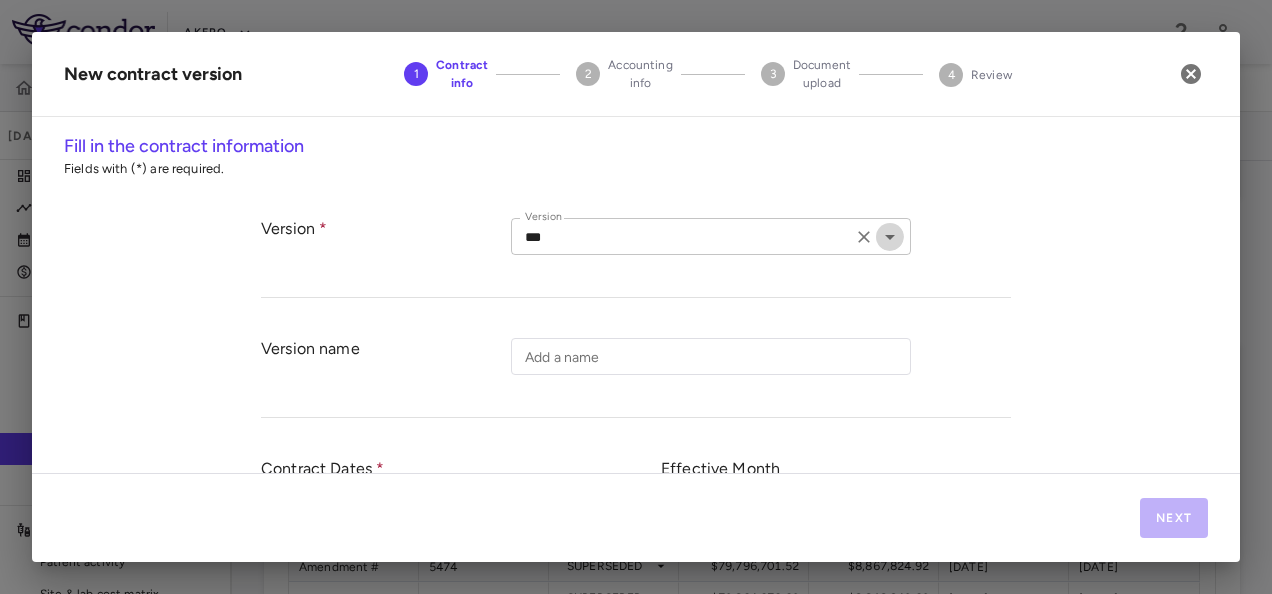 click 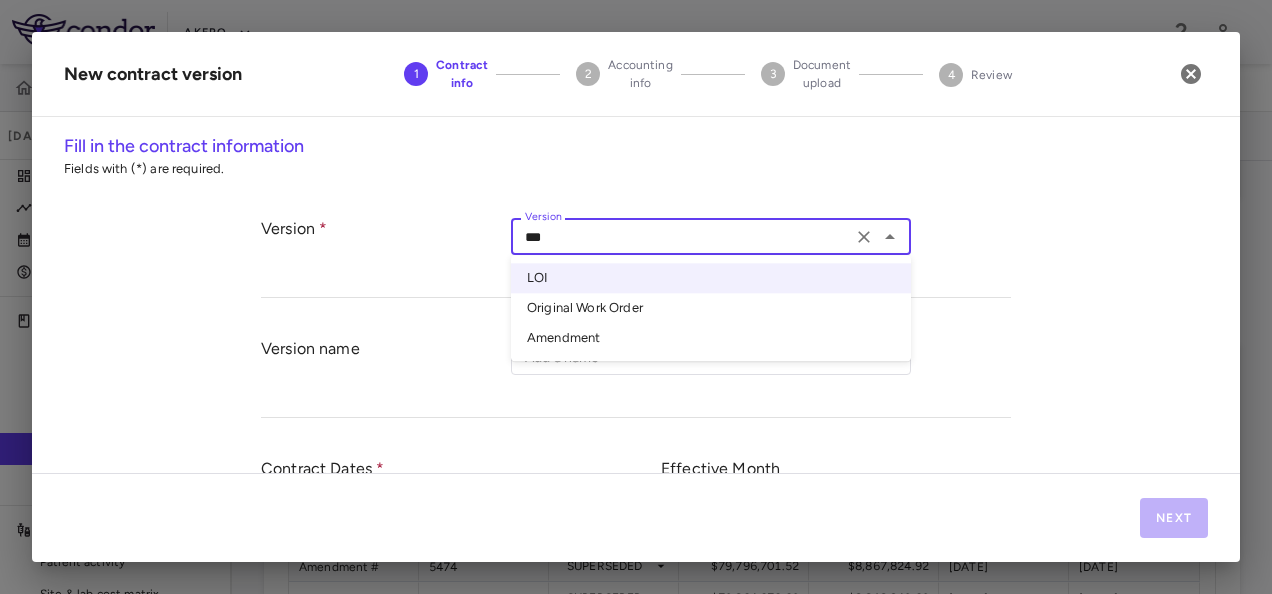 click on "Amendment" at bounding box center [711, 338] 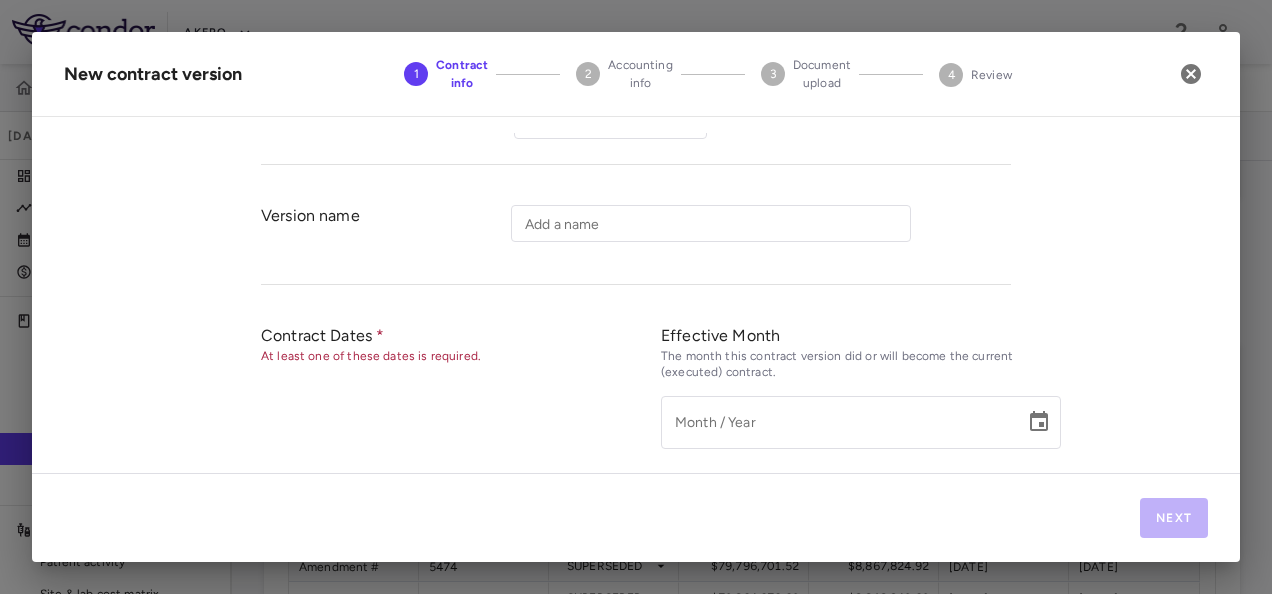 scroll, scrollTop: 200, scrollLeft: 0, axis: vertical 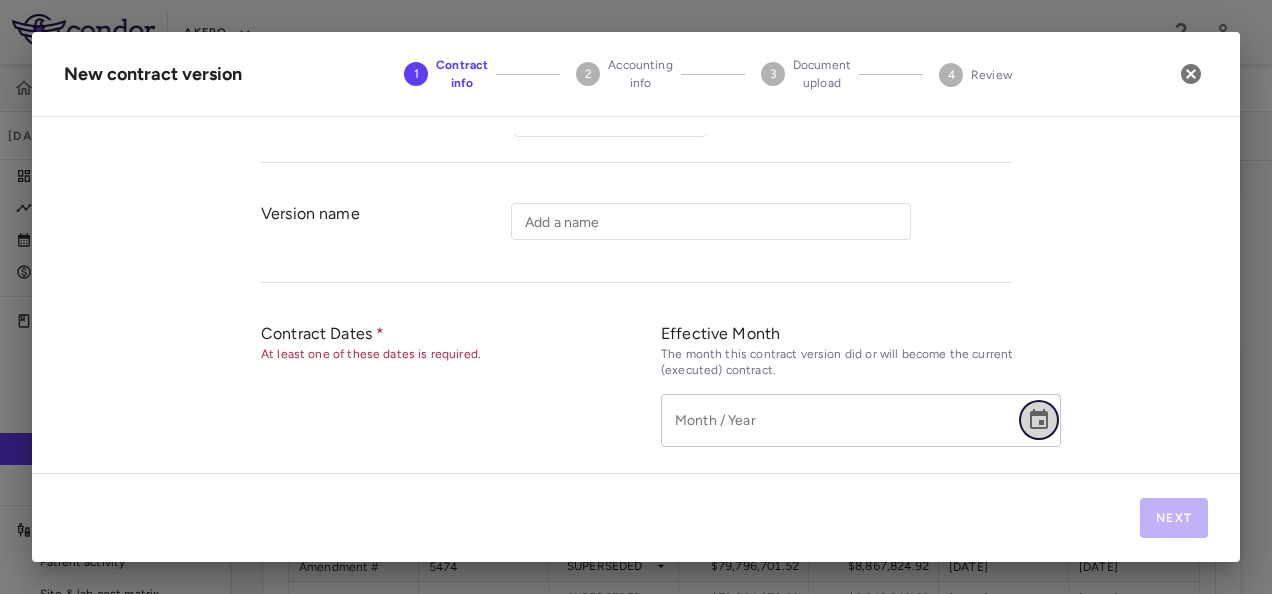 click 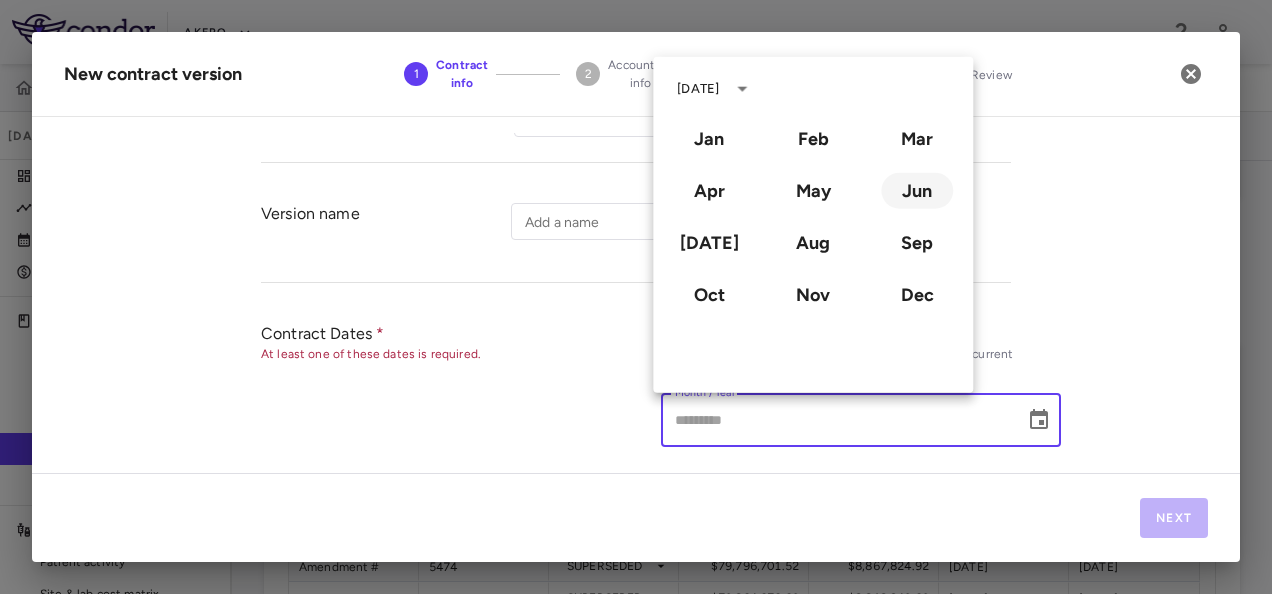 click on "Jun" at bounding box center [917, 191] 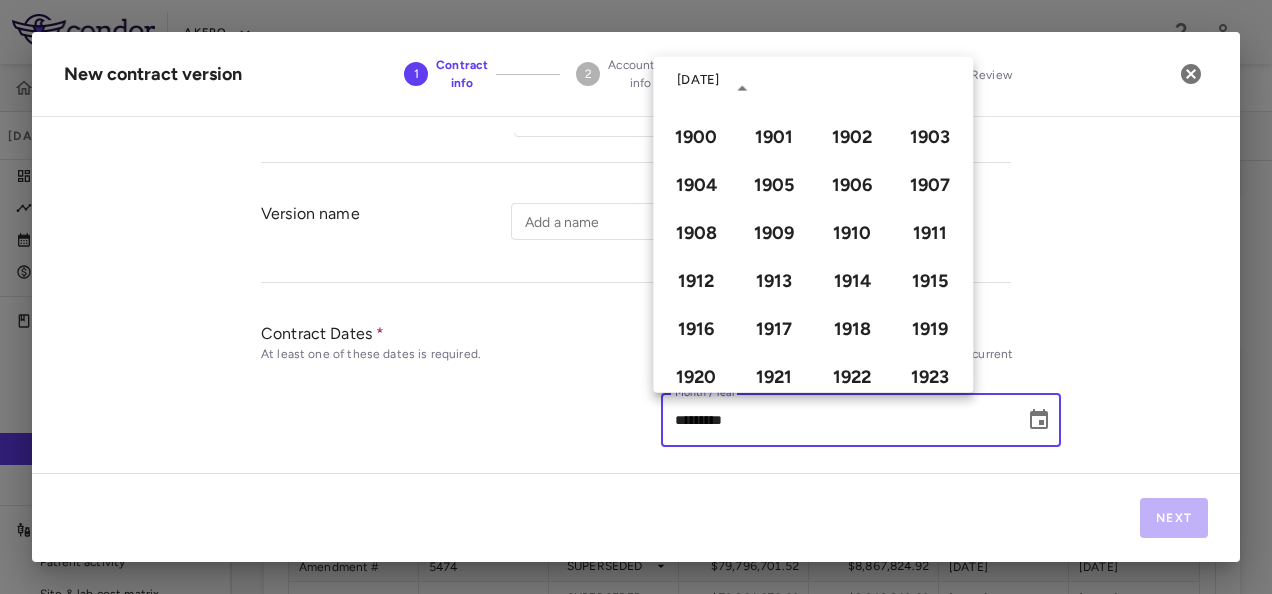 type on "*********" 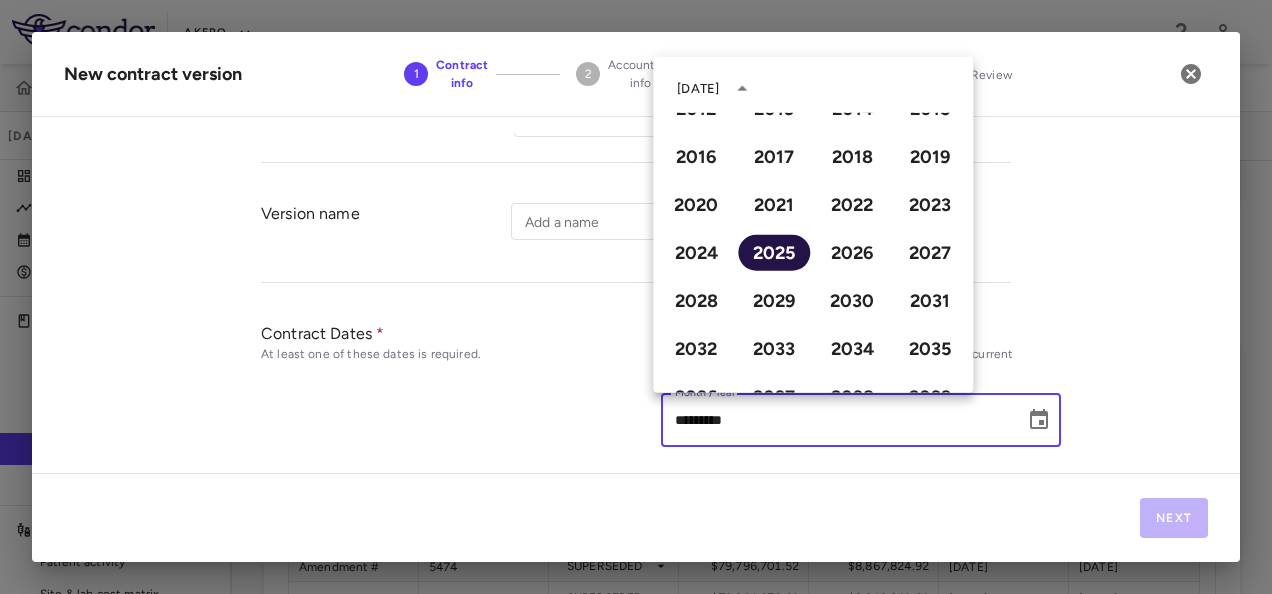 click on "2025" at bounding box center [774, 253] 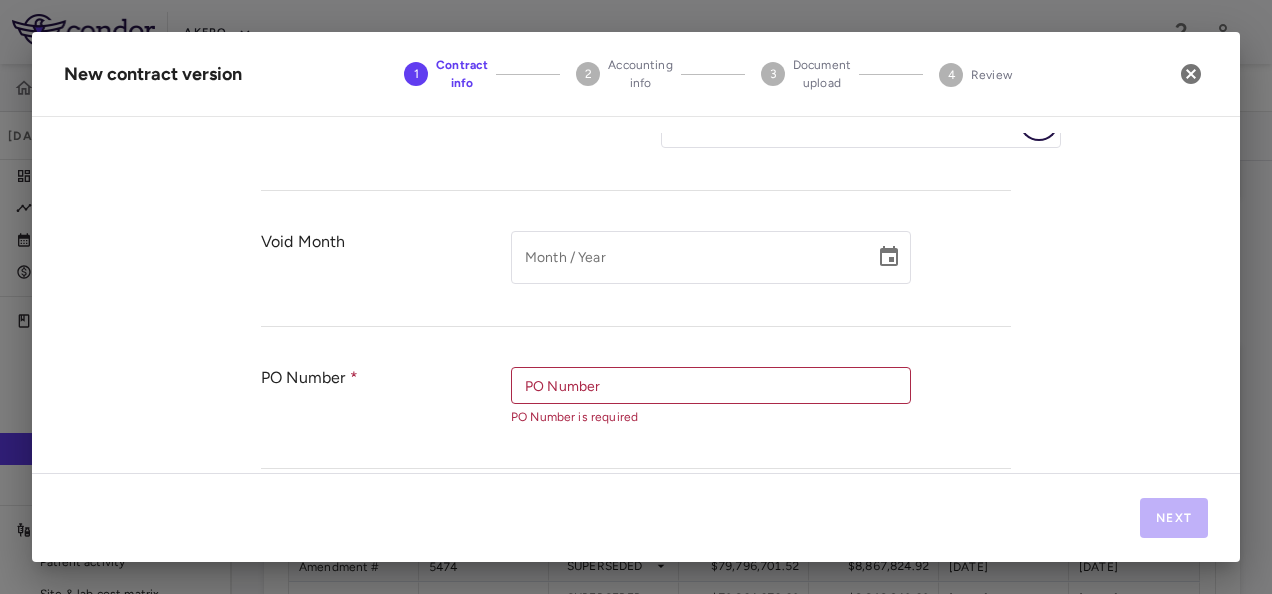 scroll, scrollTop: 600, scrollLeft: 0, axis: vertical 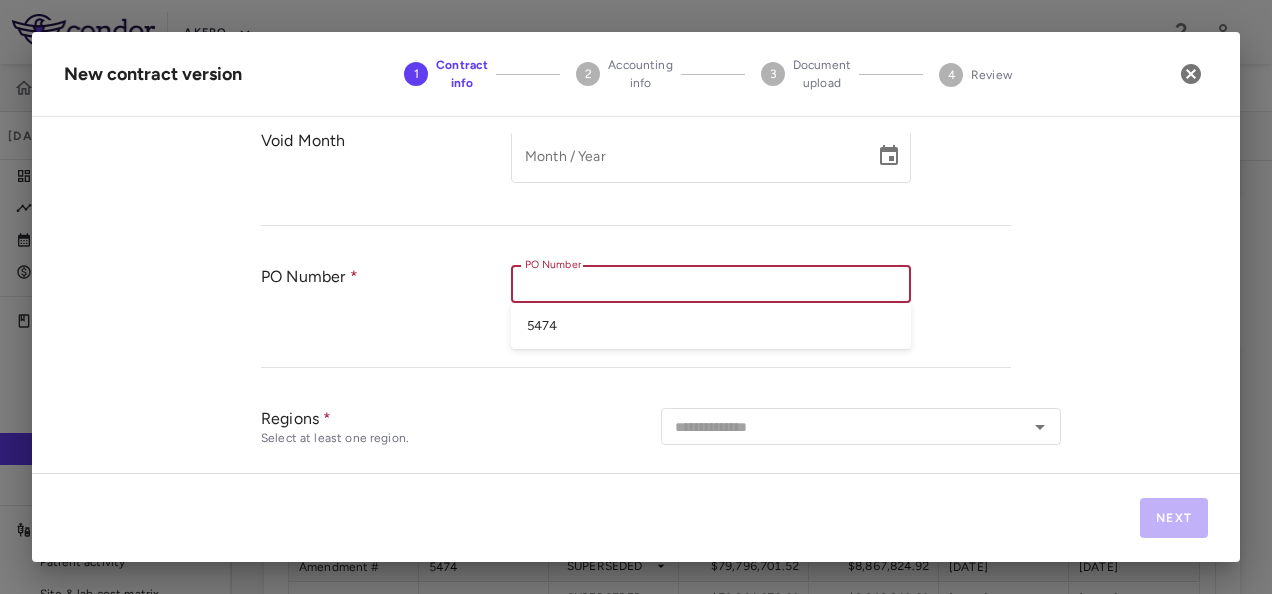 click on "PO Number" at bounding box center [709, 284] 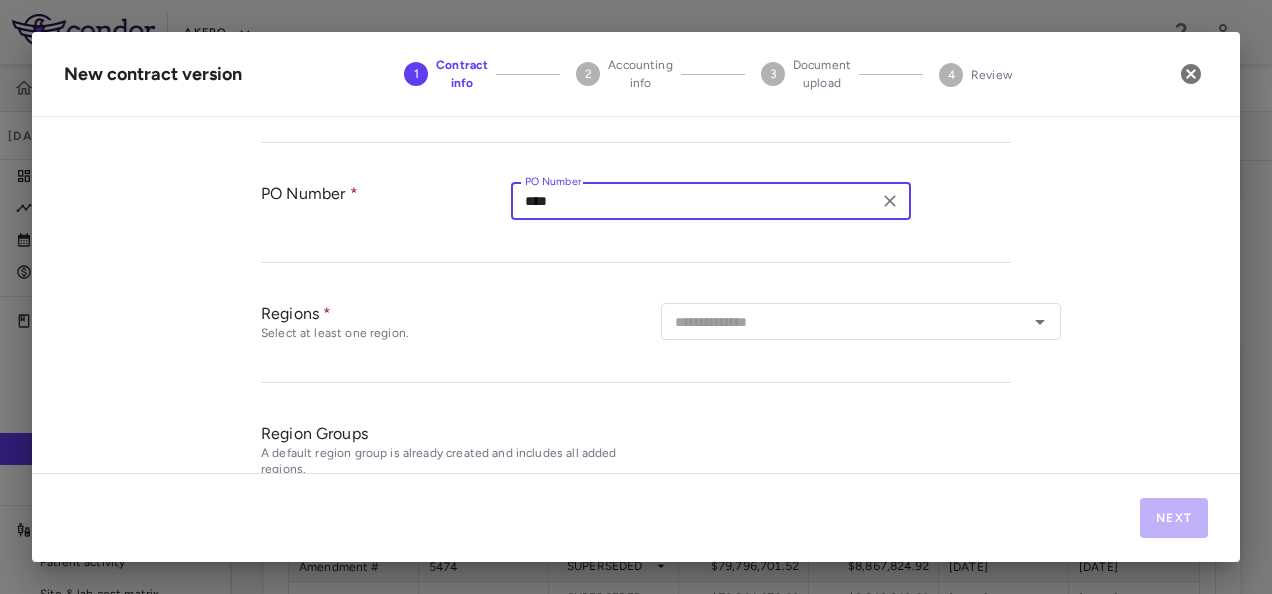 scroll, scrollTop: 666, scrollLeft: 0, axis: vertical 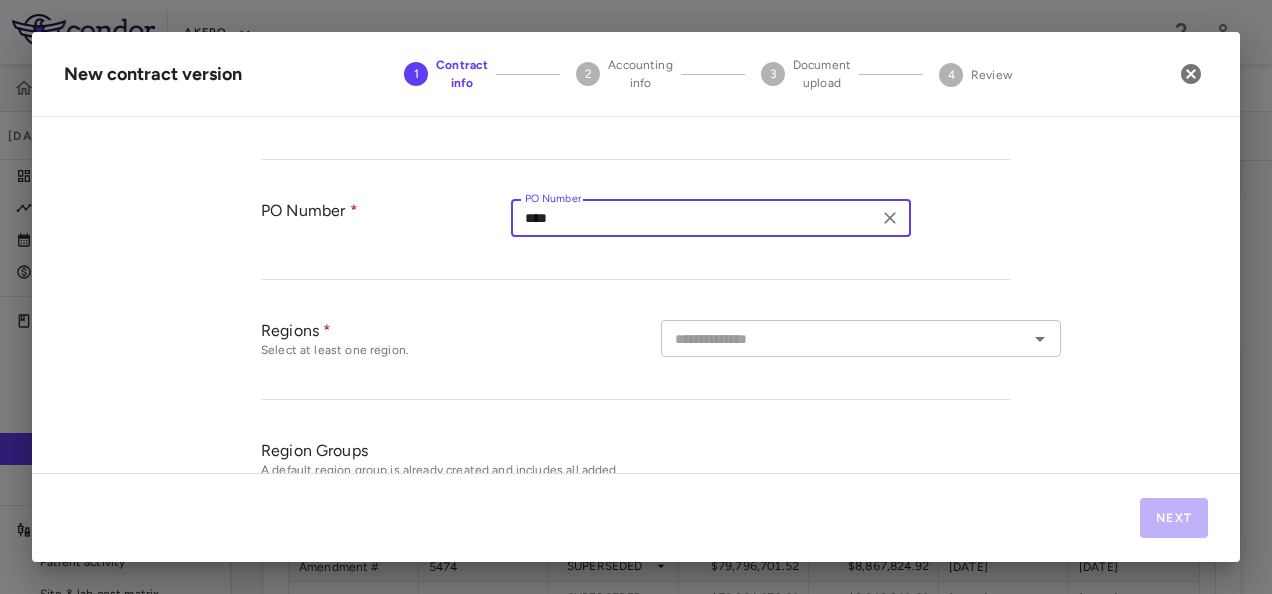 click at bounding box center (844, 338) 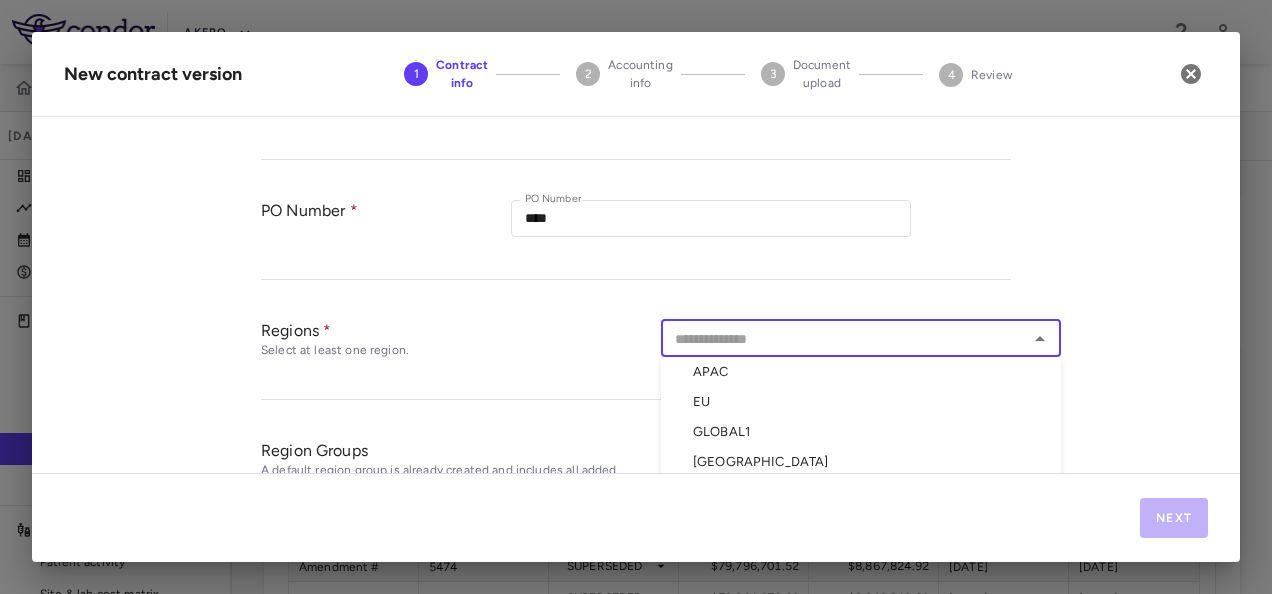 click on "APAC" at bounding box center (861, 372) 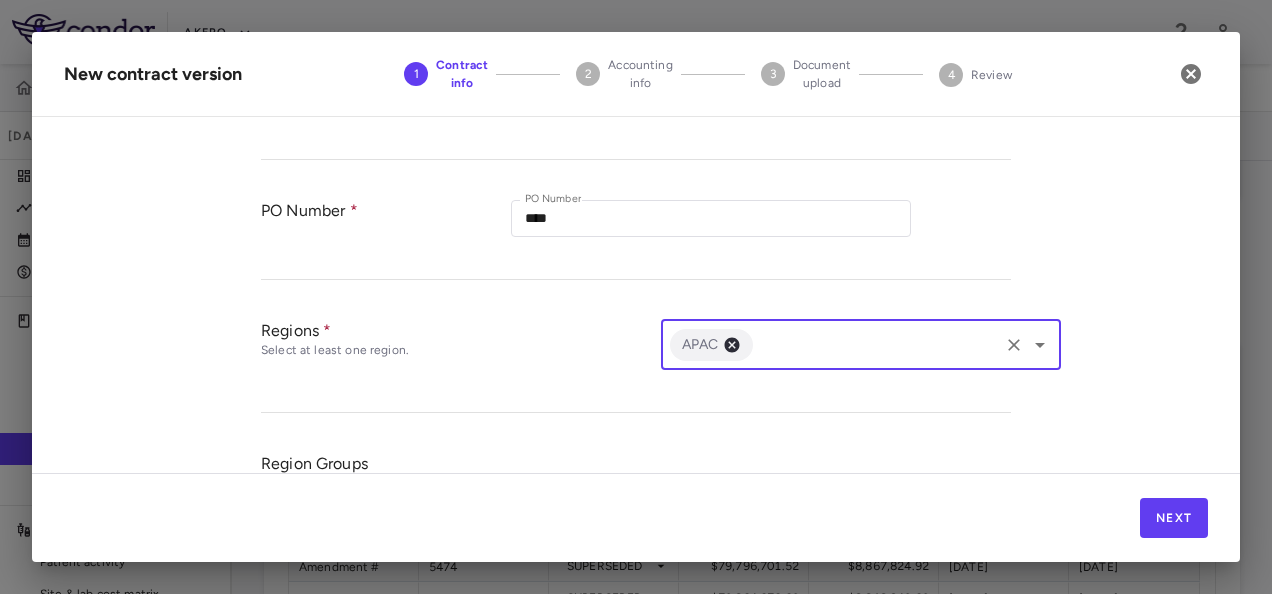 click at bounding box center [876, 344] 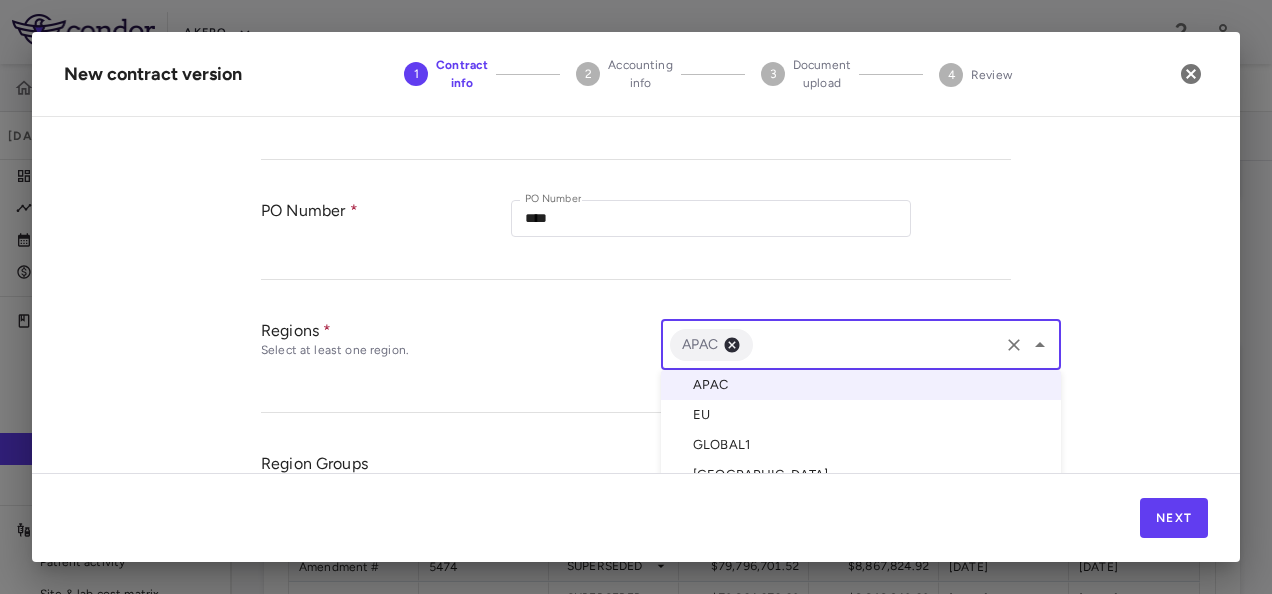 click on "EU" at bounding box center (861, 415) 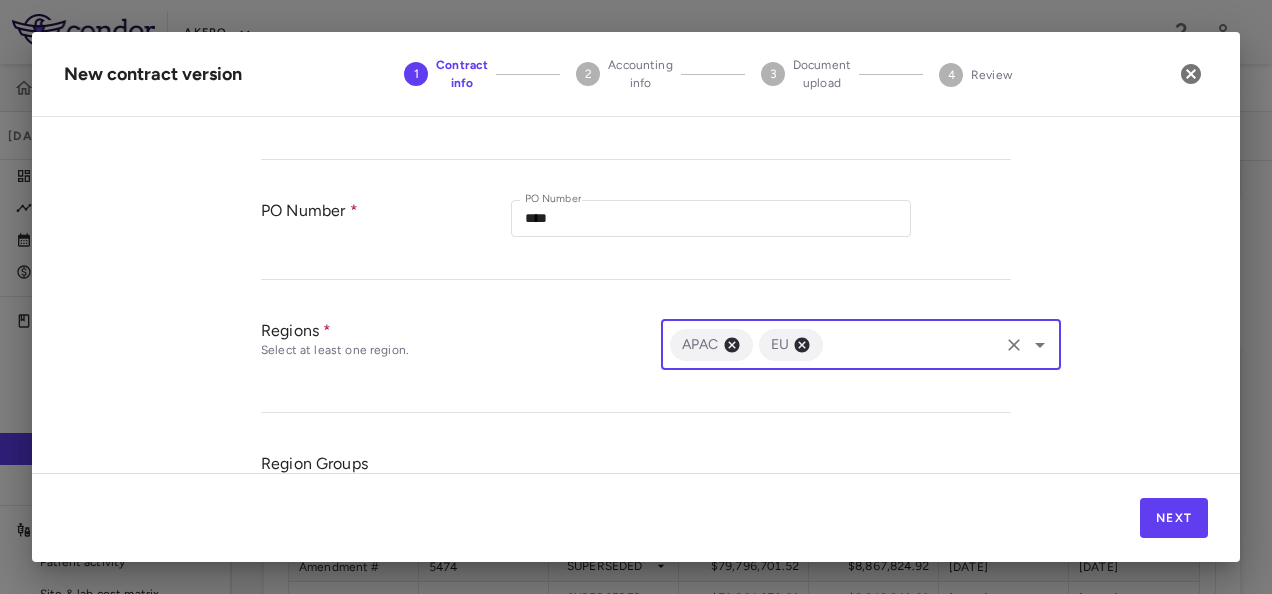 type on "*" 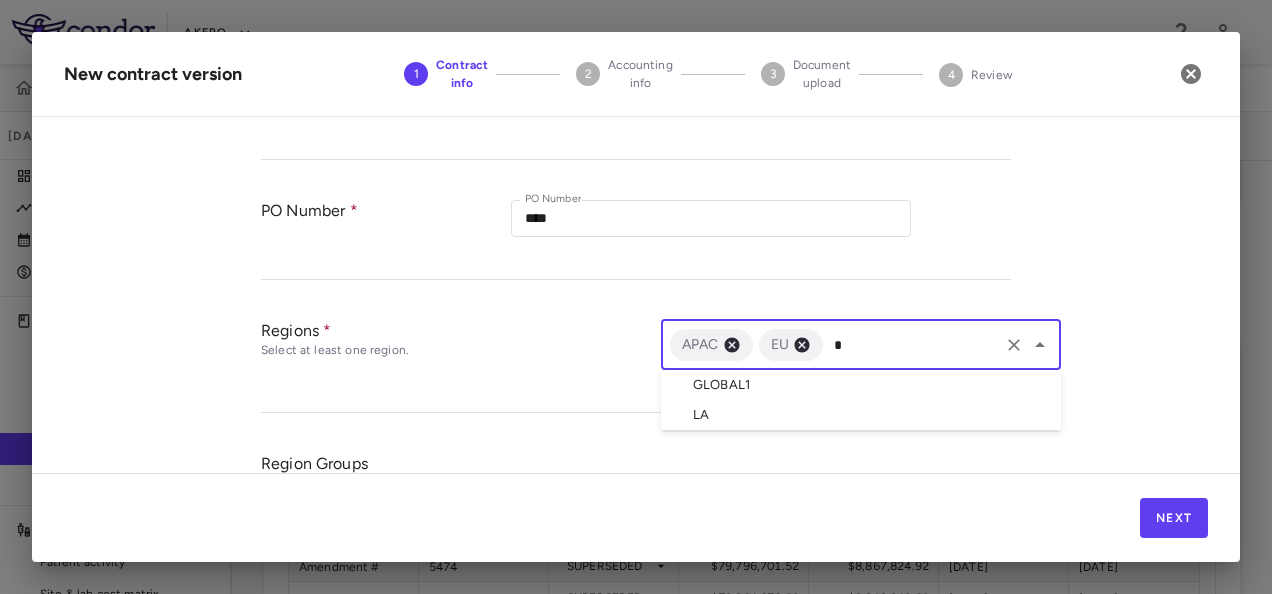 click on "LA" at bounding box center [861, 415] 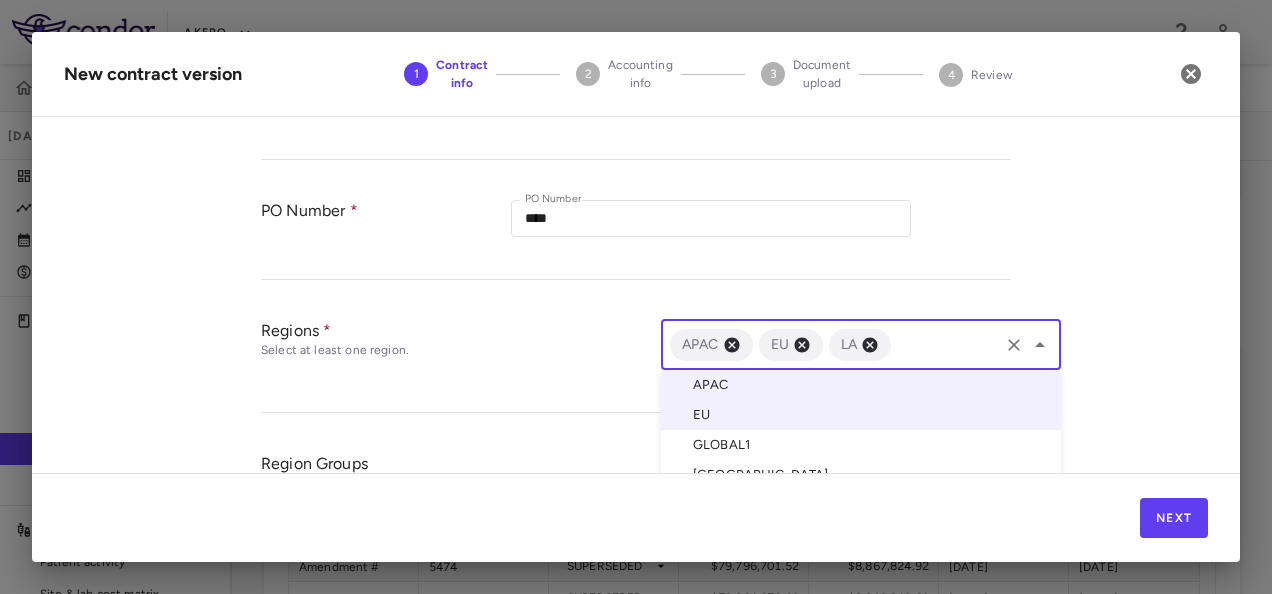 click at bounding box center [945, 344] 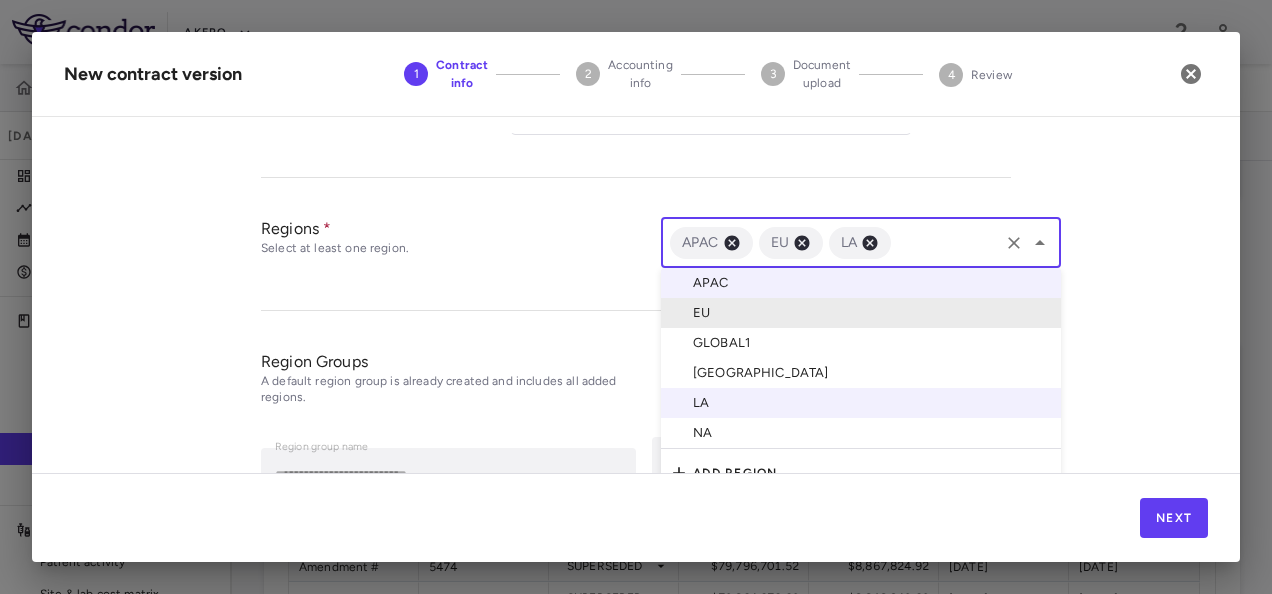 scroll, scrollTop: 780, scrollLeft: 0, axis: vertical 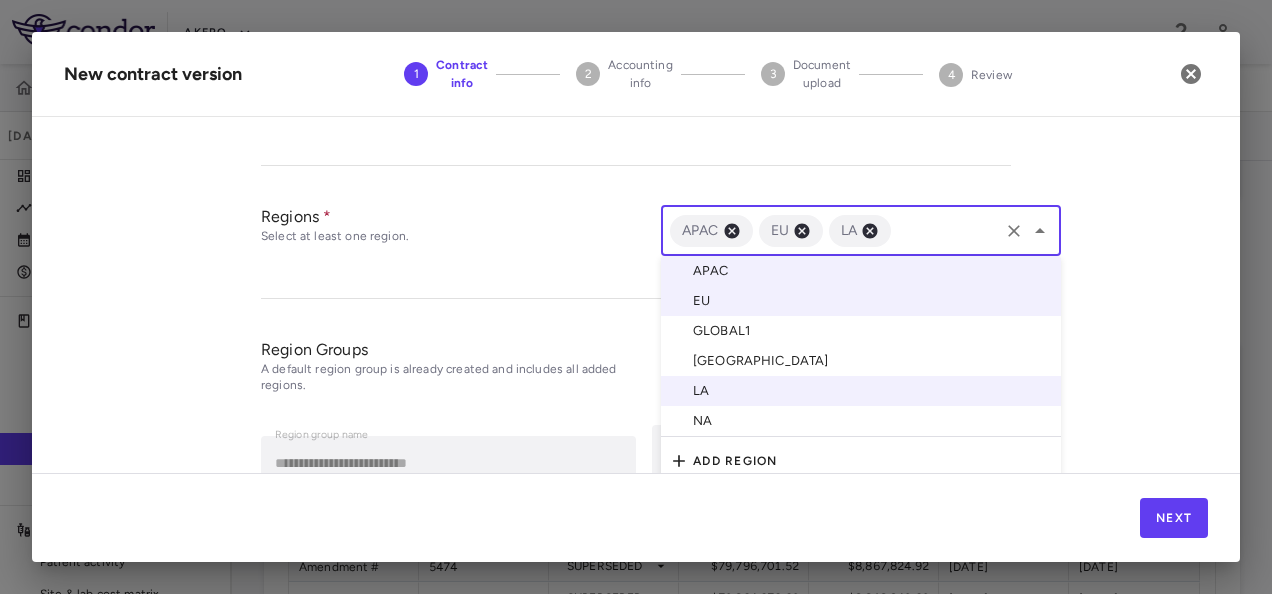click on "NA" at bounding box center [861, 421] 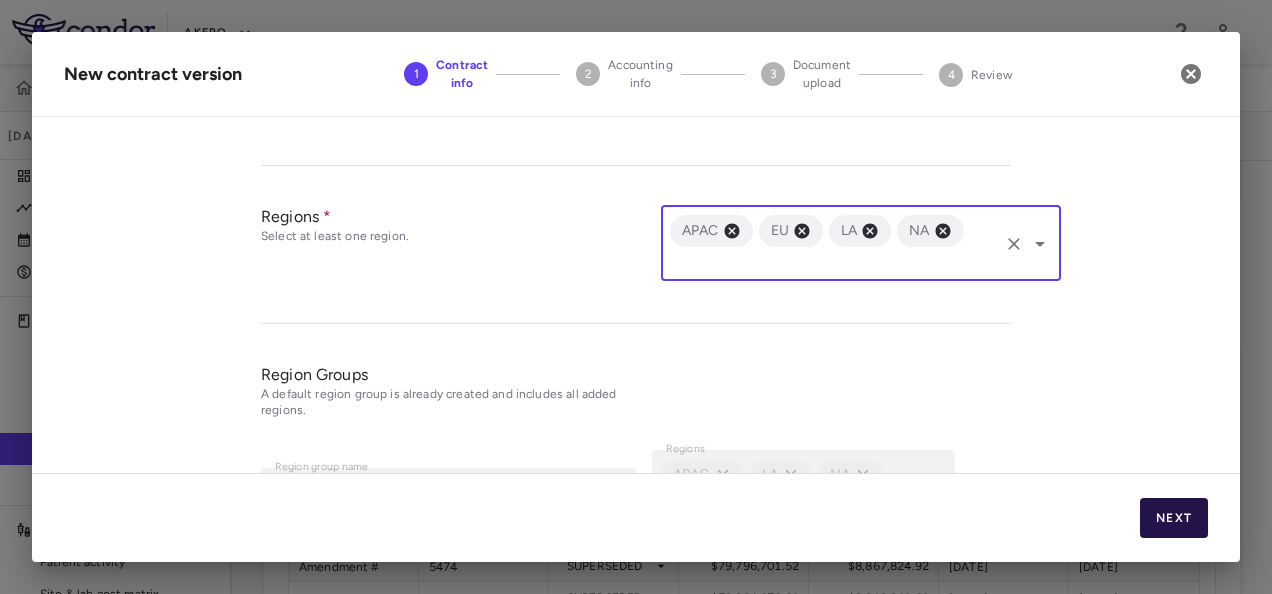 click on "Next" at bounding box center (1174, 518) 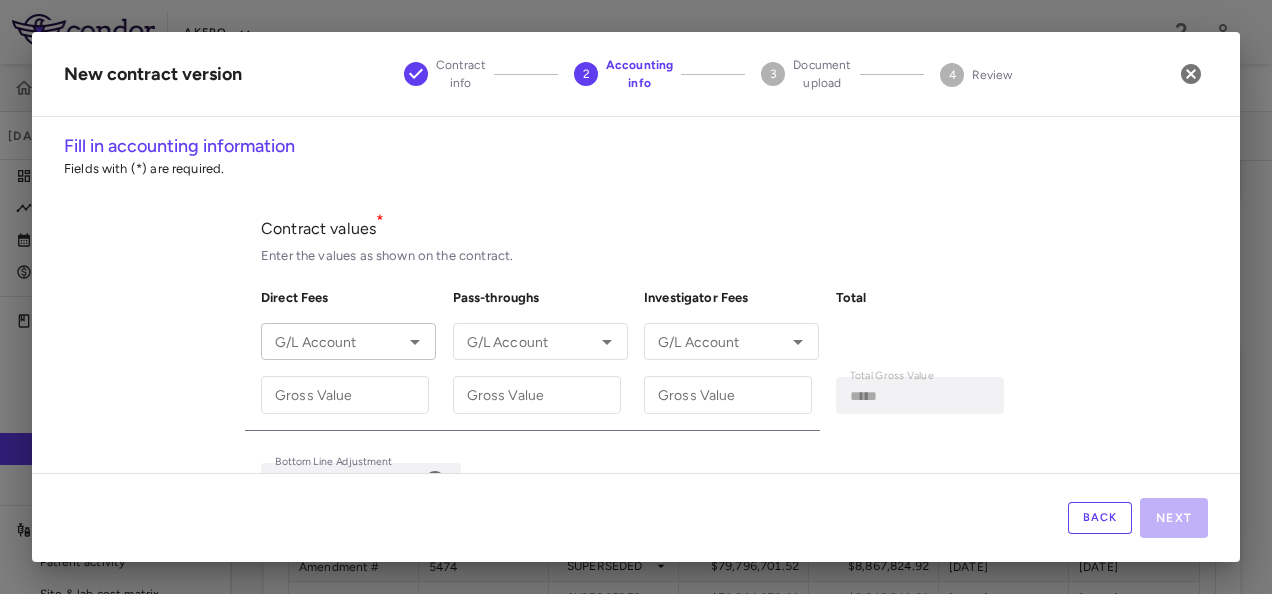 click on "G/L Account" at bounding box center [348, 341] 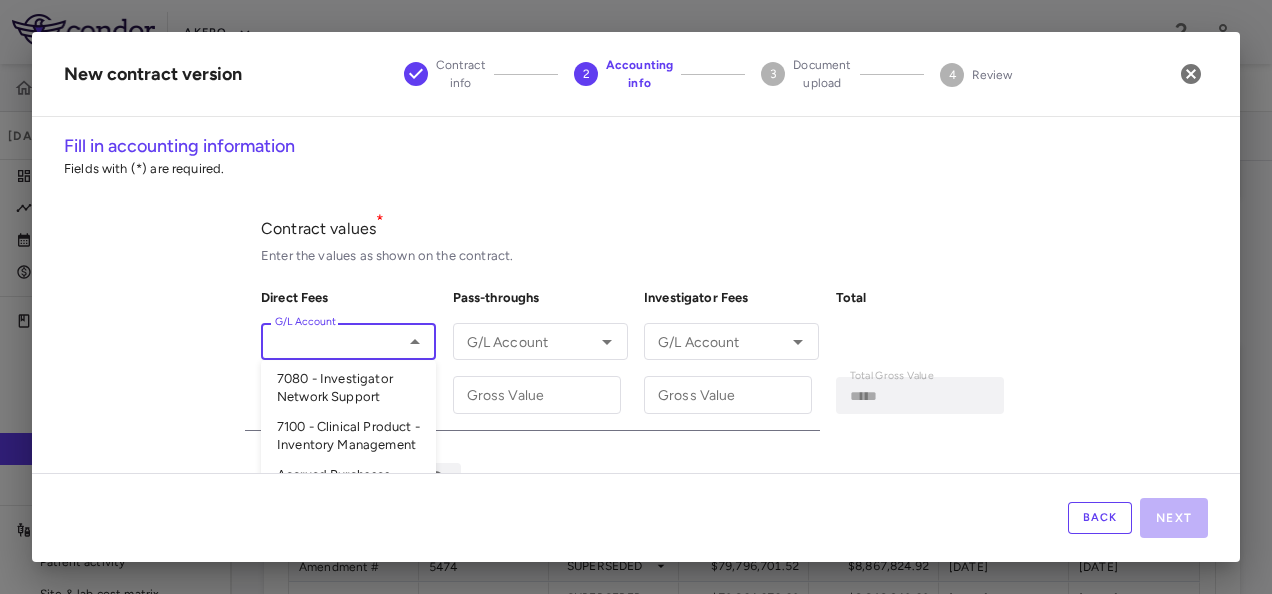 scroll, scrollTop: 428, scrollLeft: 0, axis: vertical 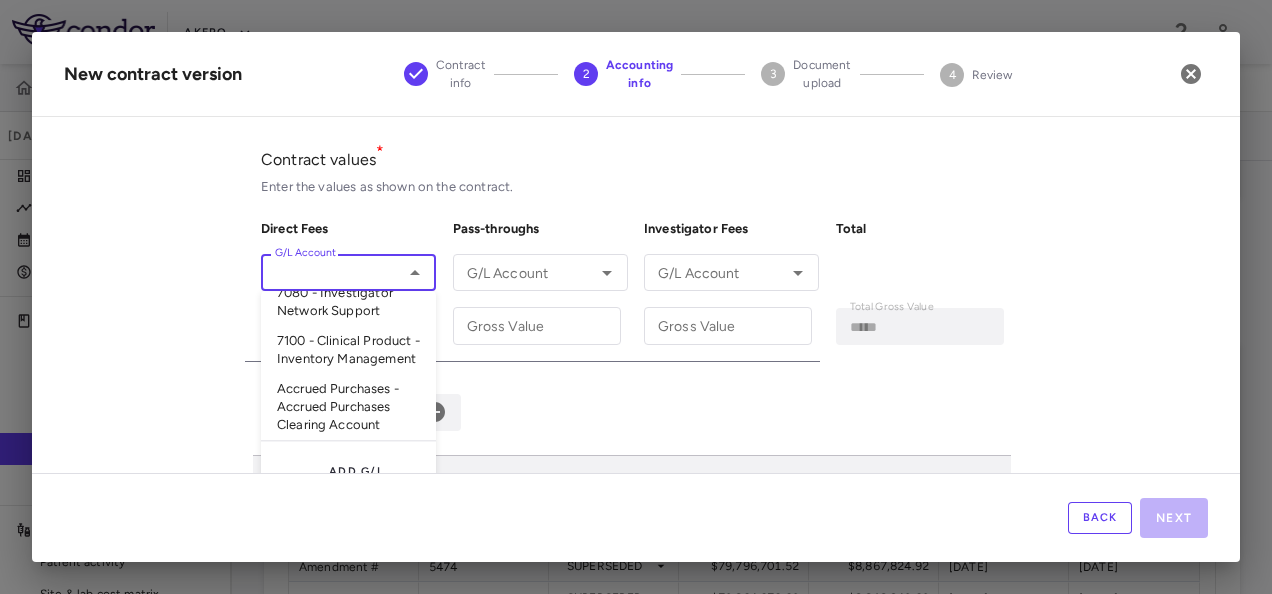 click on "Accrued Purchases - Accrued Purchases Clearing Account" at bounding box center [348, 408] 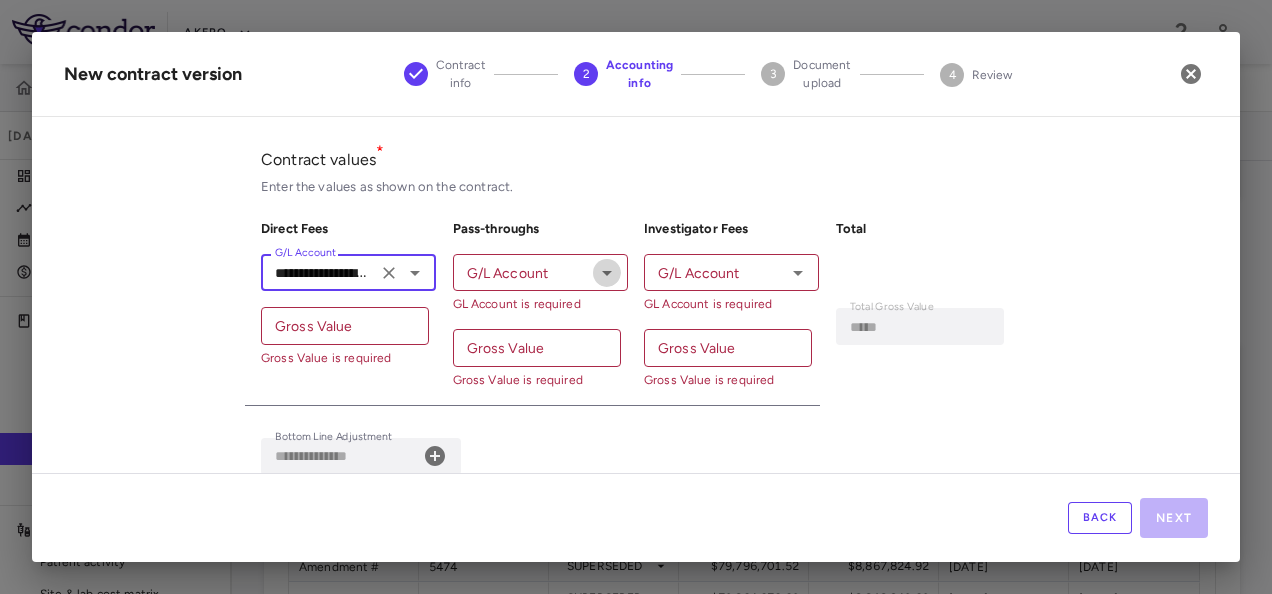 click 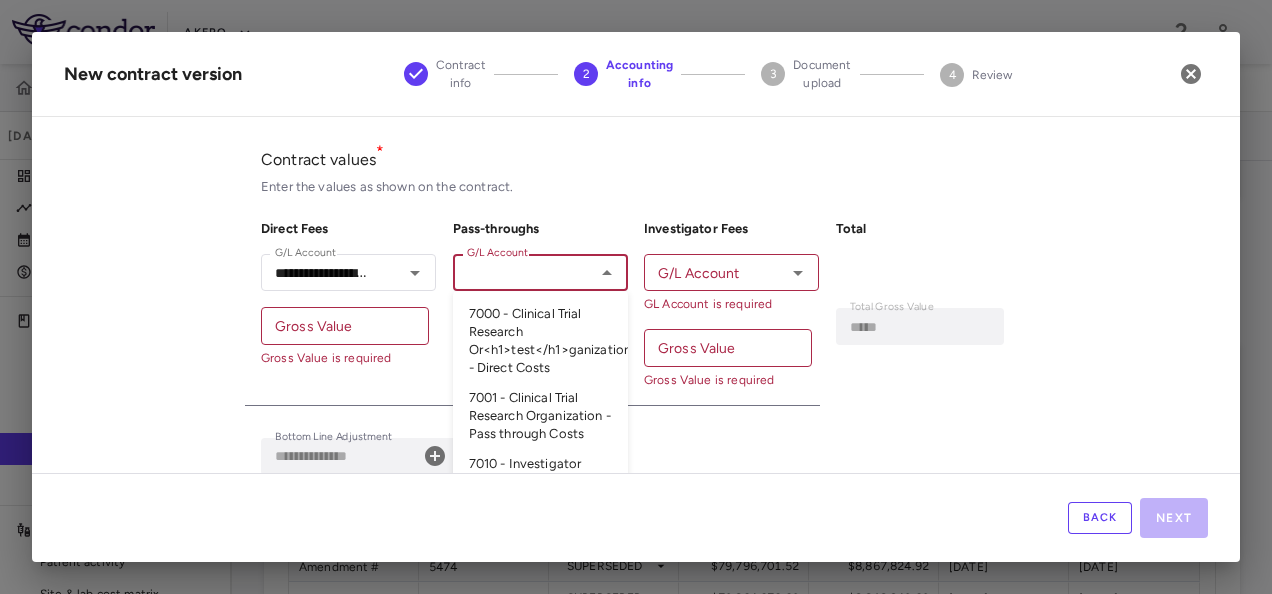 scroll, scrollTop: 428, scrollLeft: 0, axis: vertical 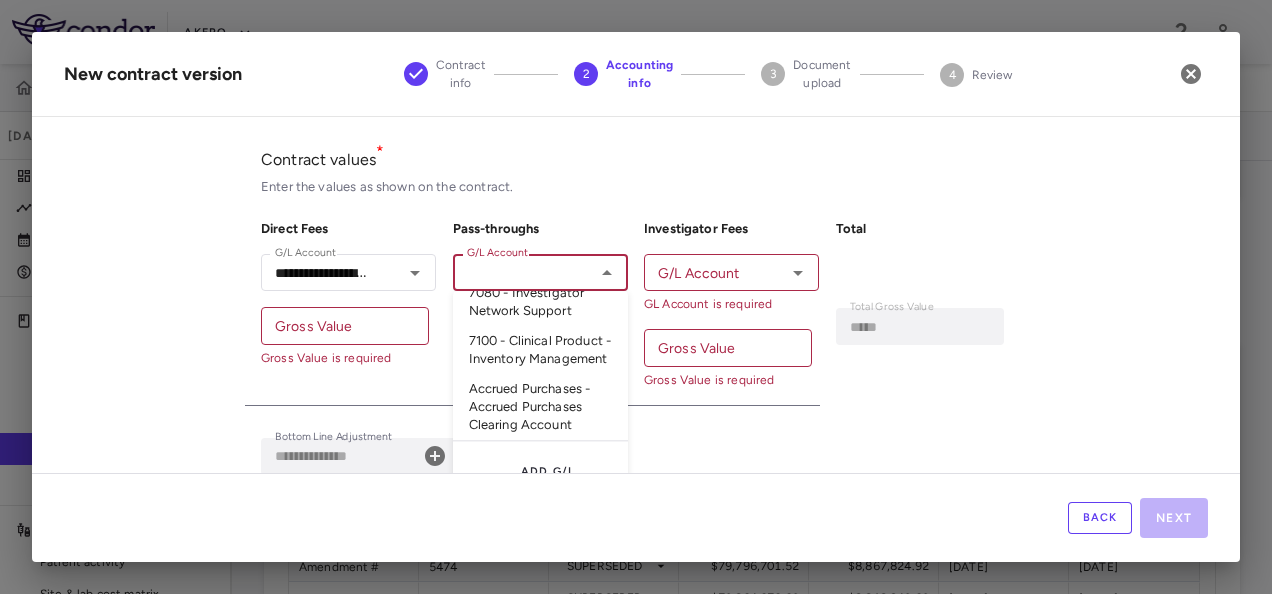click on "Accrued Purchases - Accrued Purchases Clearing Account" at bounding box center (540, 408) 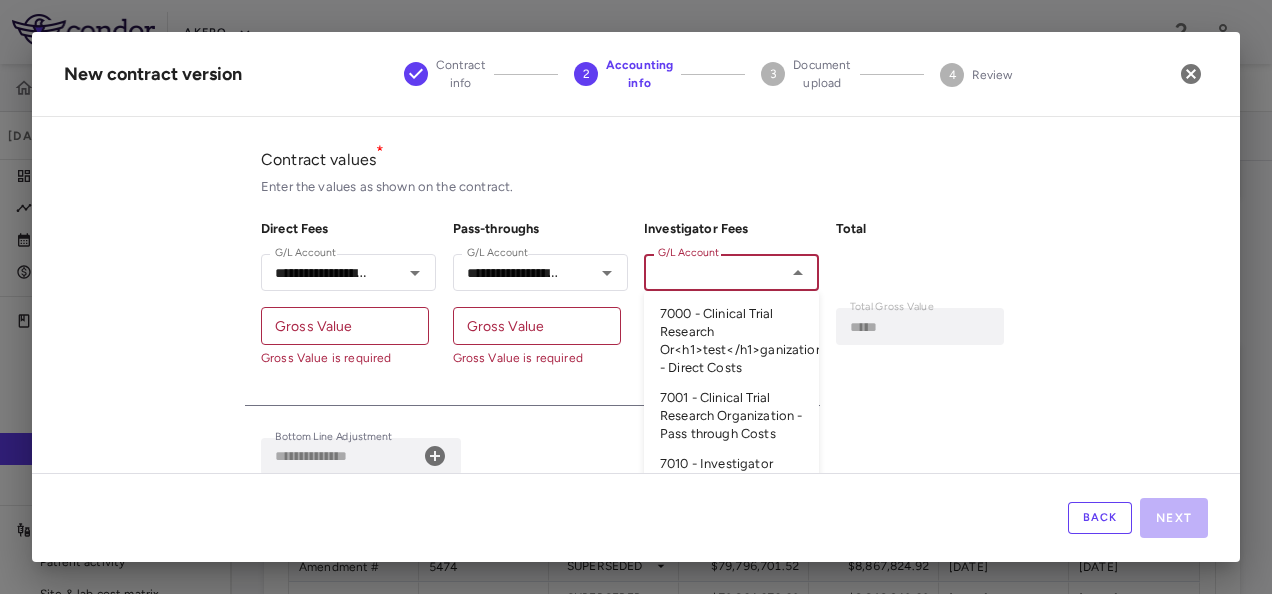 click on "G/L Account" at bounding box center (715, 272) 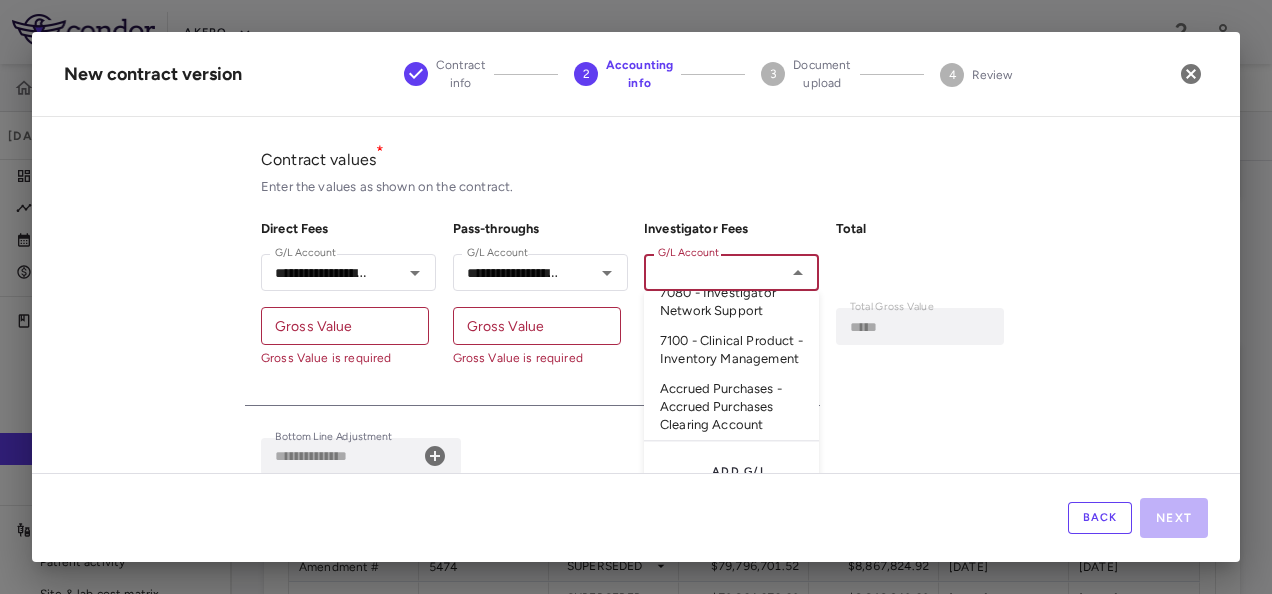 click on "Accrued Purchases - Accrued Purchases Clearing Account" at bounding box center [731, 408] 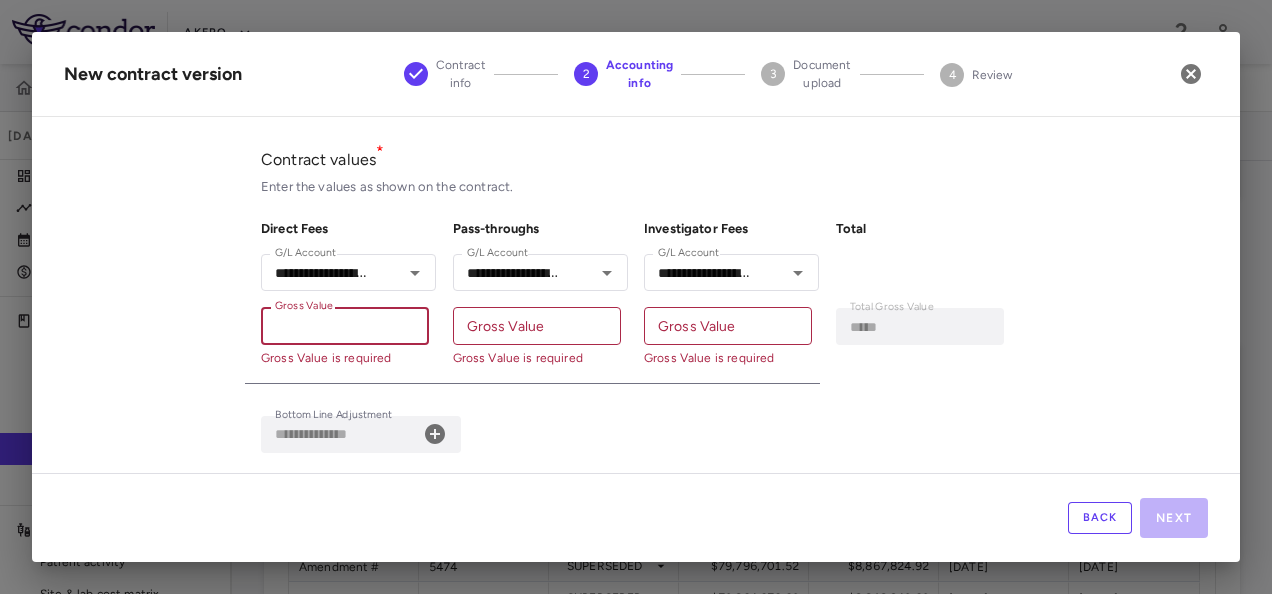 click on "Gross Value" at bounding box center (345, 325) 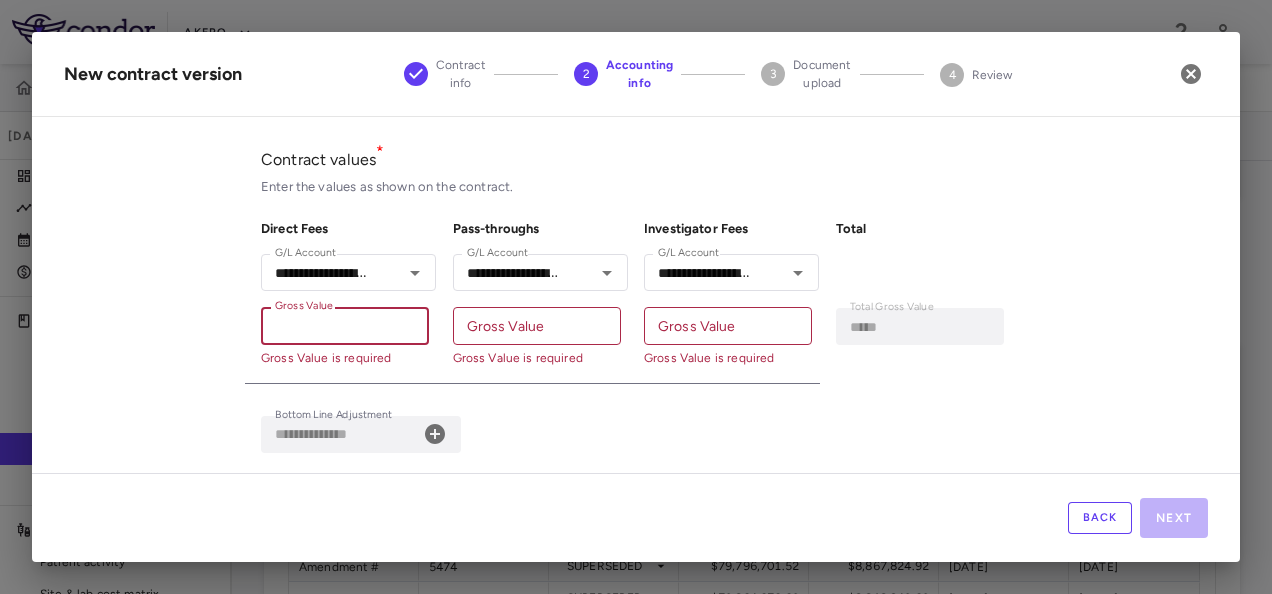 paste on "**********" 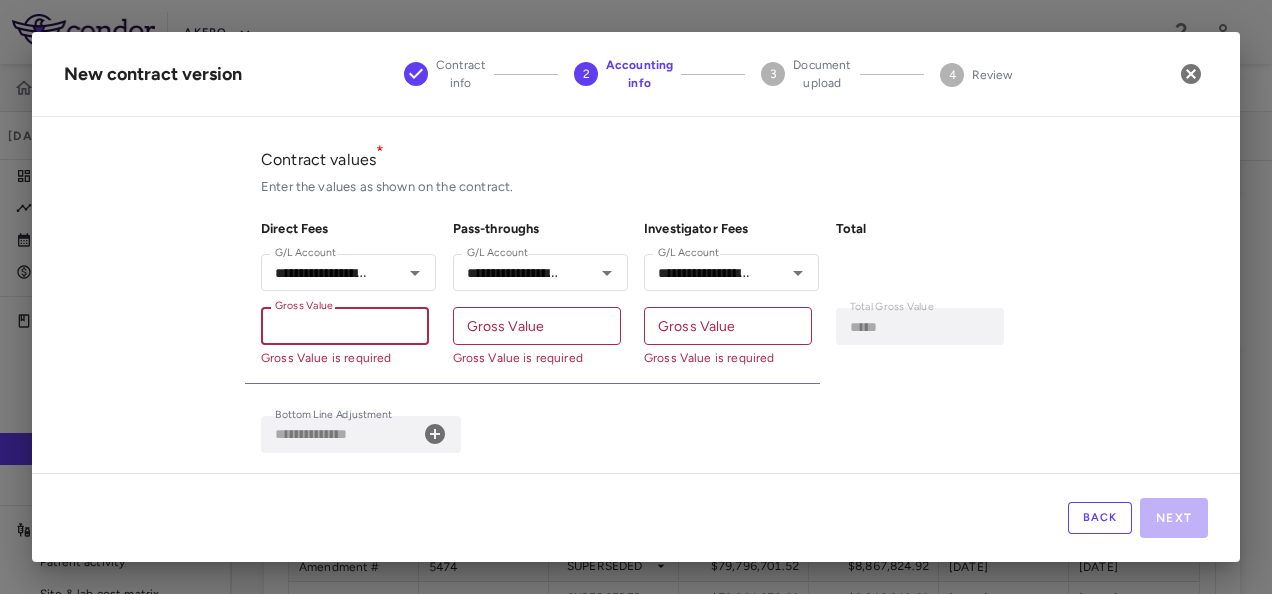 type on "**********" 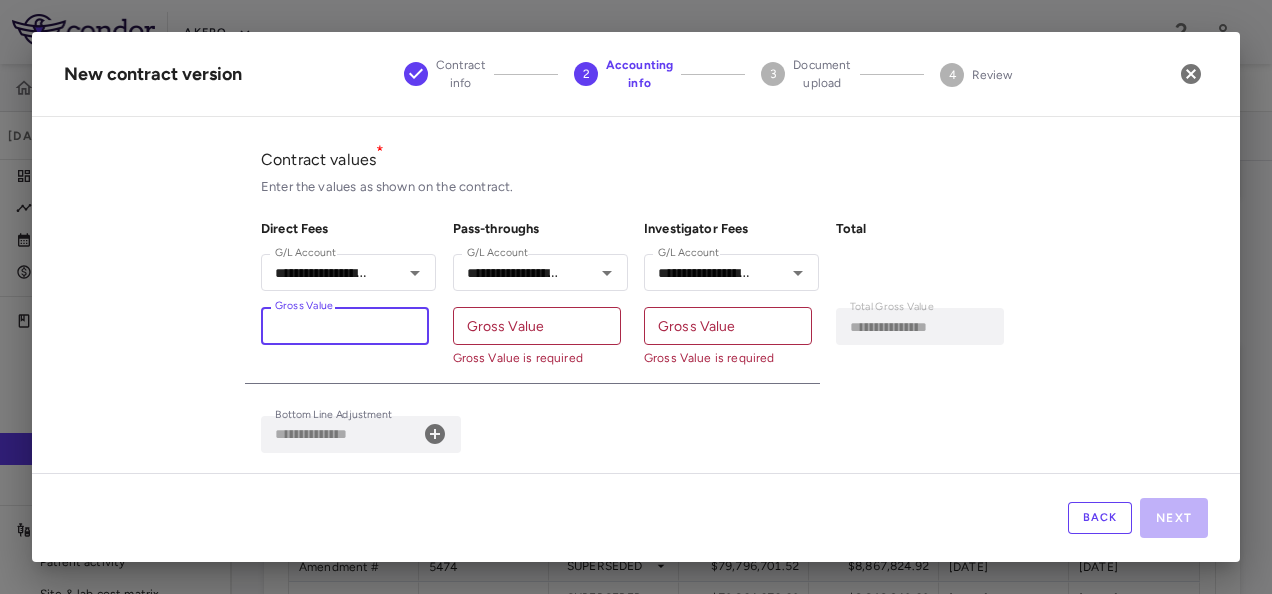 type on "**********" 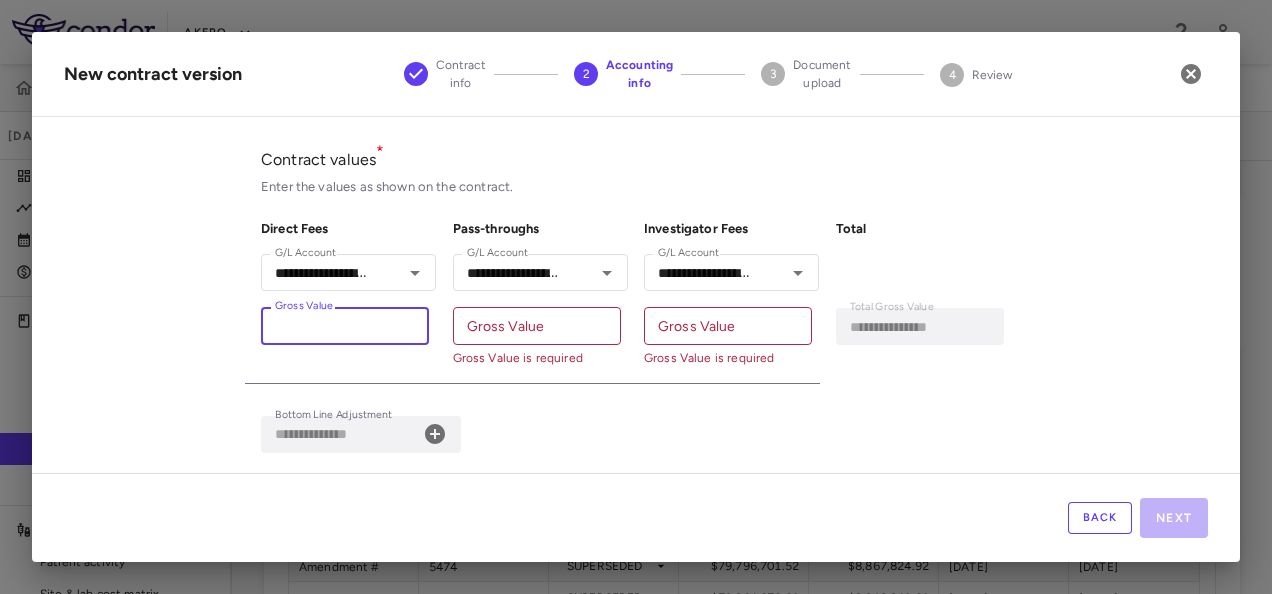 click on "Gross Value" at bounding box center (537, 325) 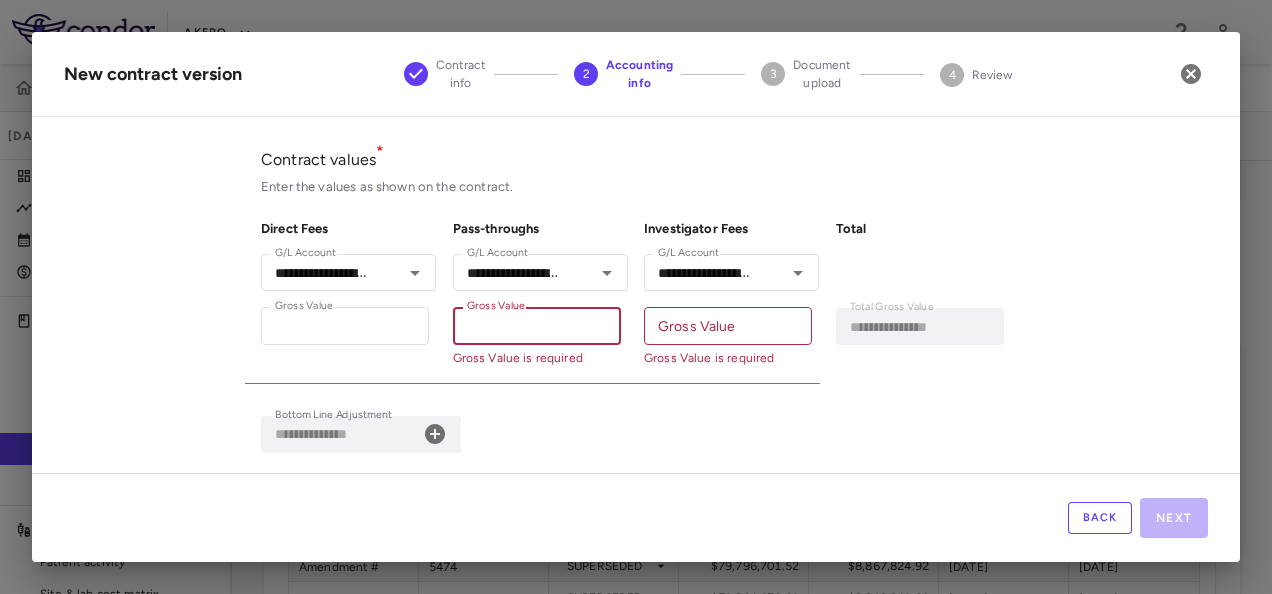 paste on "**********" 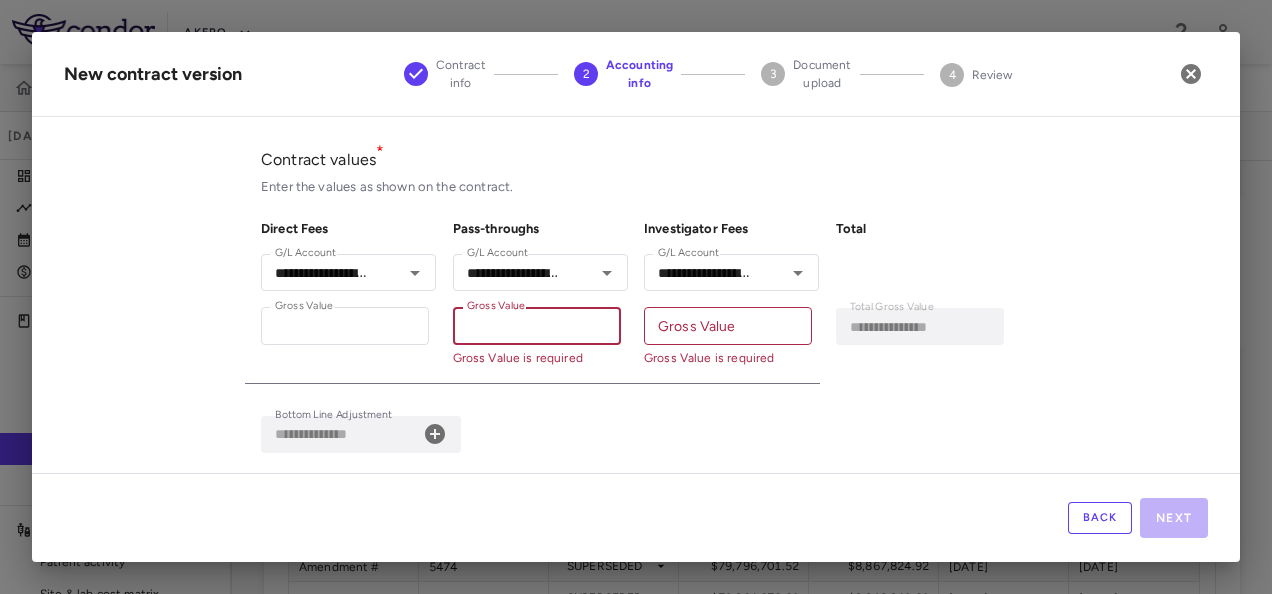 type on "**********" 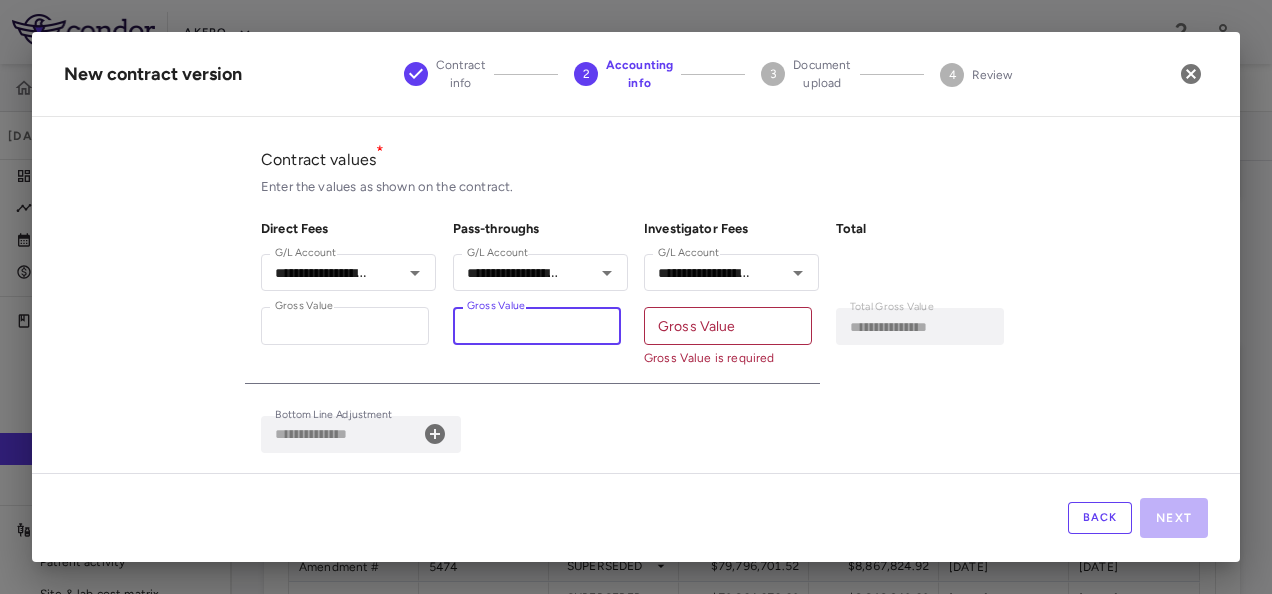 type on "**********" 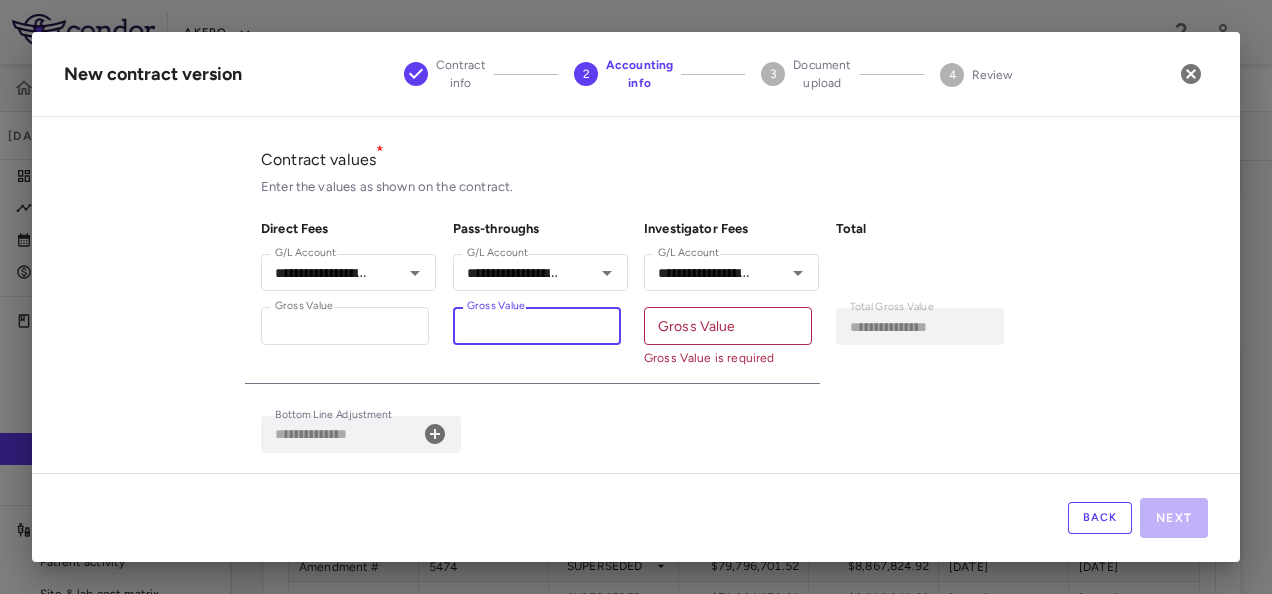 click on "Gross Value" at bounding box center (728, 325) 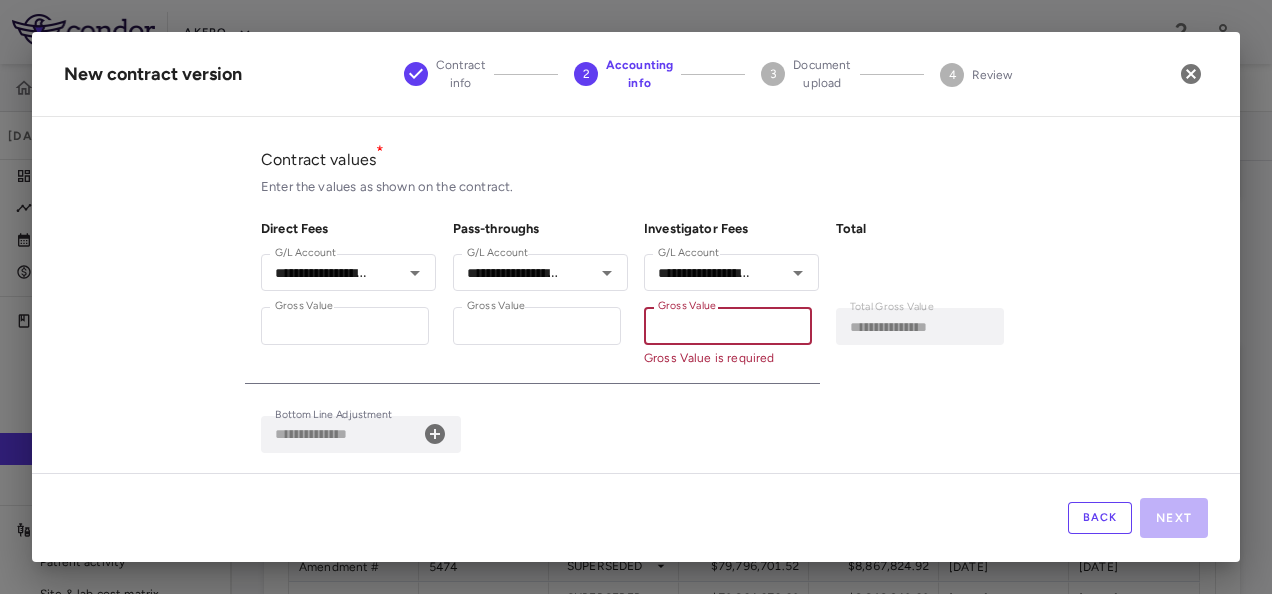 paste on "**********" 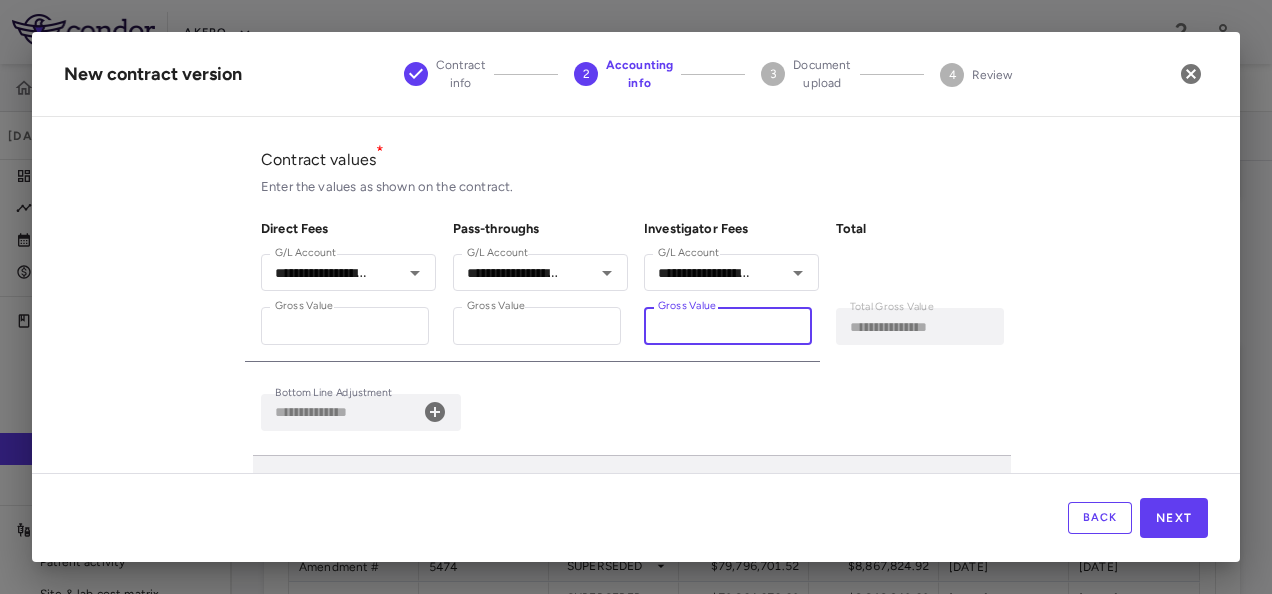 type on "**********" 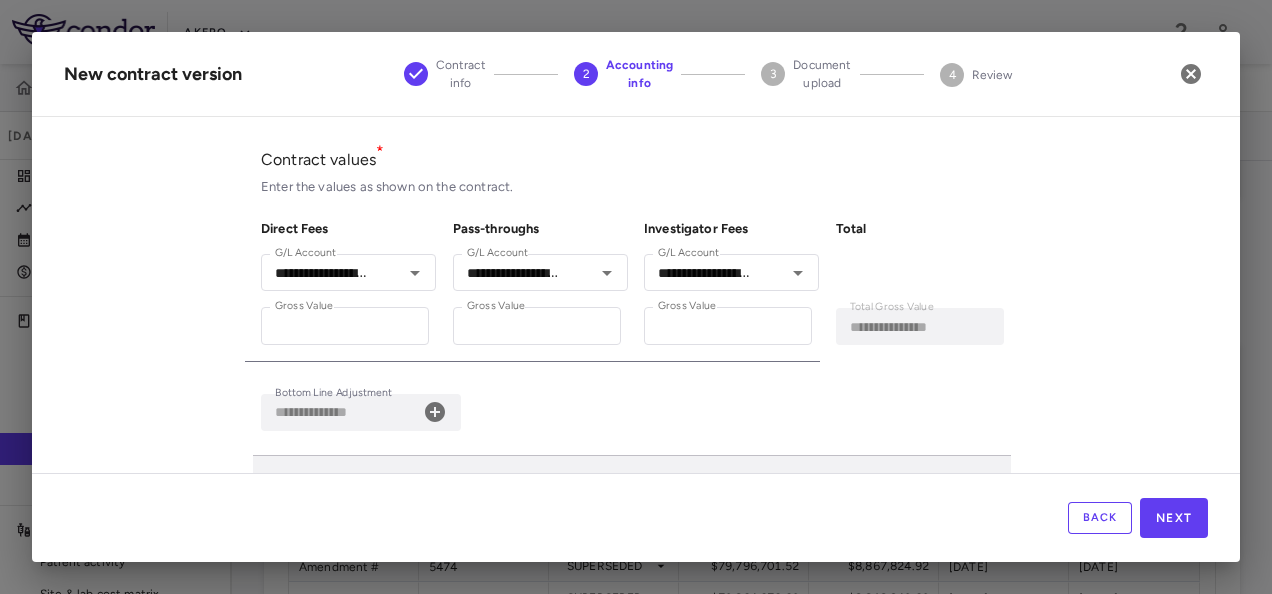 click 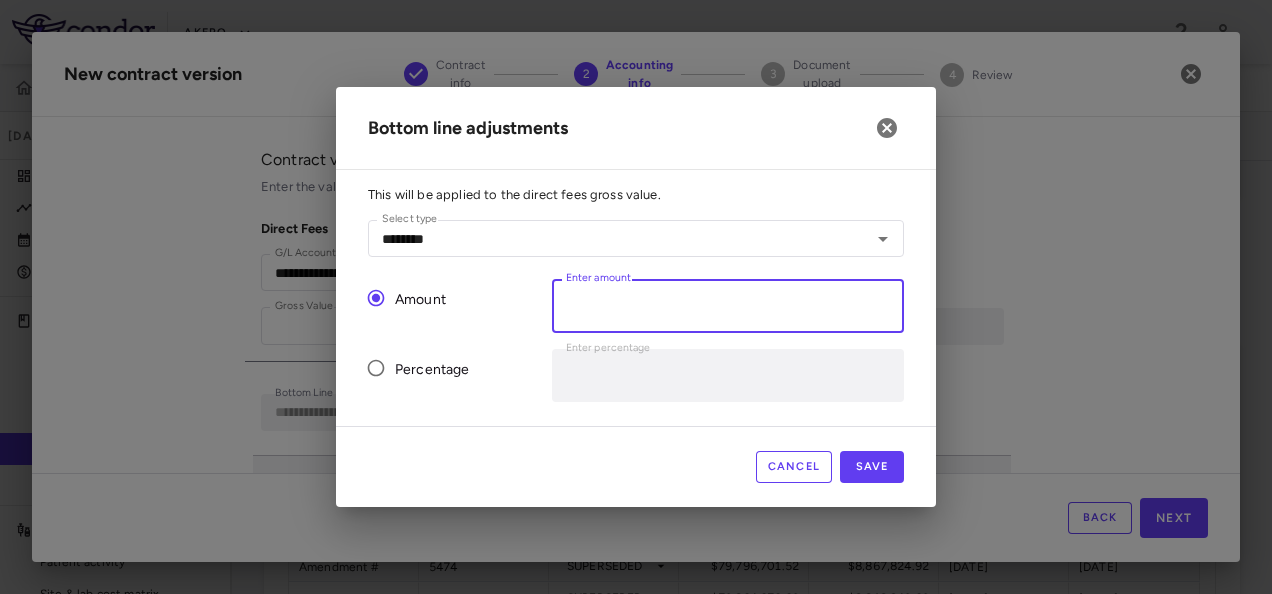 click on "*" at bounding box center (728, 305) 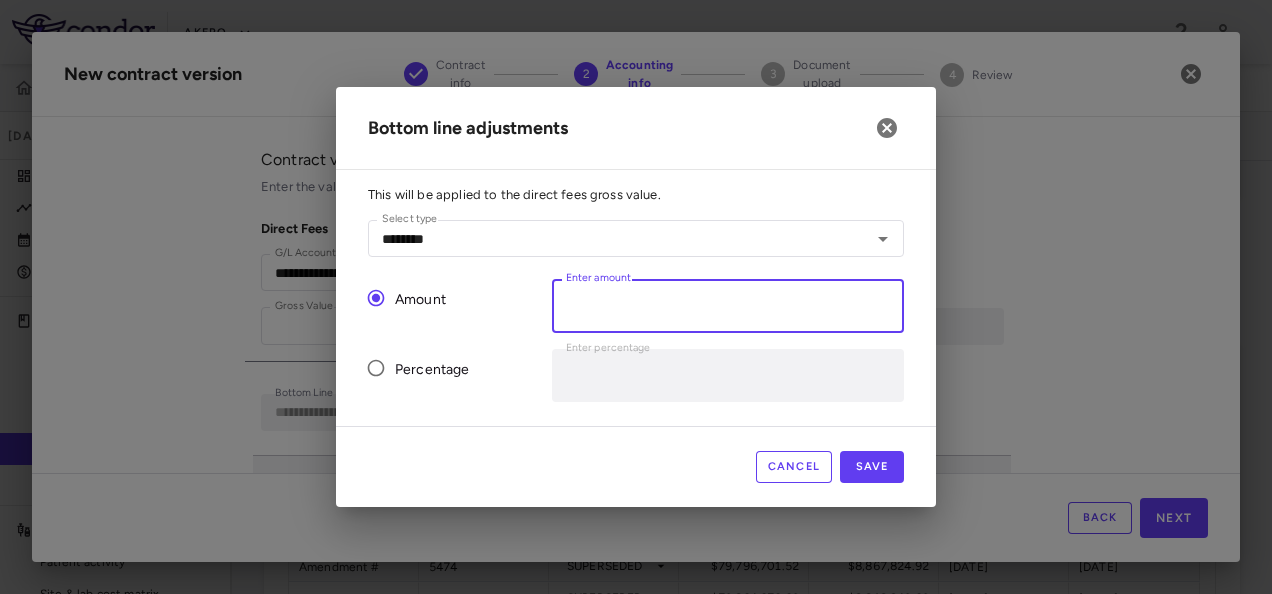 paste on "**********" 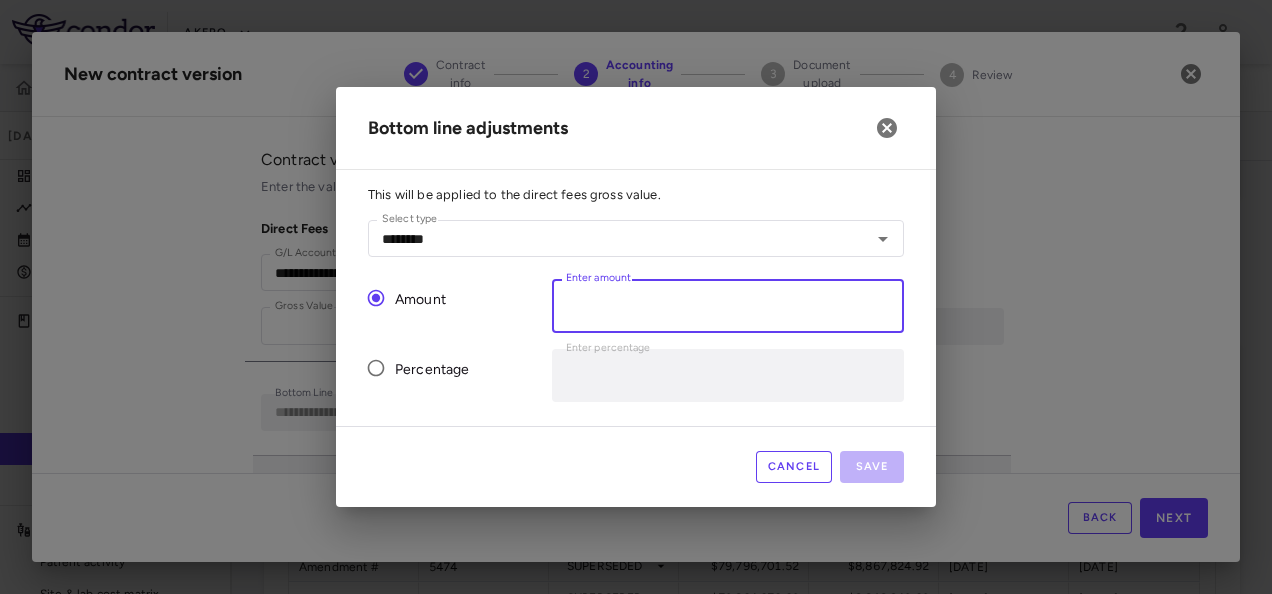 click on "**********" at bounding box center [728, 305] 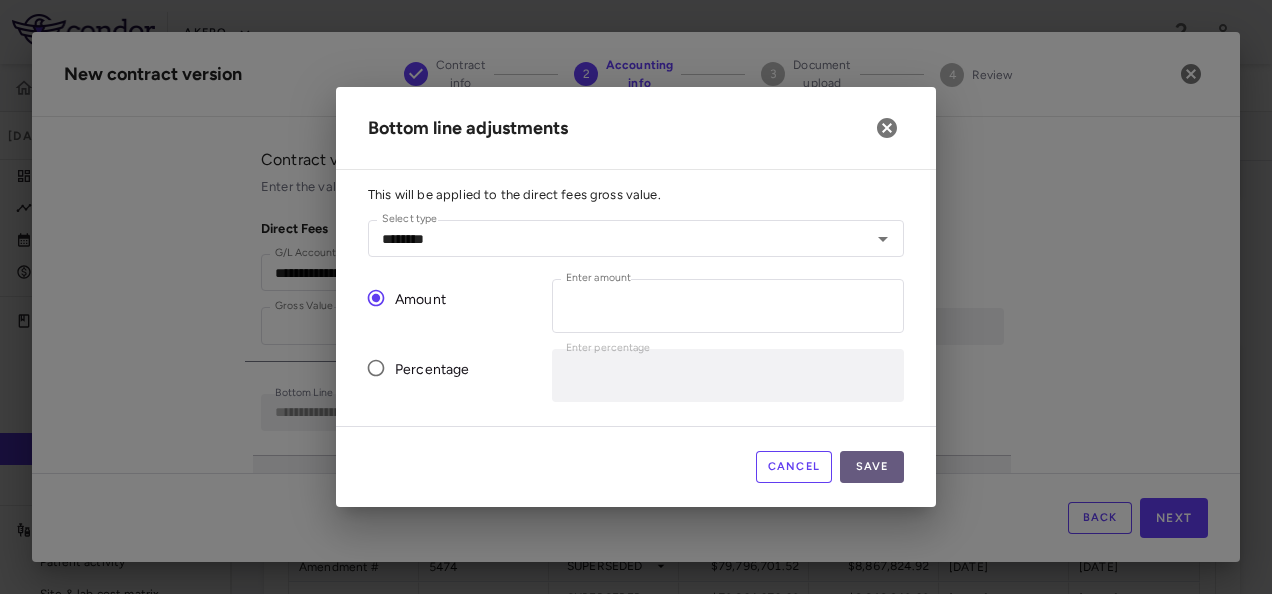 click on "Save" at bounding box center (872, 467) 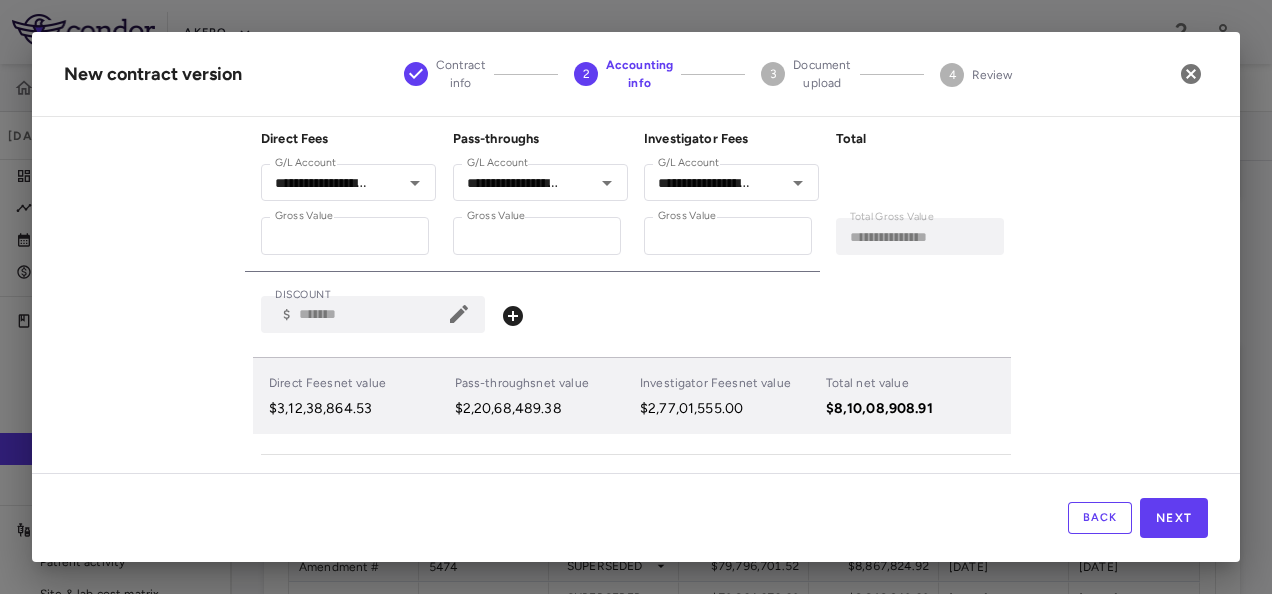 scroll, scrollTop: 160, scrollLeft: 0, axis: vertical 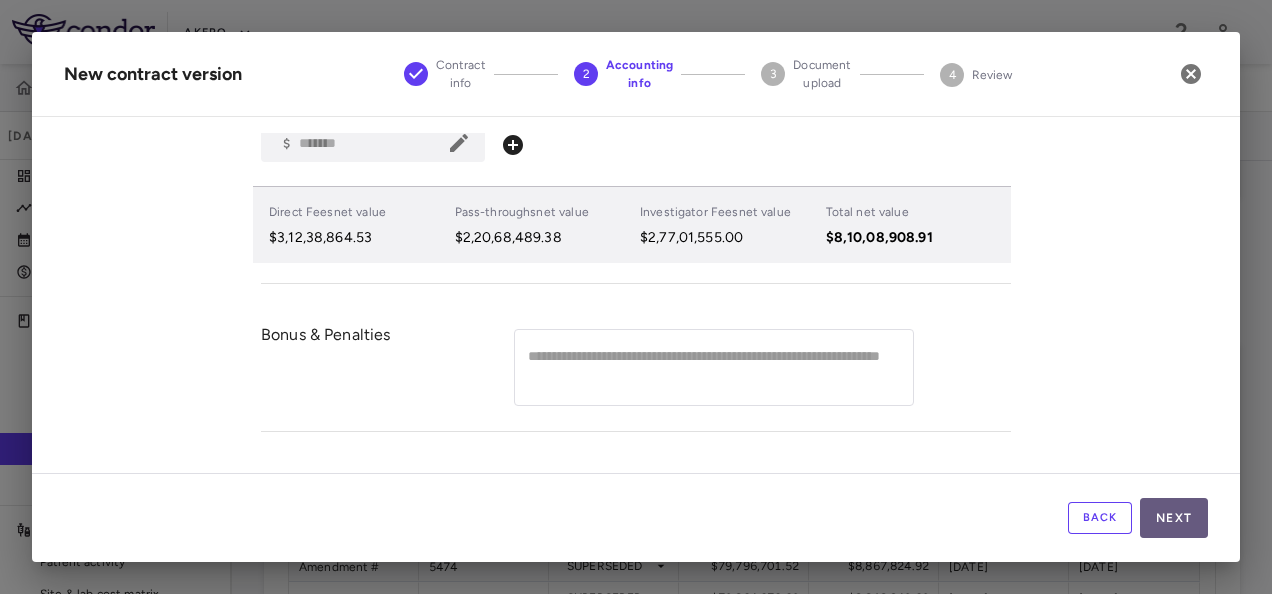 click on "Next" at bounding box center (1174, 518) 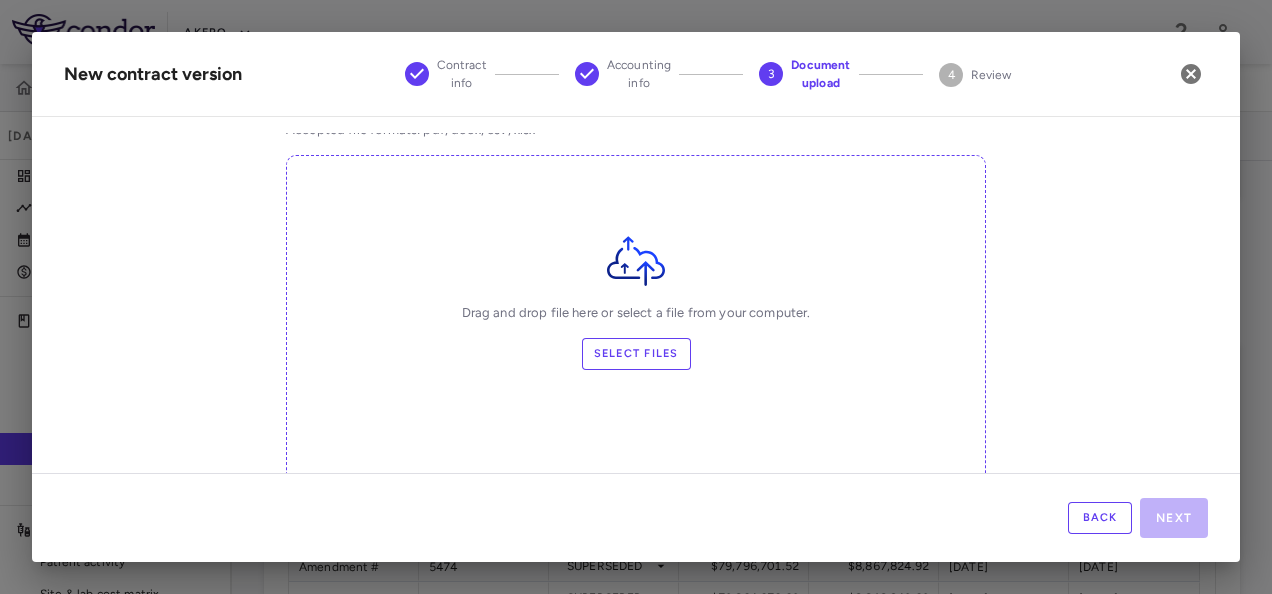 scroll, scrollTop: 118, scrollLeft: 0, axis: vertical 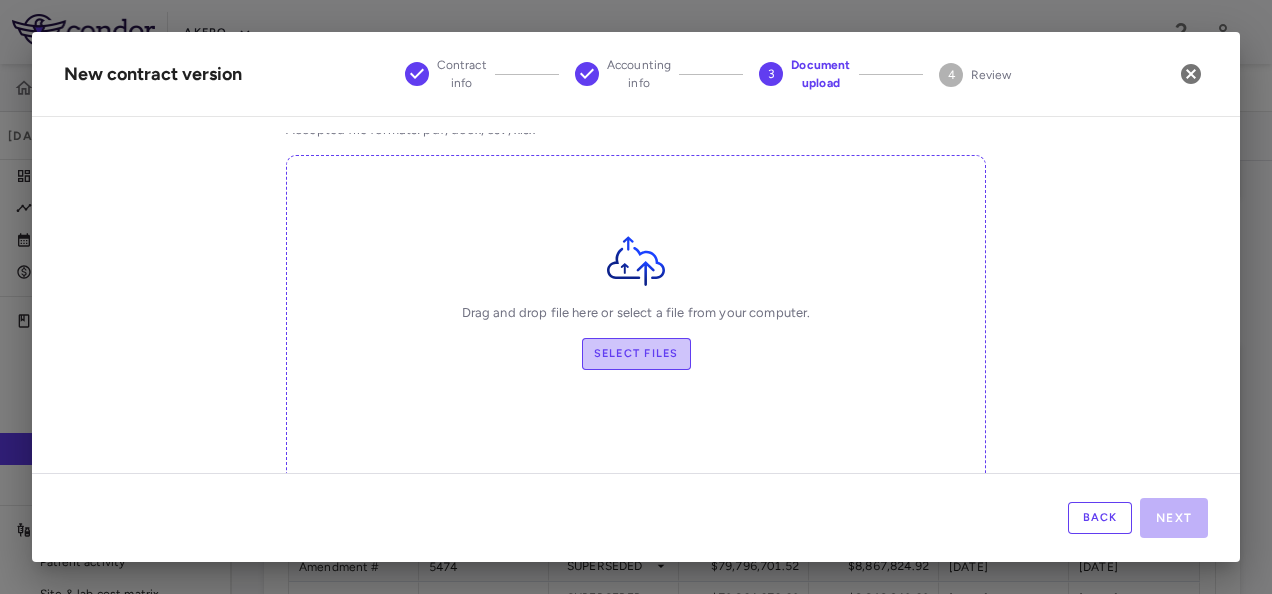click on "Select files" at bounding box center (636, 354) 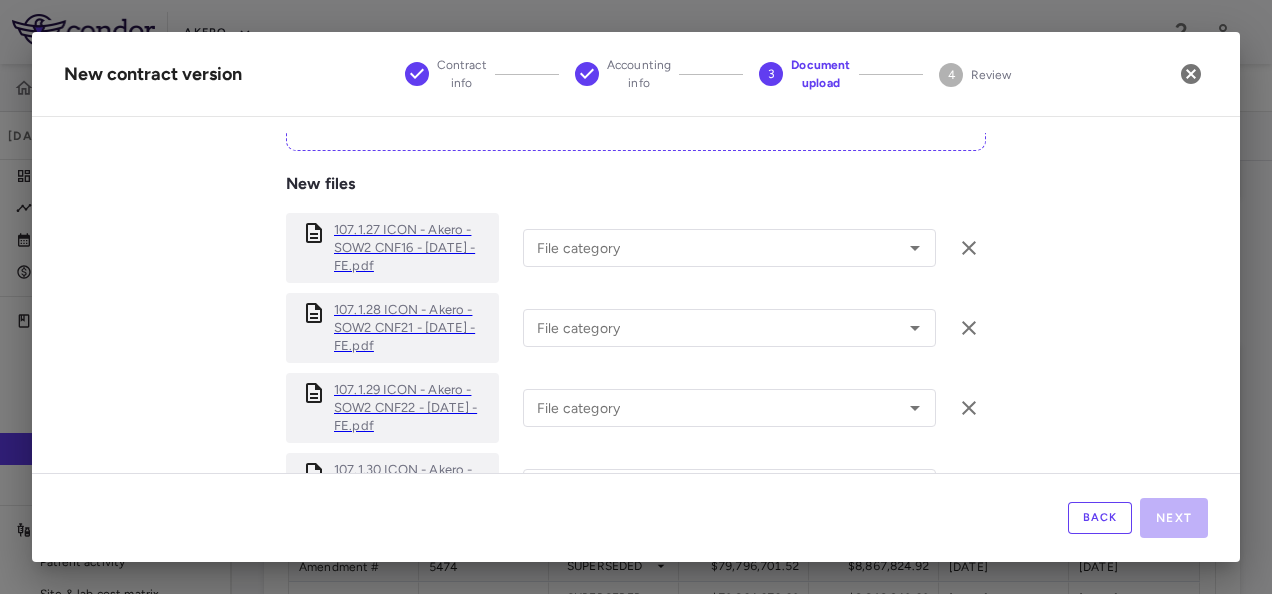 scroll, scrollTop: 500, scrollLeft: 0, axis: vertical 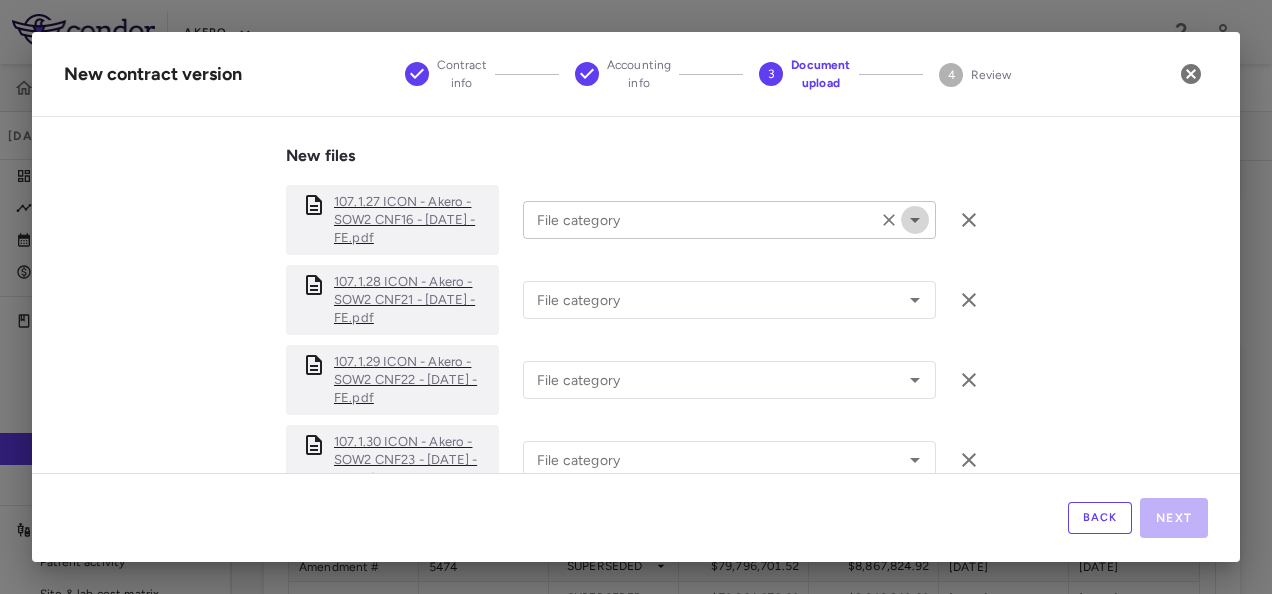 click 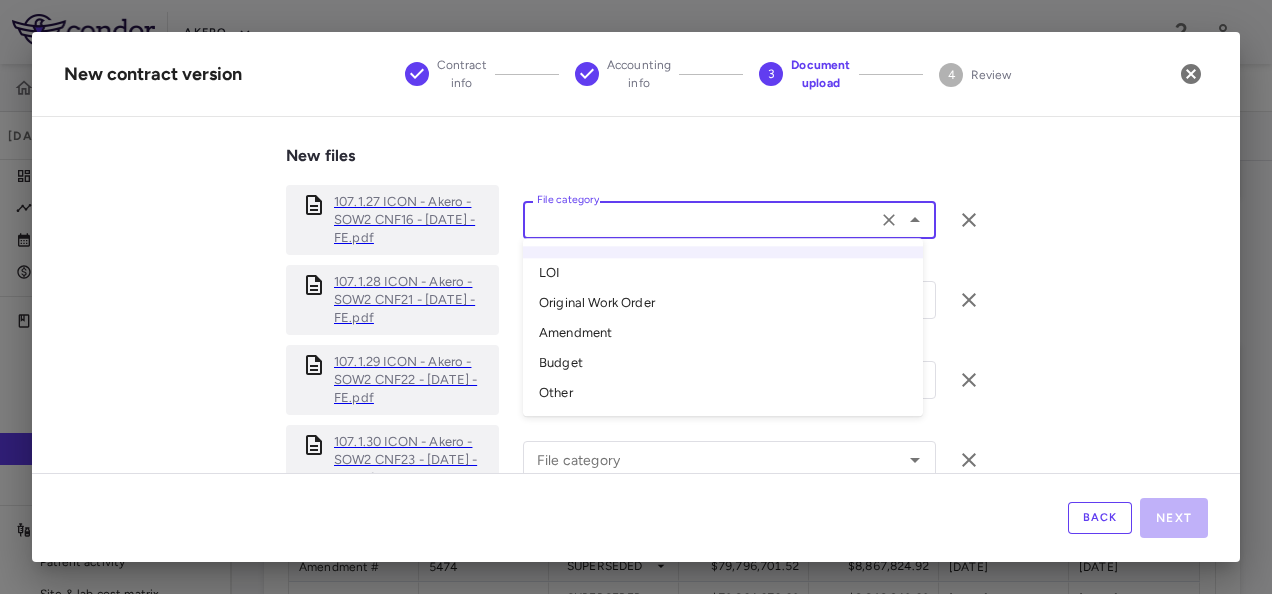 click on "Amendment" at bounding box center [723, 334] 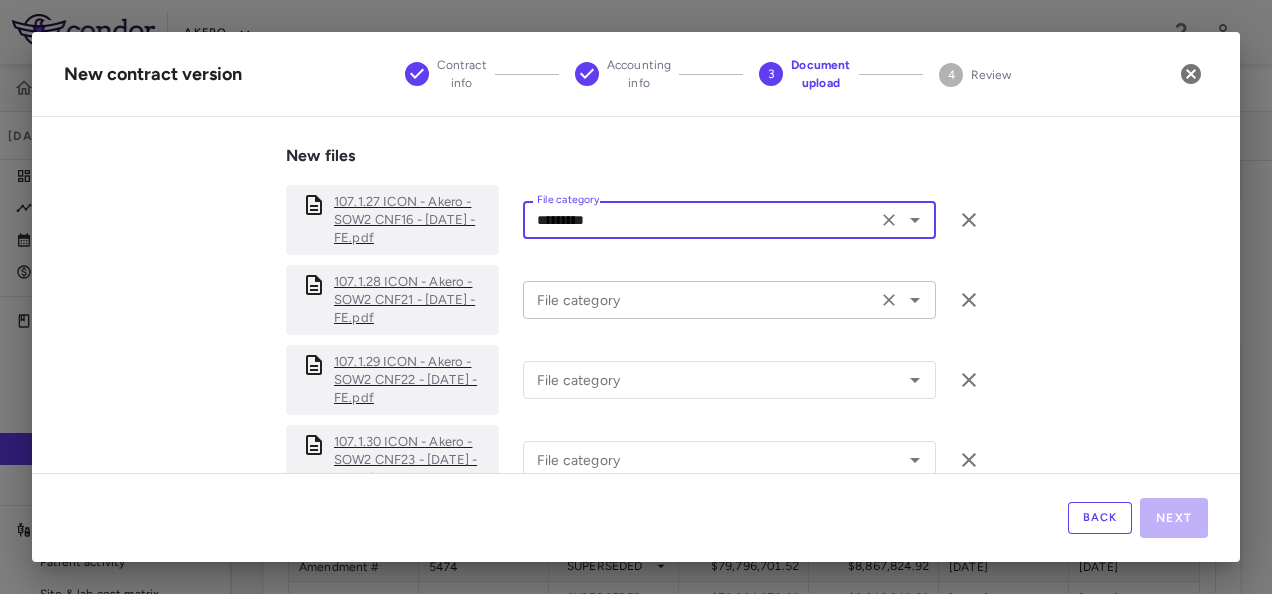 click 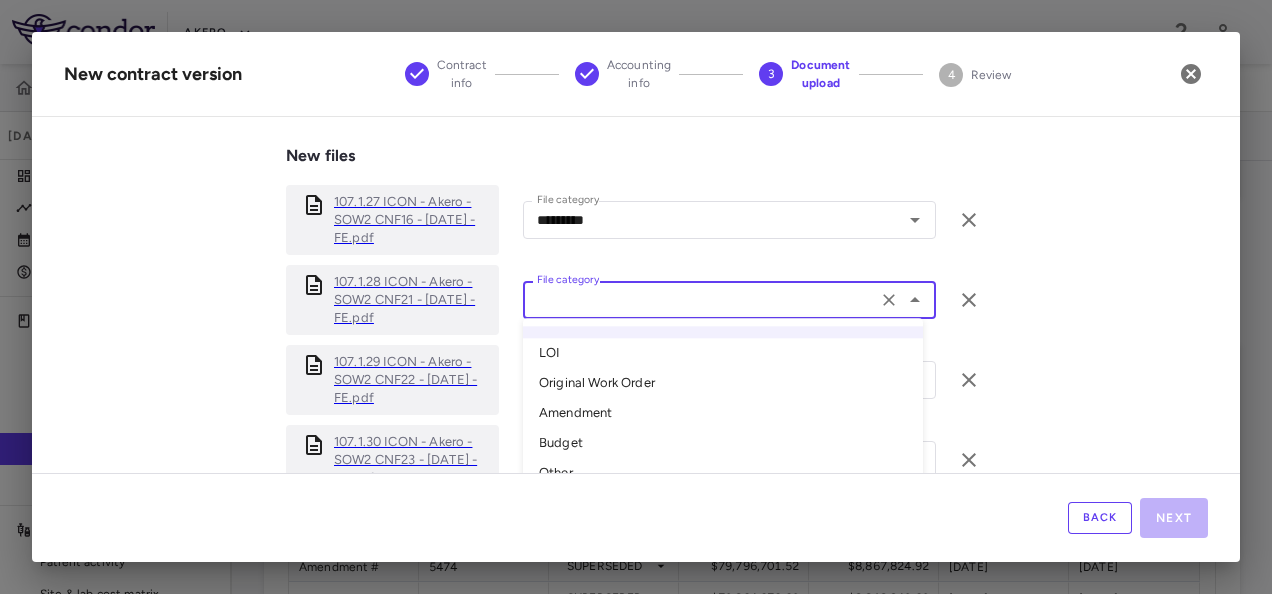 click on "Amendment" at bounding box center [723, 414] 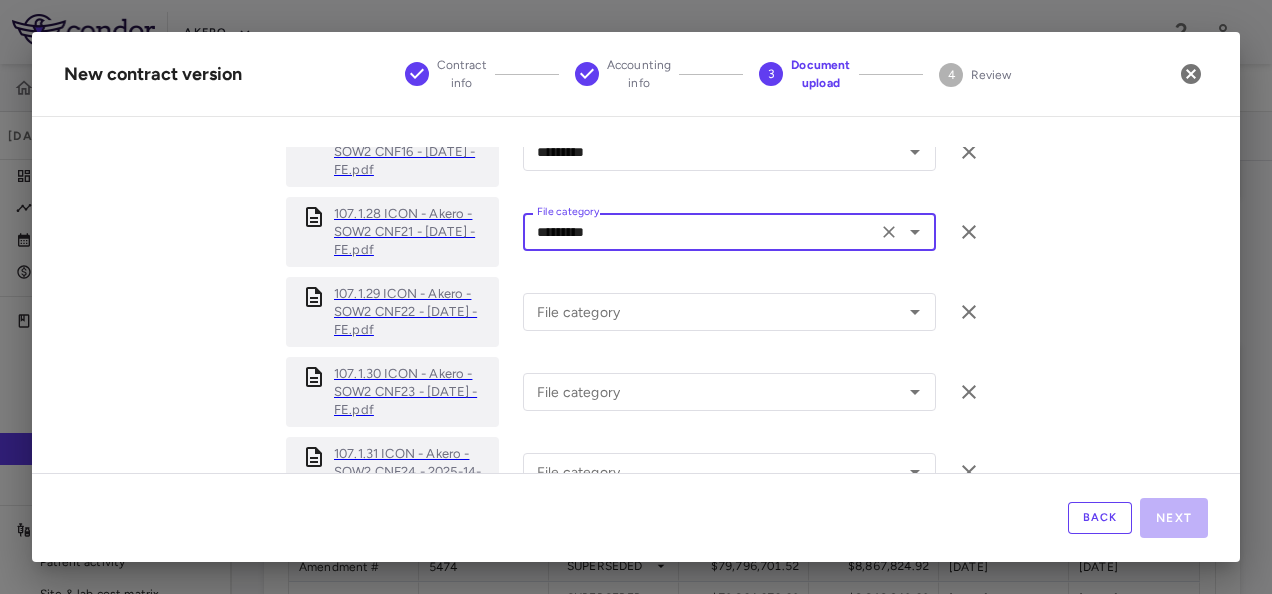 scroll, scrollTop: 100, scrollLeft: 0, axis: vertical 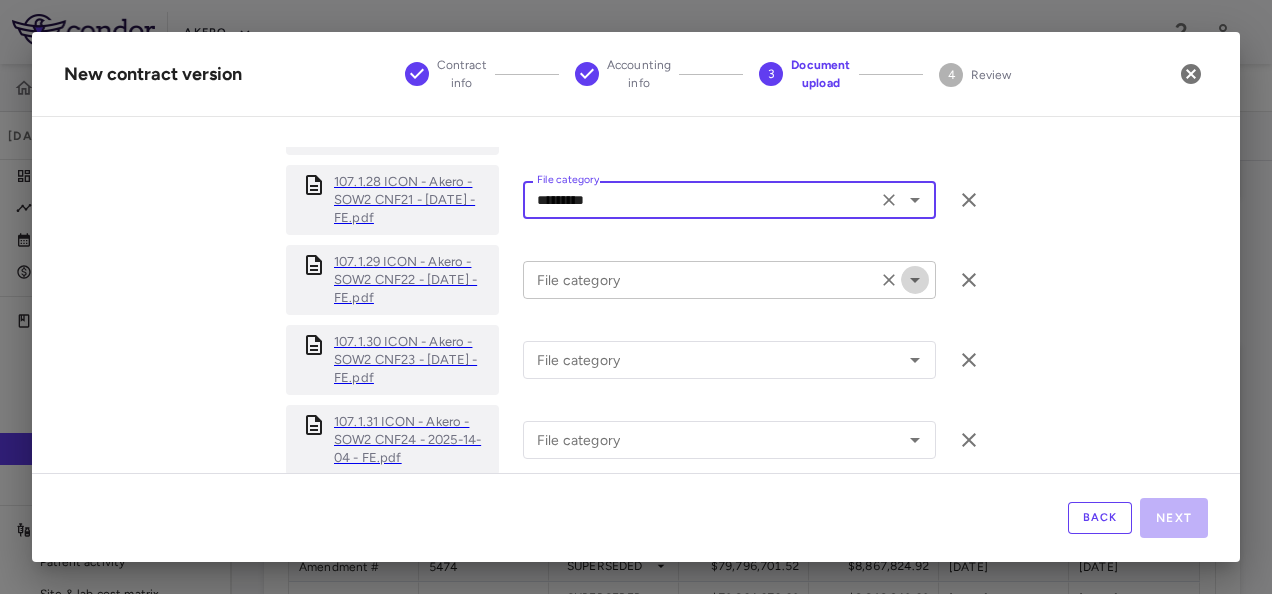 click 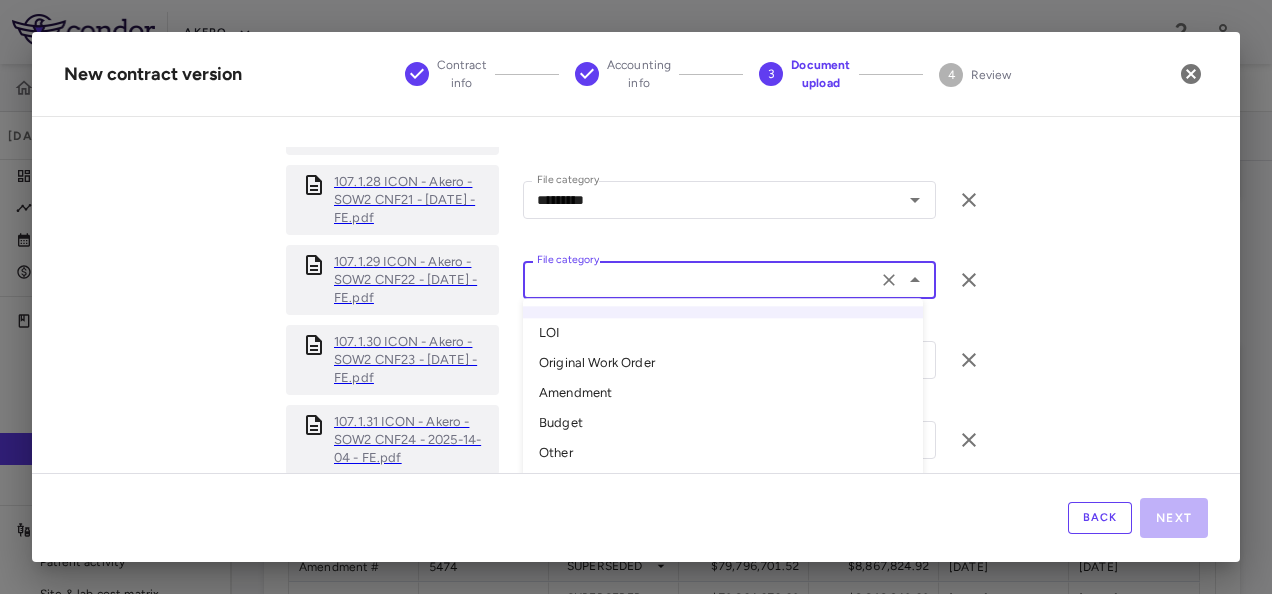 click on "Amendment" at bounding box center (723, 394) 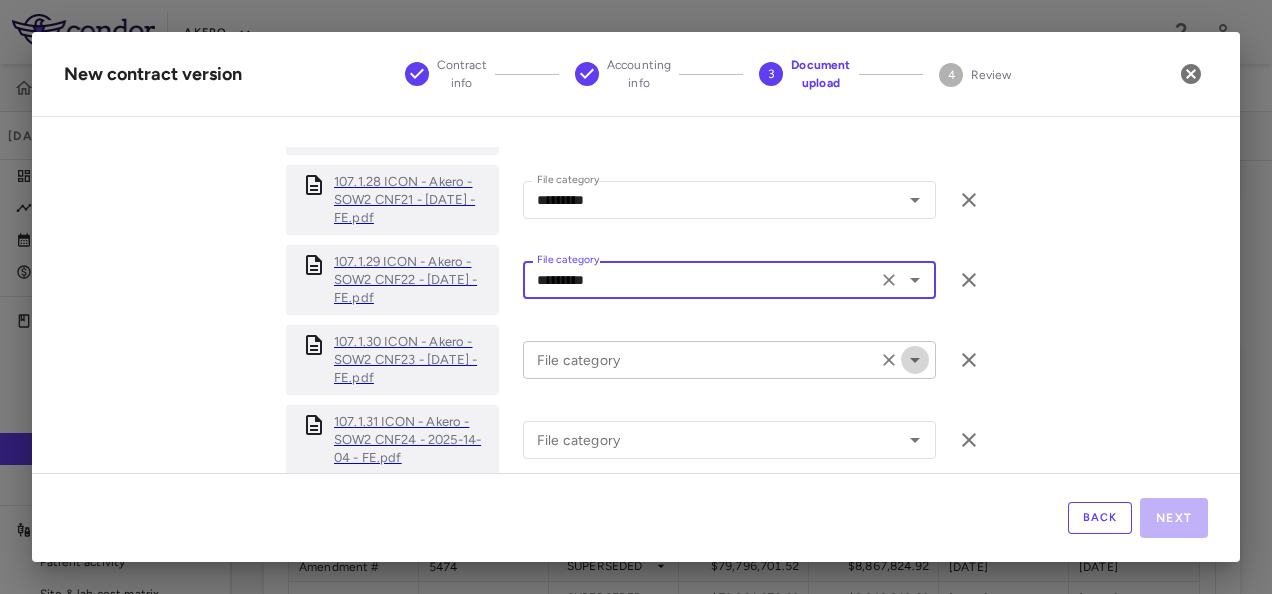 click 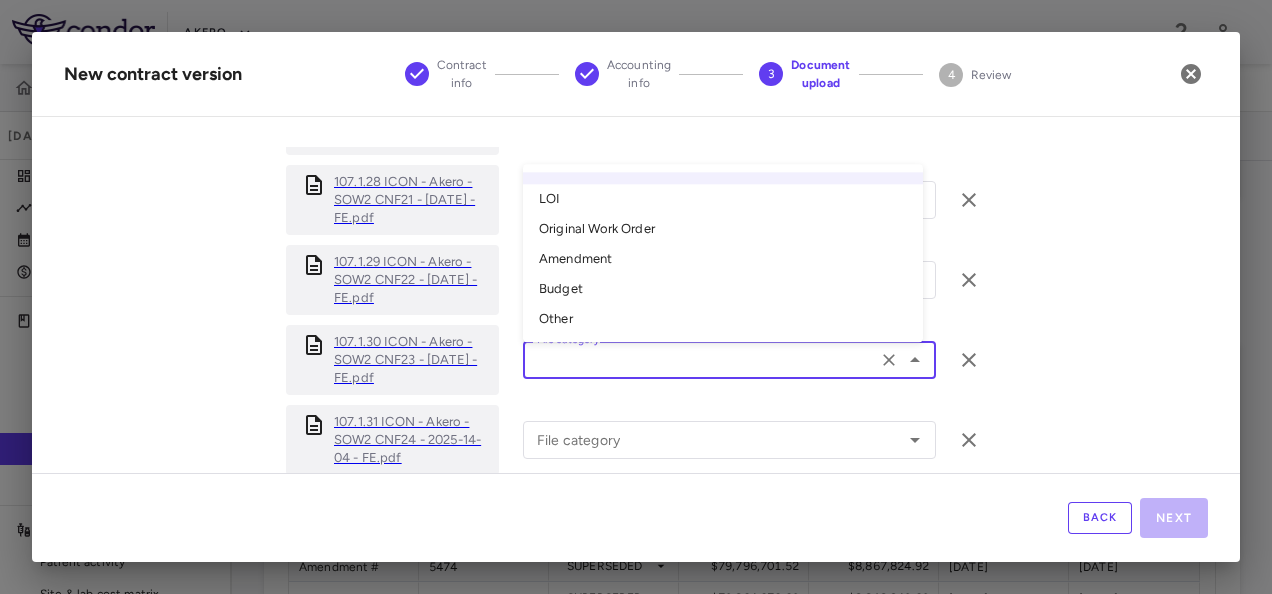 click on "Amendment" at bounding box center [723, 259] 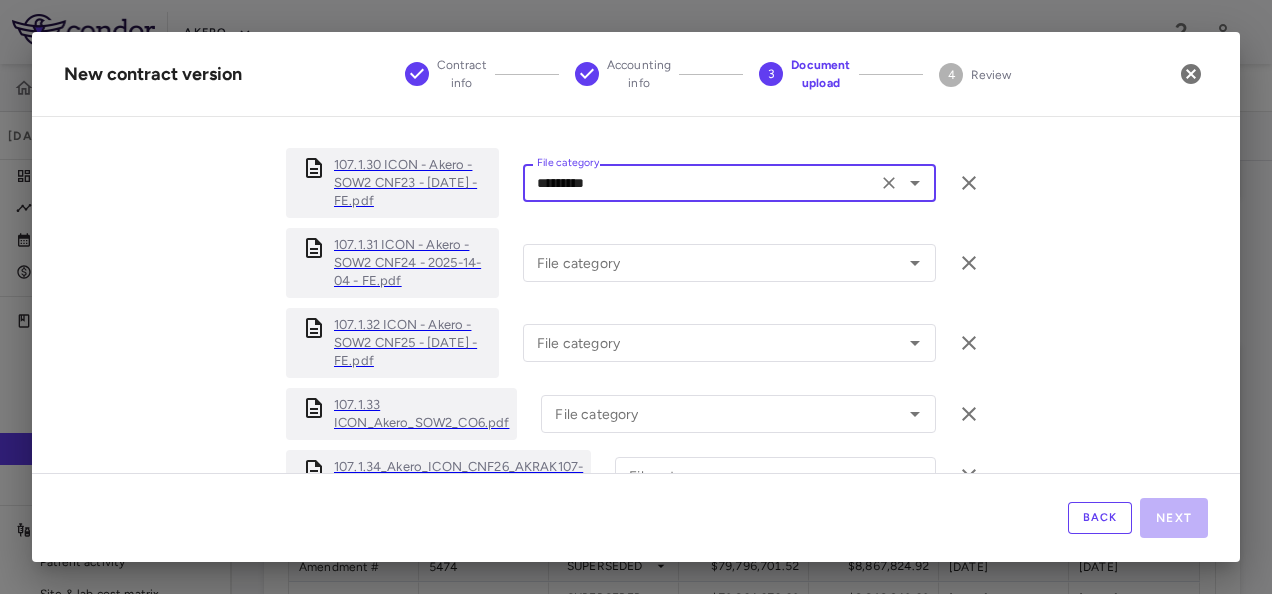 scroll, scrollTop: 282, scrollLeft: 0, axis: vertical 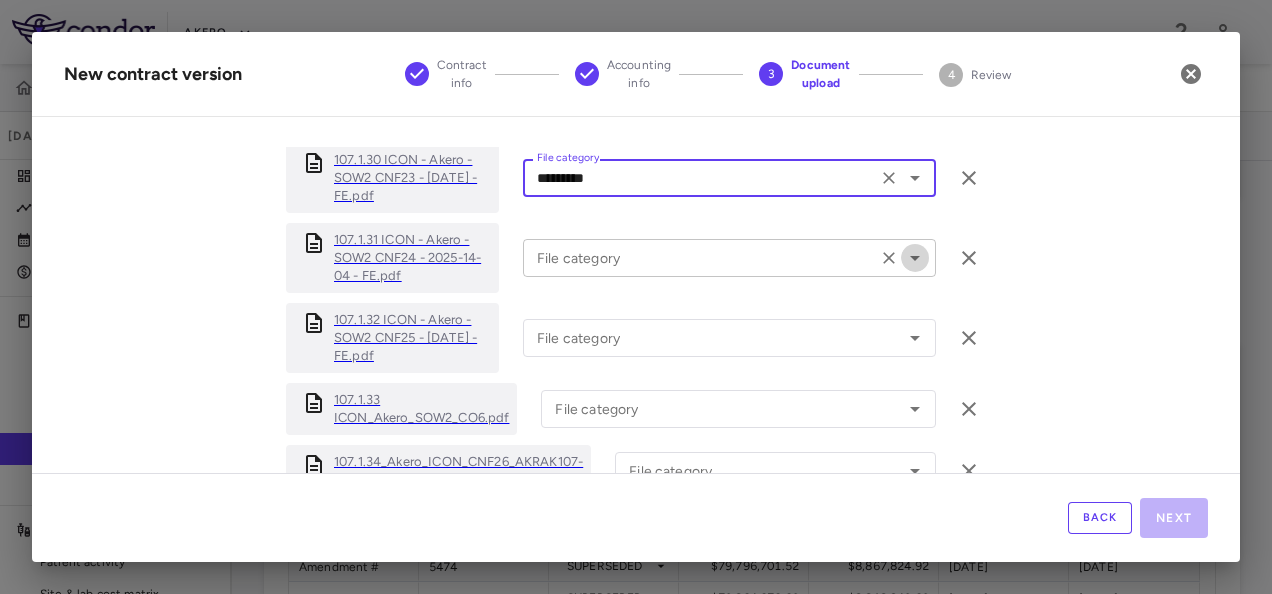 click 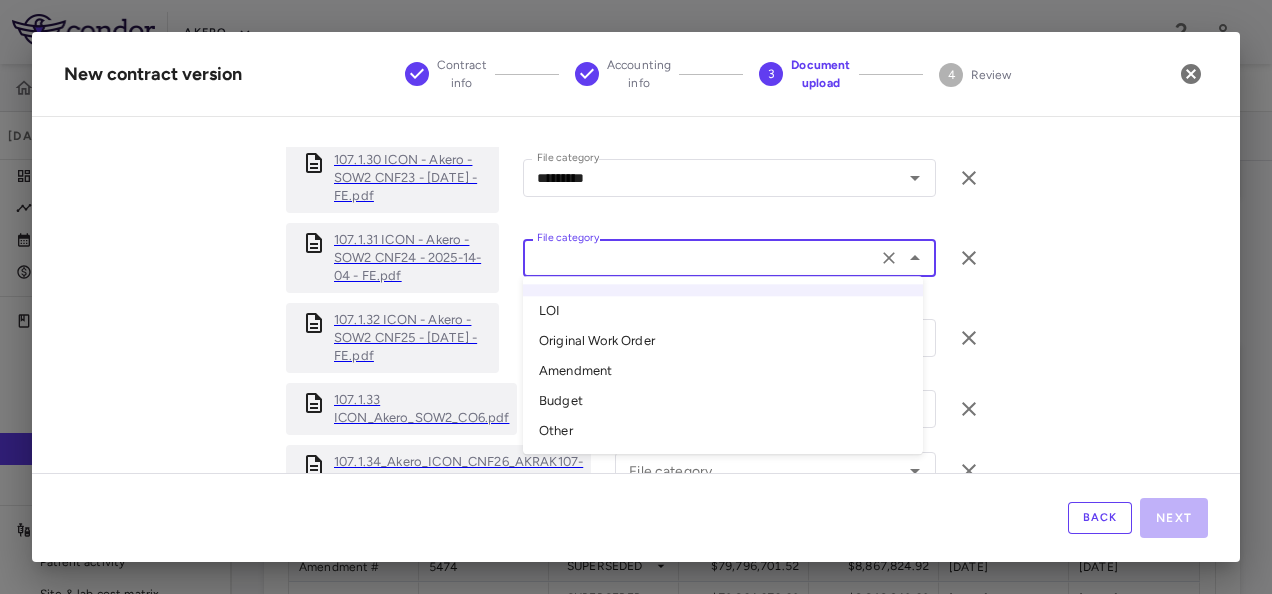 click on "Amendment" at bounding box center [723, 372] 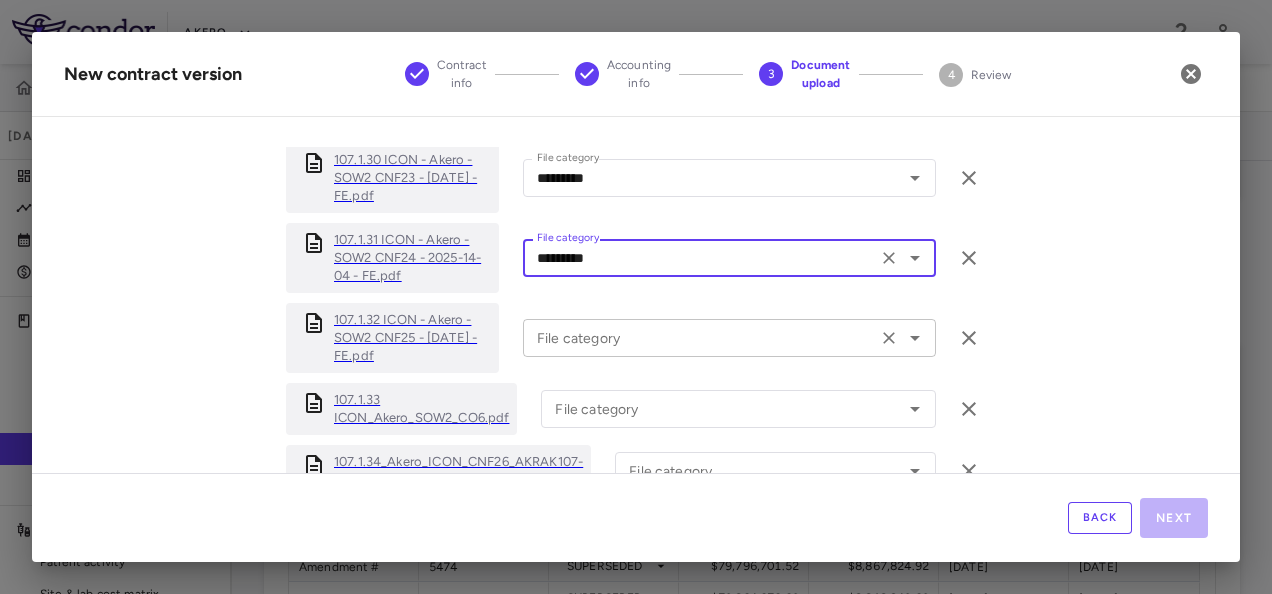 click 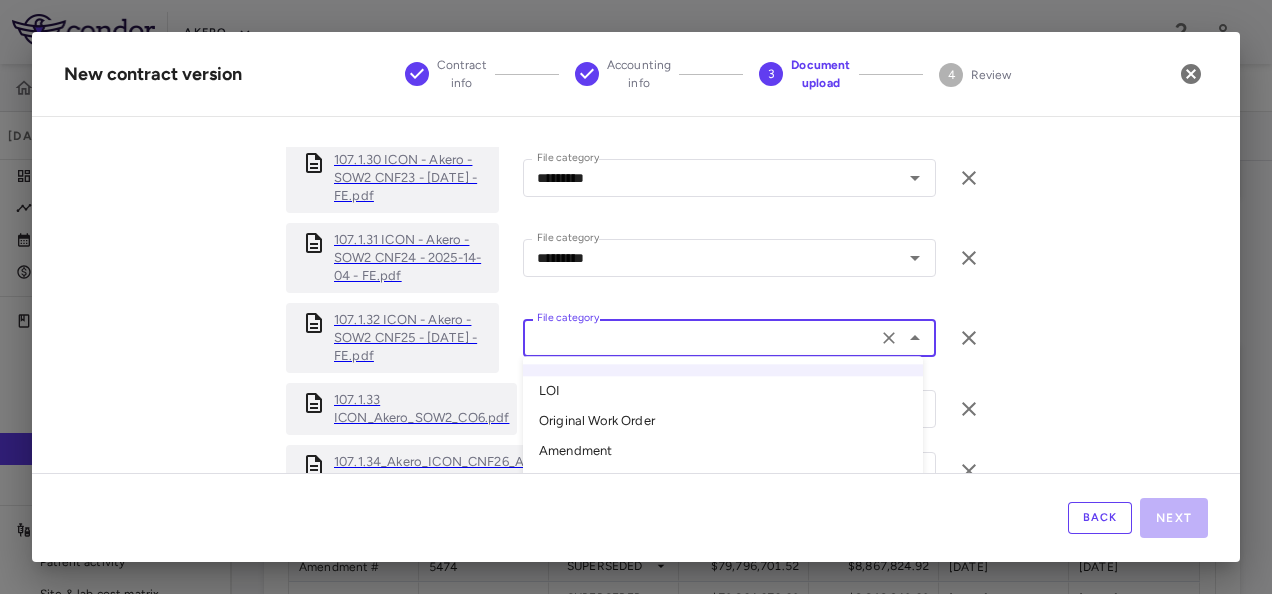 click on "Amendment" at bounding box center [723, 452] 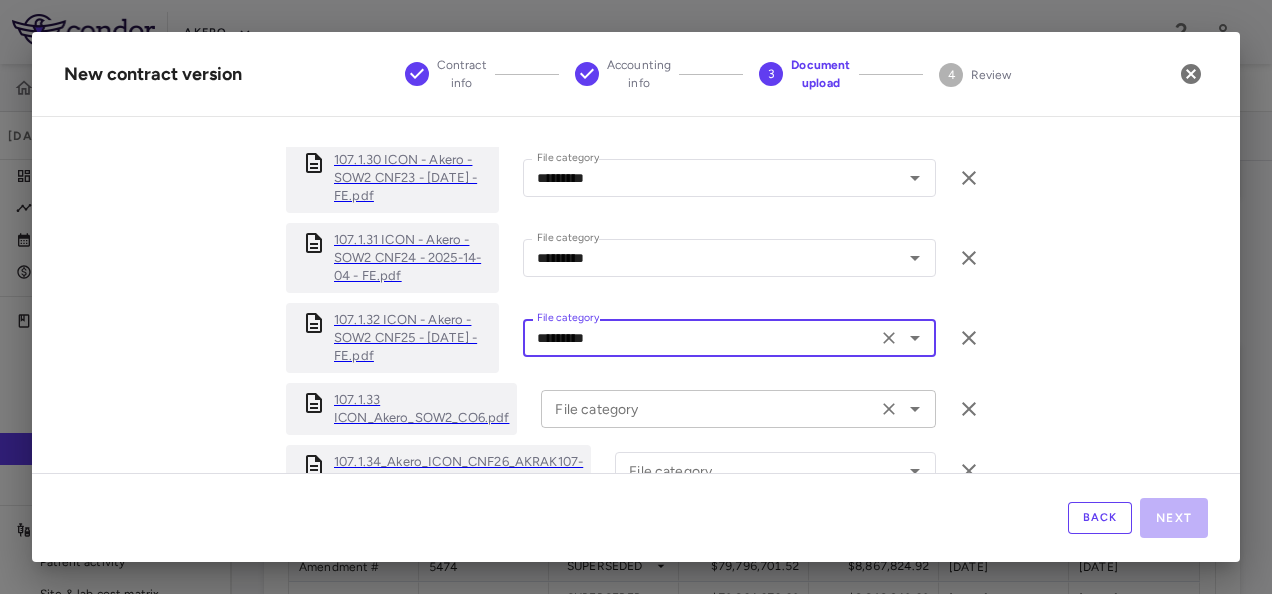 scroll, scrollTop: 591, scrollLeft: 0, axis: vertical 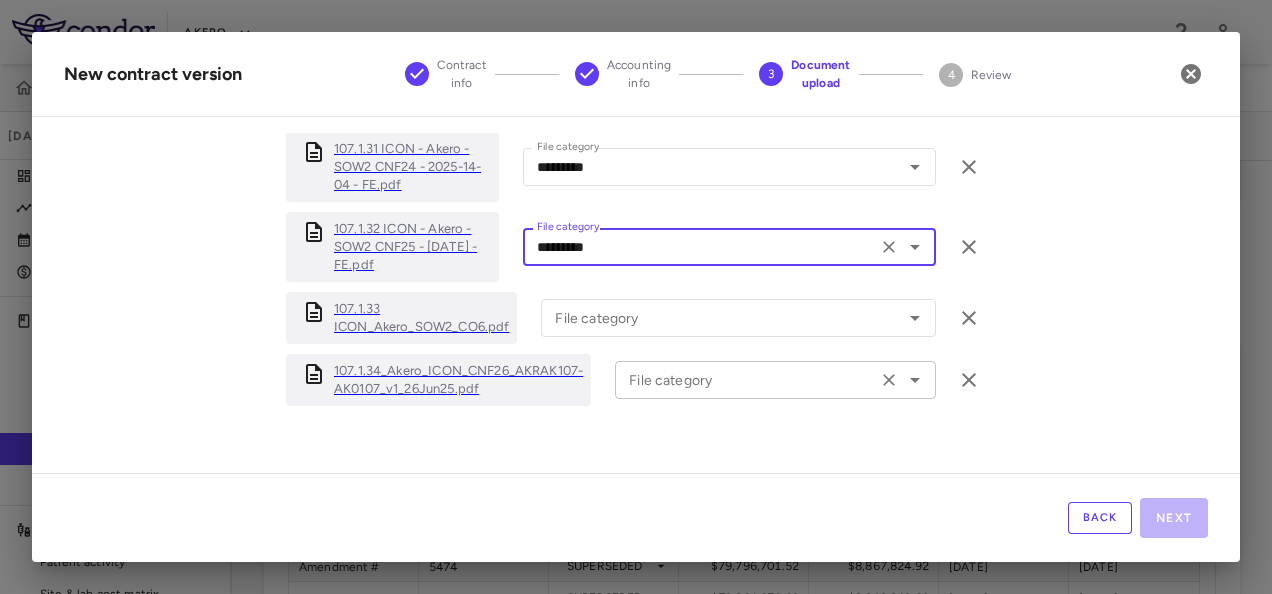 click 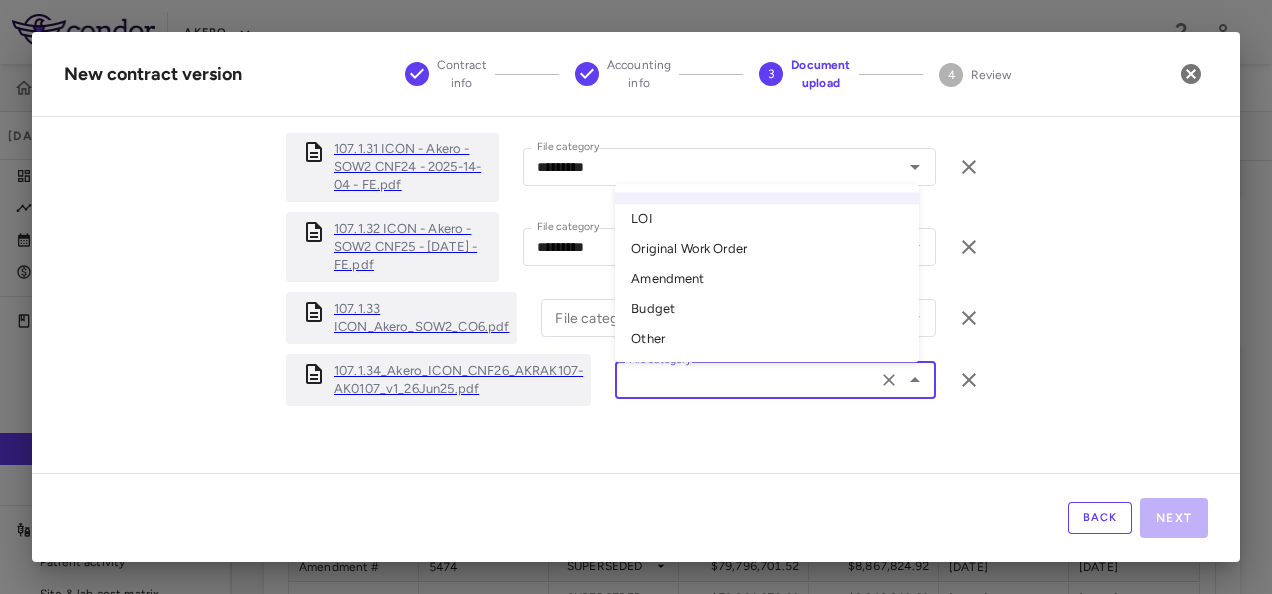 click on "Amendment" at bounding box center (767, 279) 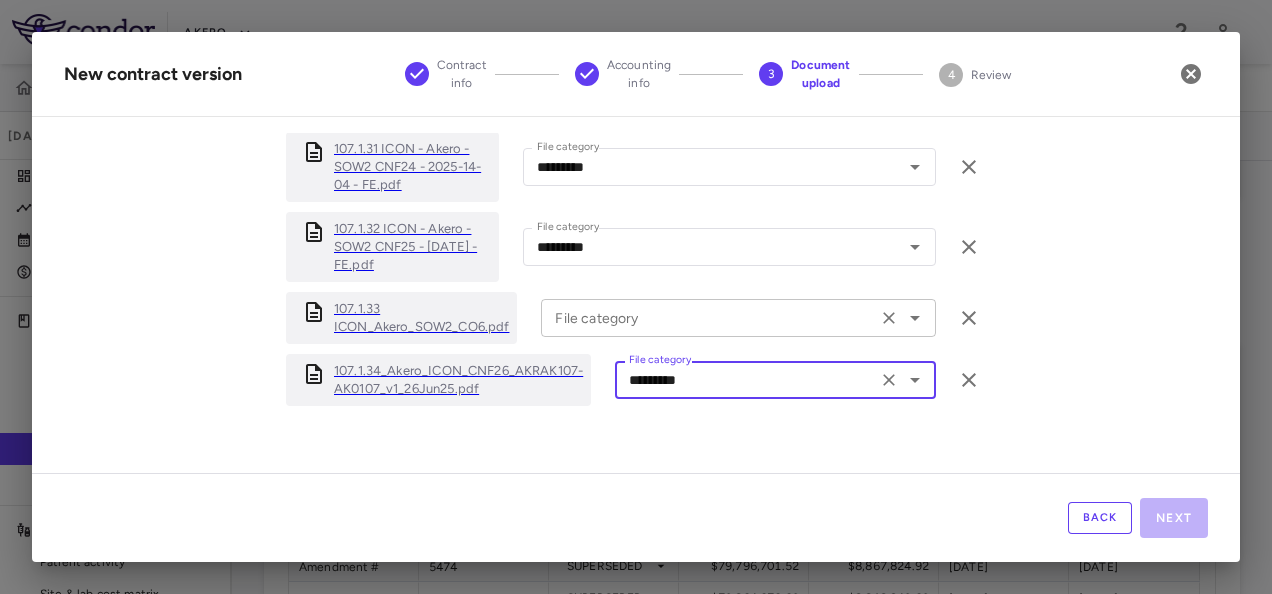 click on "File category" at bounding box center (738, 317) 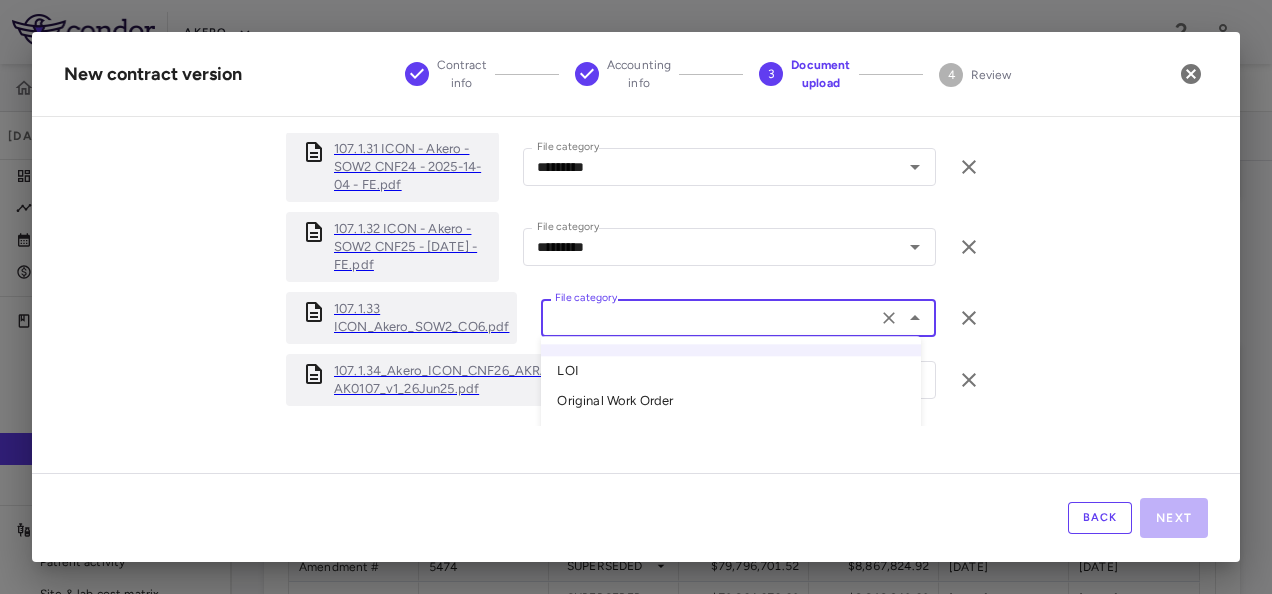 scroll, scrollTop: 370, scrollLeft: 0, axis: vertical 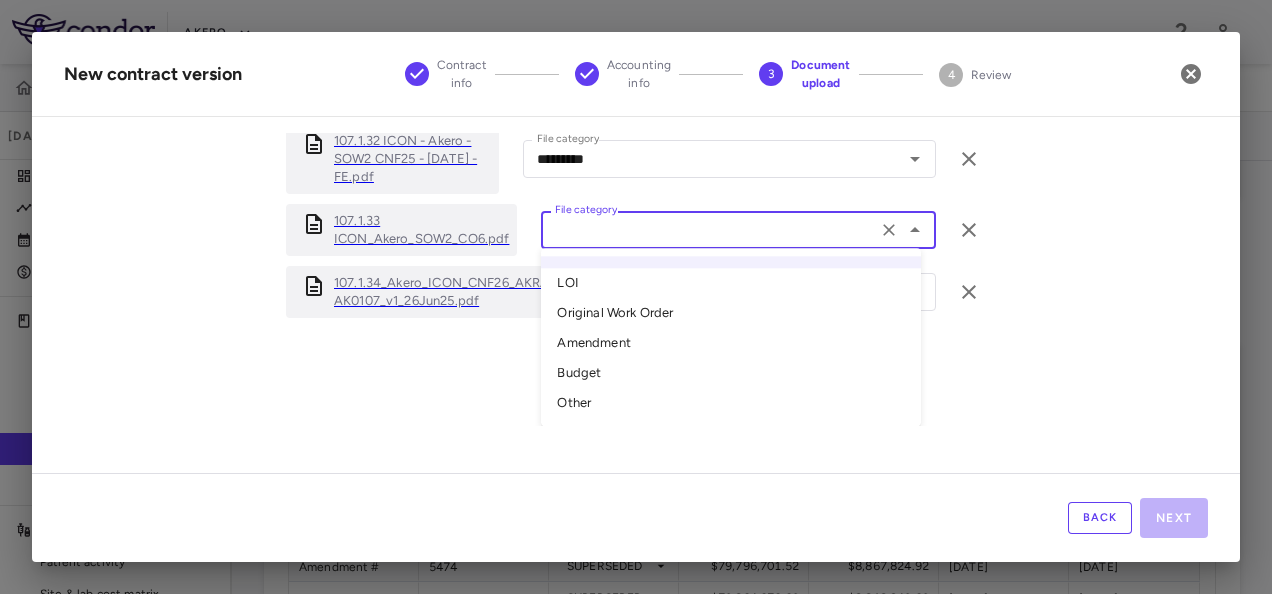 click on "Original Work Order" at bounding box center (731, 314) 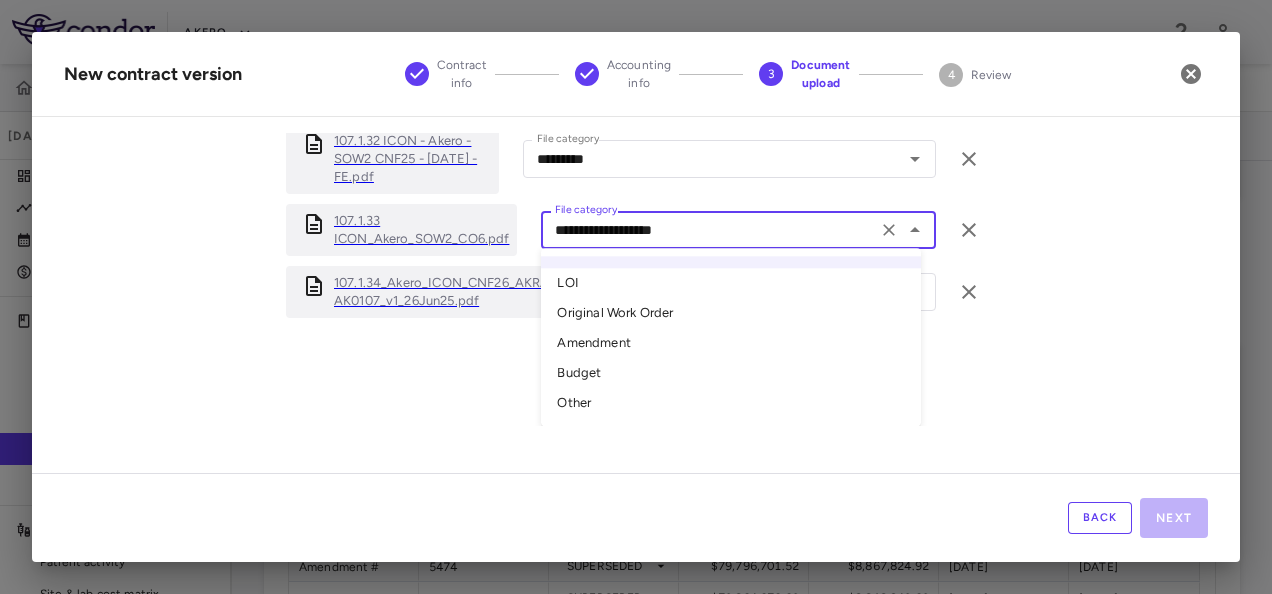 scroll, scrollTop: 282, scrollLeft: 0, axis: vertical 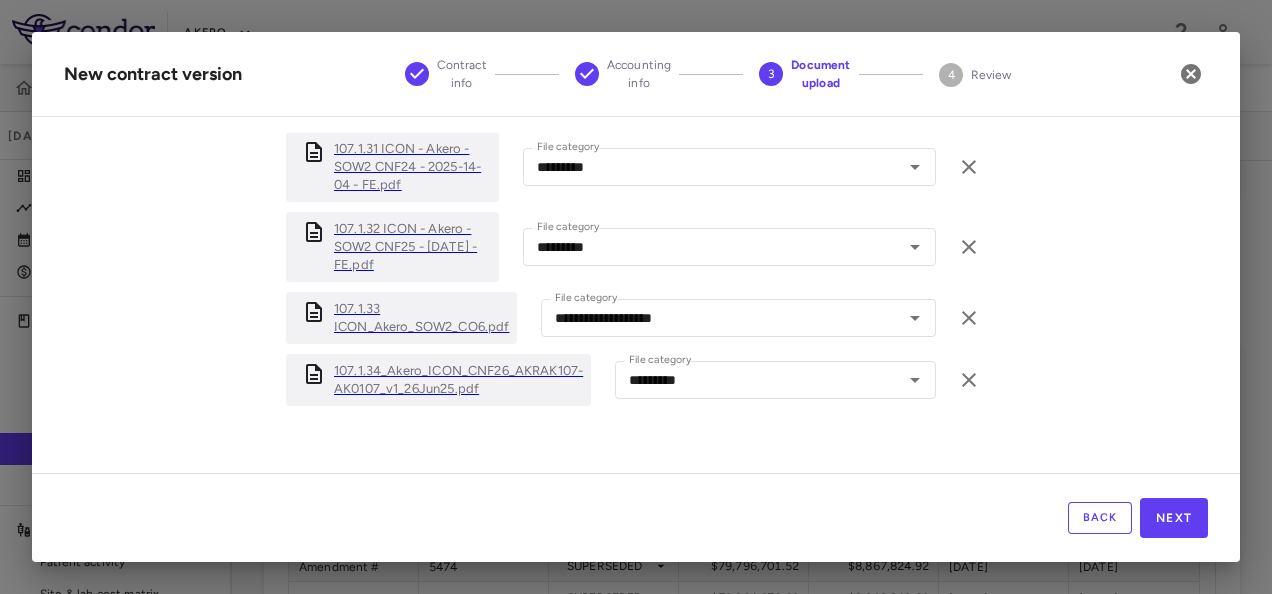 click on "107.1.32 ICON - Akero - SOW2 CNF25 - 2025-04-25 - FE.pdf File category ********* File category" at bounding box center (636, 247) 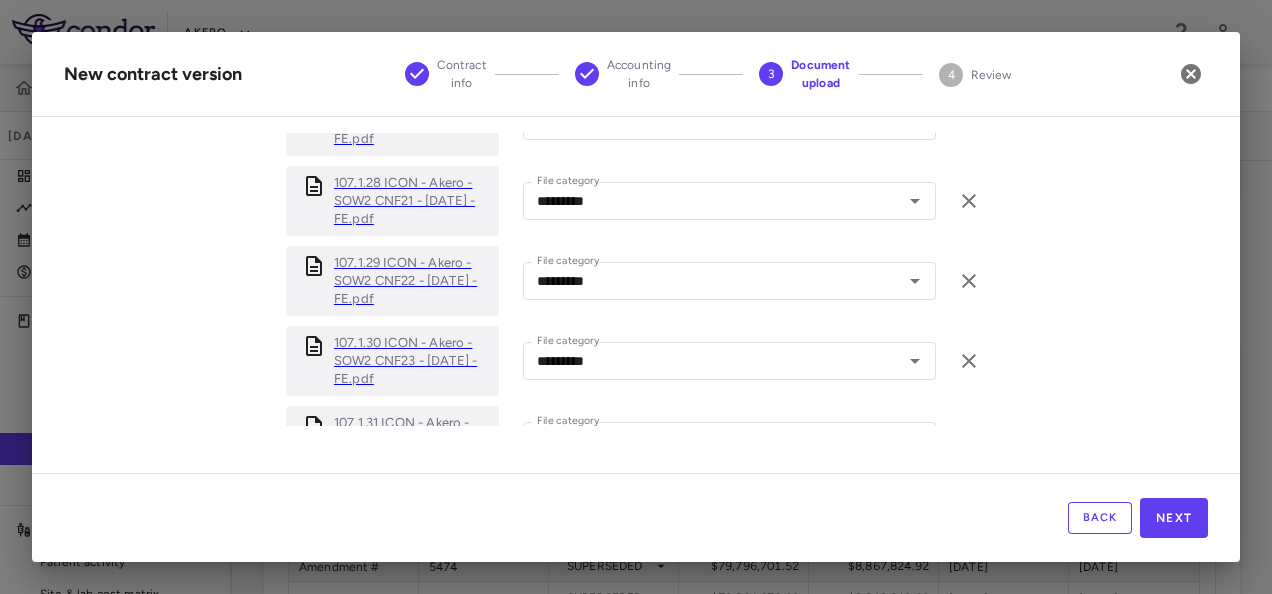scroll, scrollTop: 0, scrollLeft: 0, axis: both 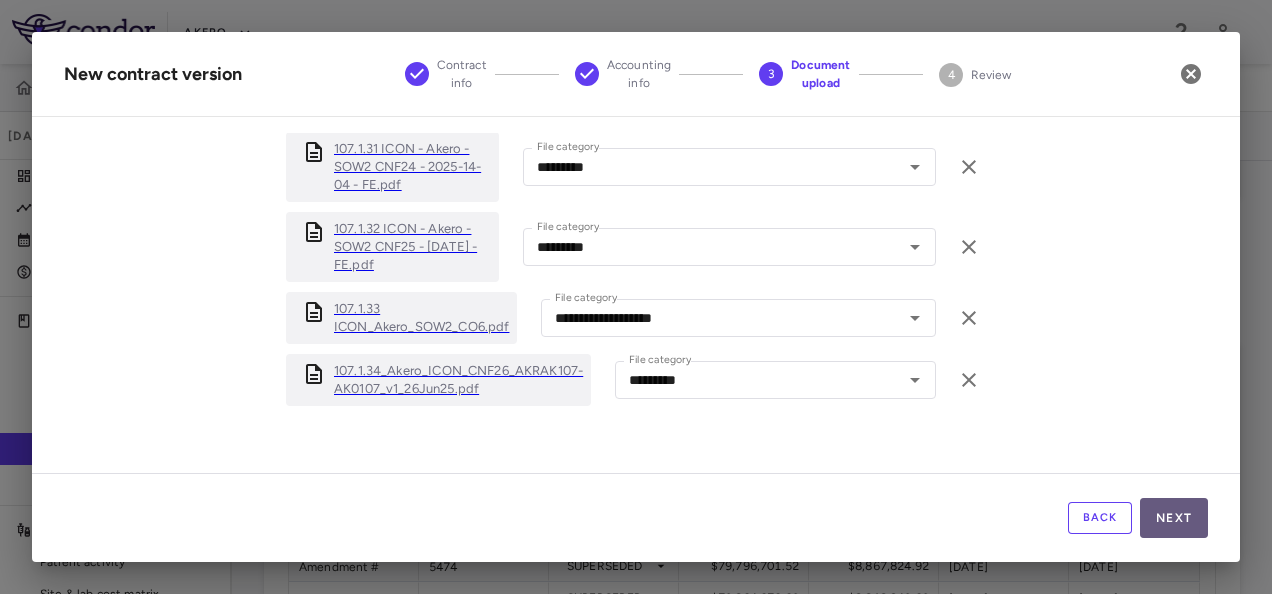 click on "Next" at bounding box center [1174, 518] 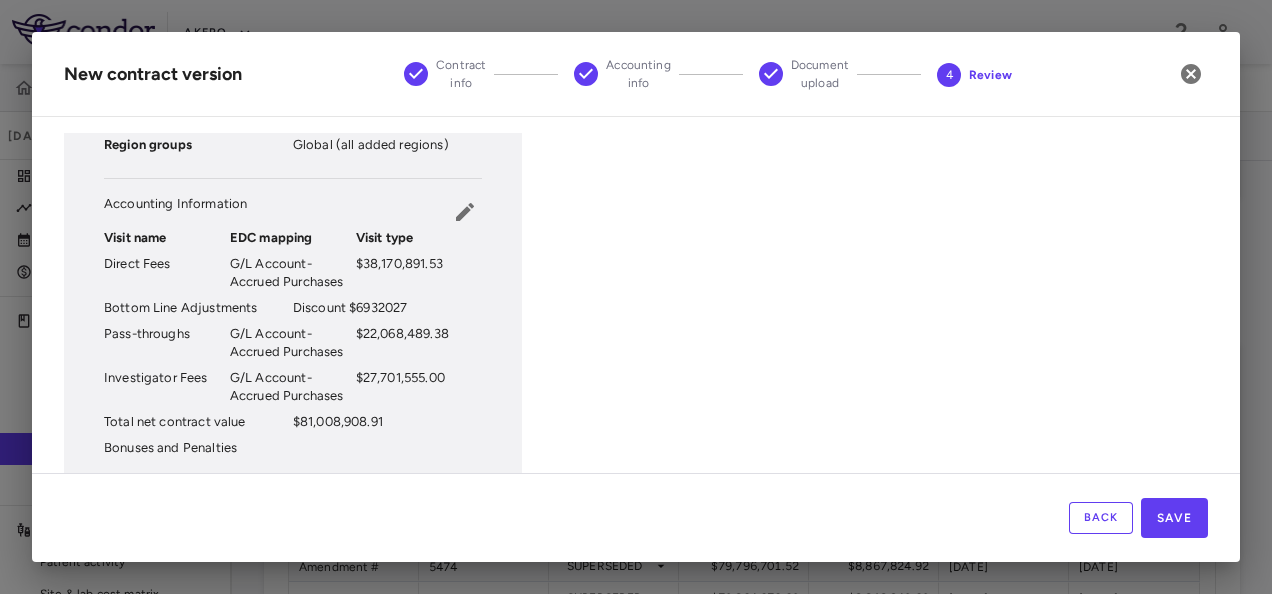 scroll, scrollTop: 300, scrollLeft: 0, axis: vertical 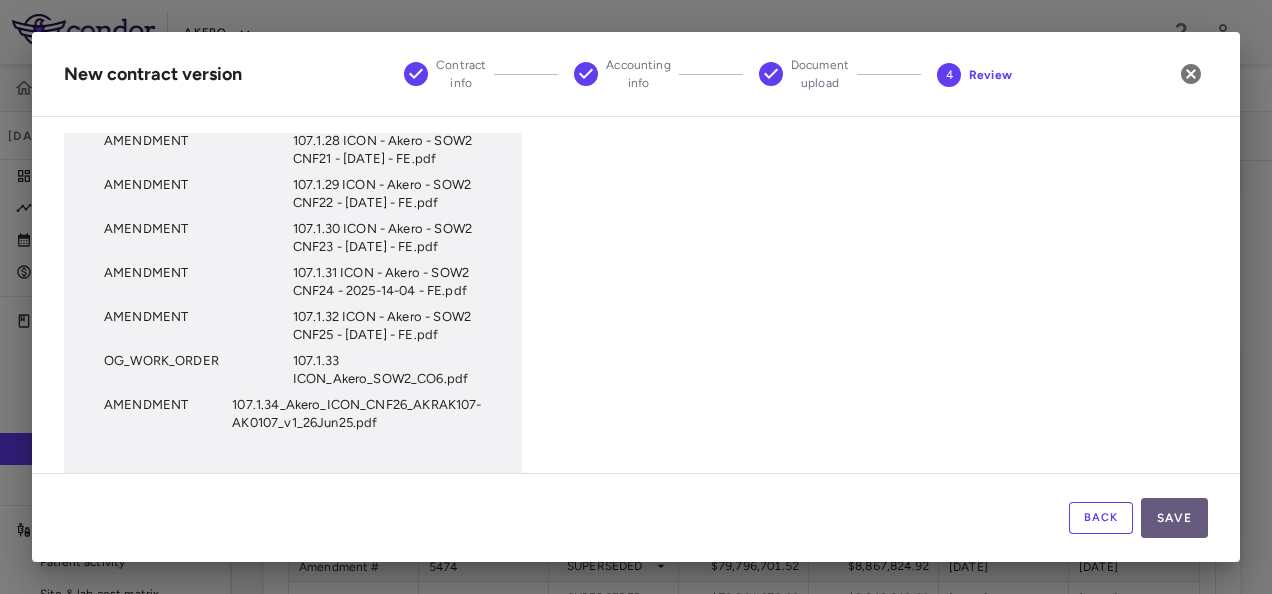 click on "Save" at bounding box center (1174, 518) 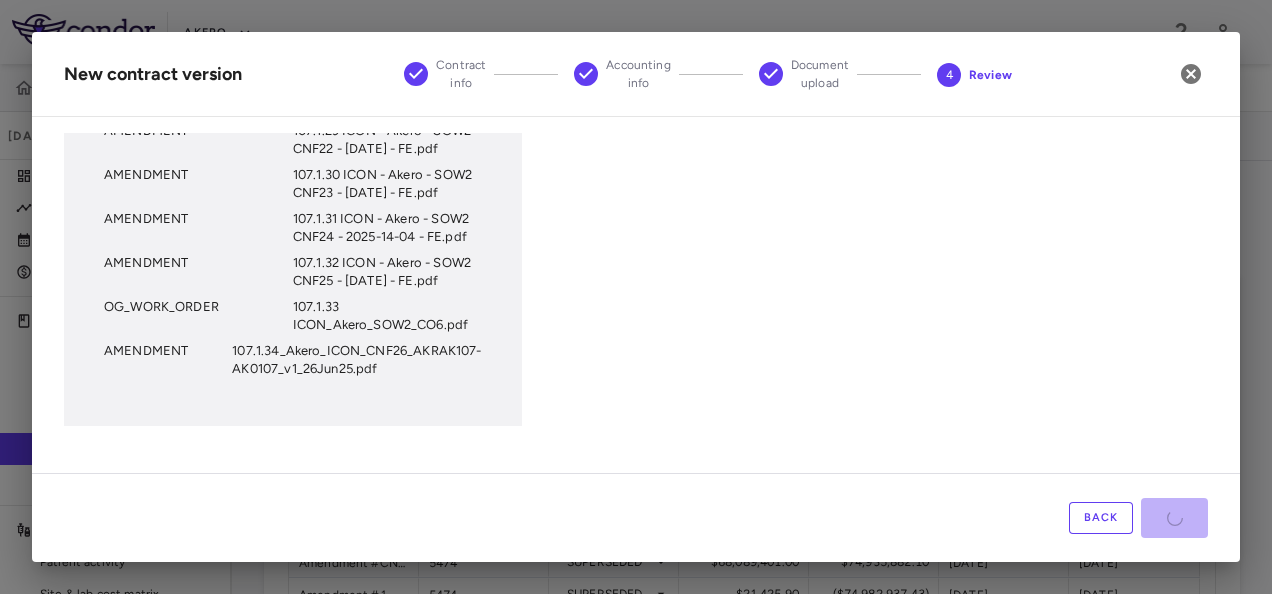 scroll, scrollTop: 1532, scrollLeft: 0, axis: vertical 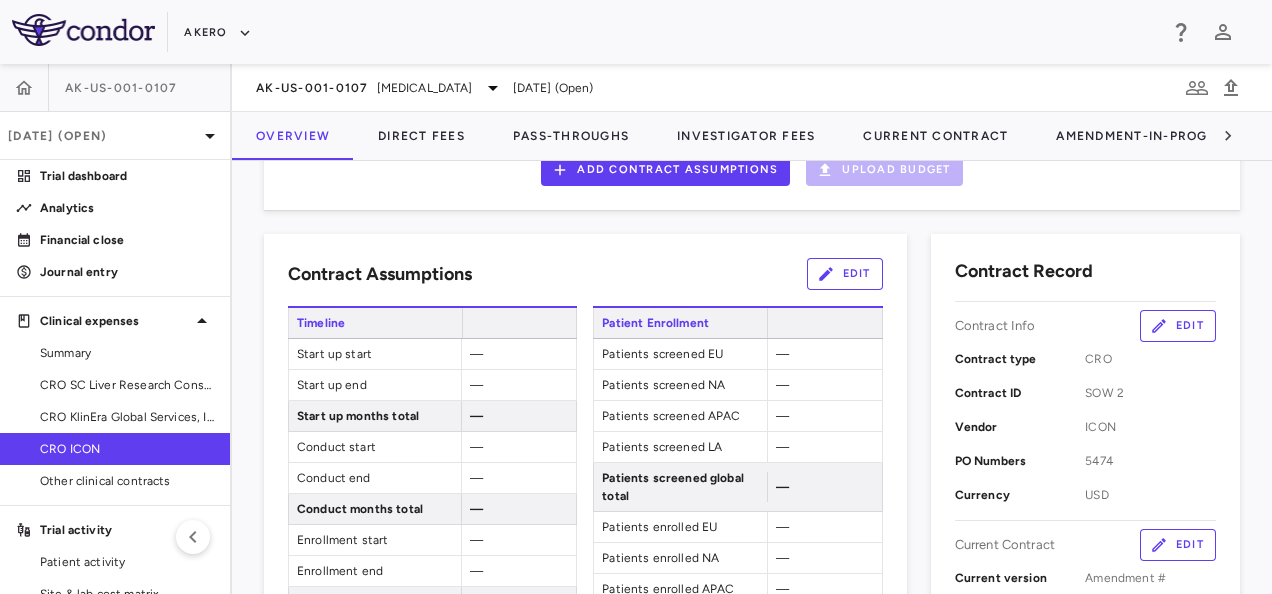 click on "—" at bounding box center (518, 354) 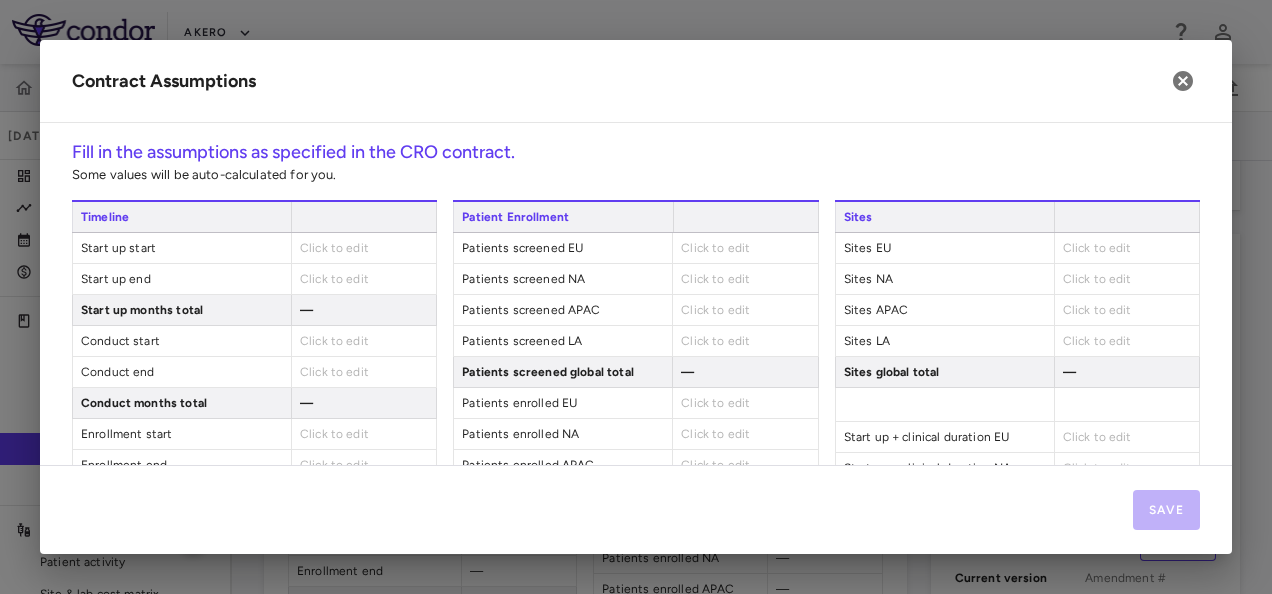 click on "Click to edit" at bounding box center (334, 248) 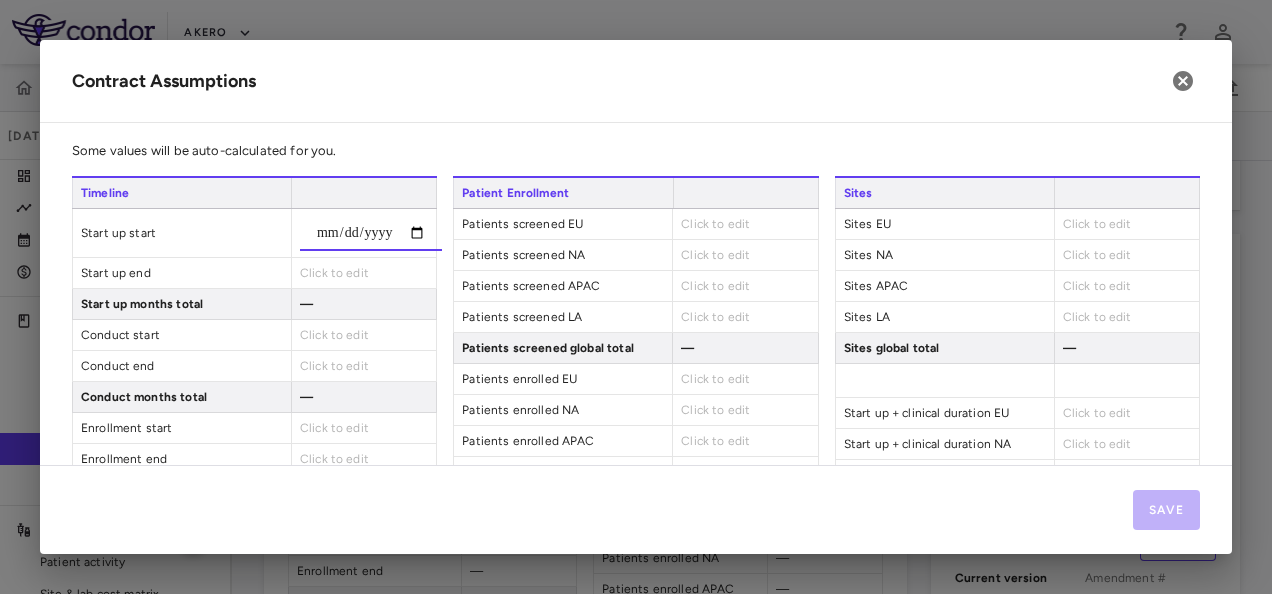 scroll, scrollTop: 0, scrollLeft: 0, axis: both 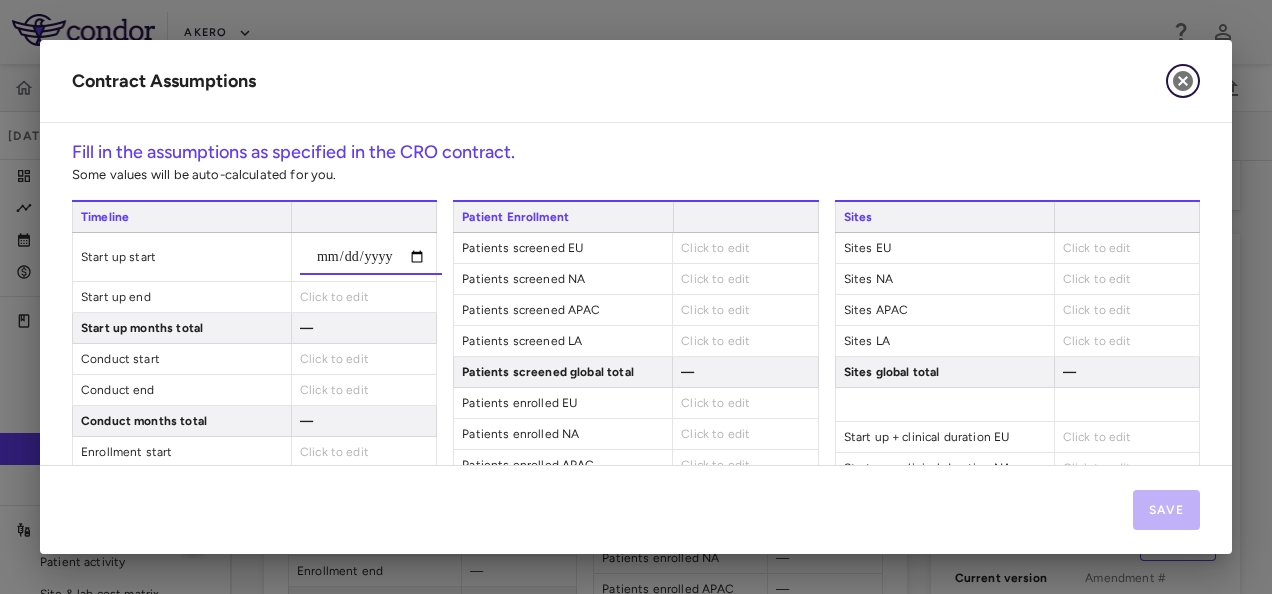 click 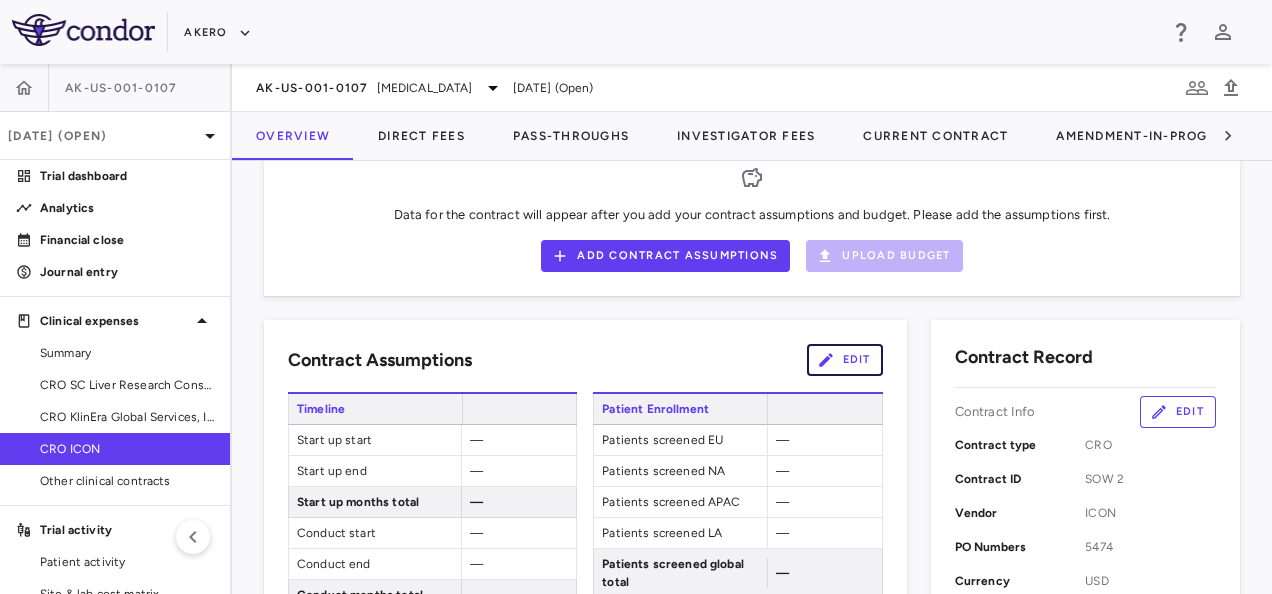 scroll, scrollTop: 0, scrollLeft: 0, axis: both 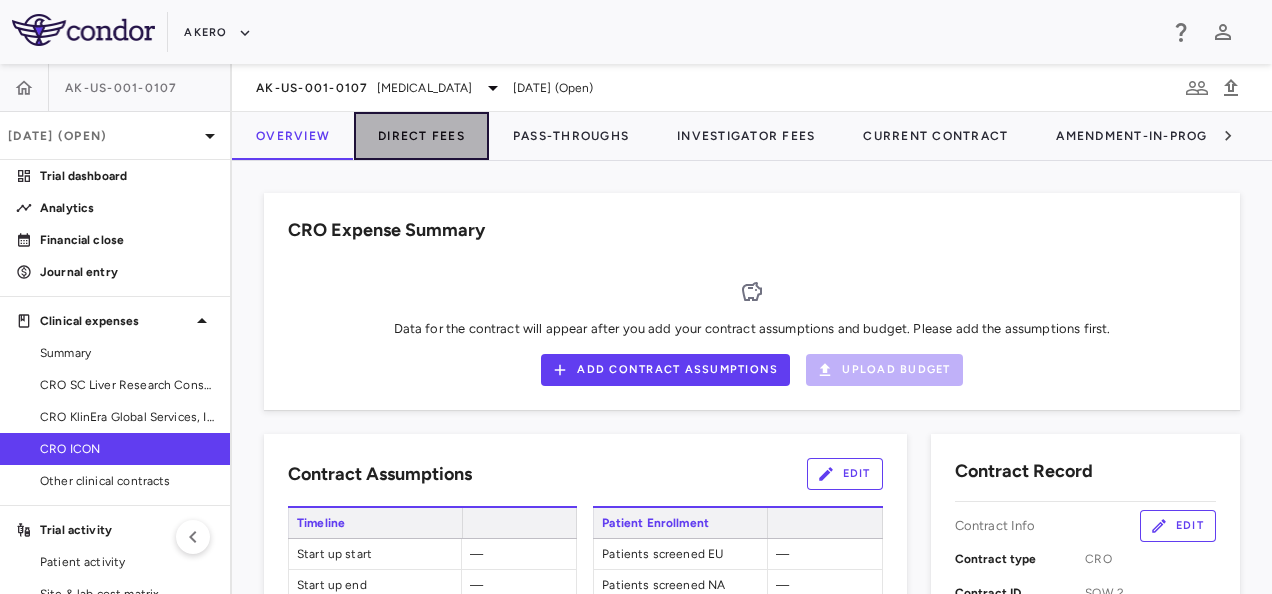 click on "Direct Fees" at bounding box center [421, 136] 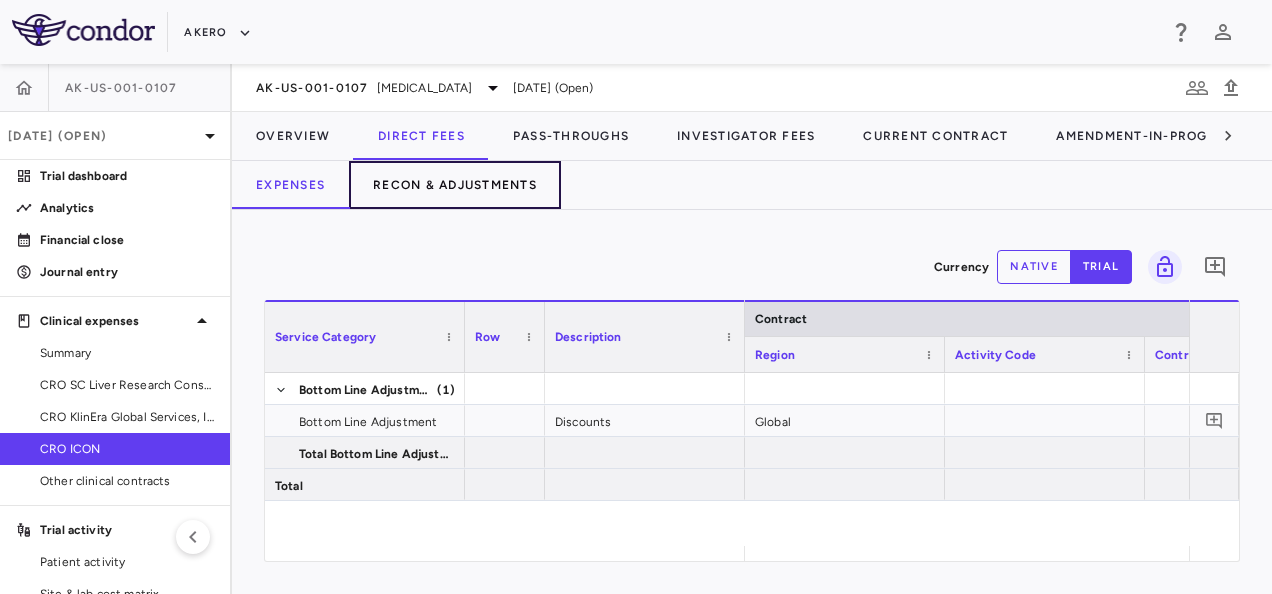 click on "Recon & Adjustments" at bounding box center (455, 185) 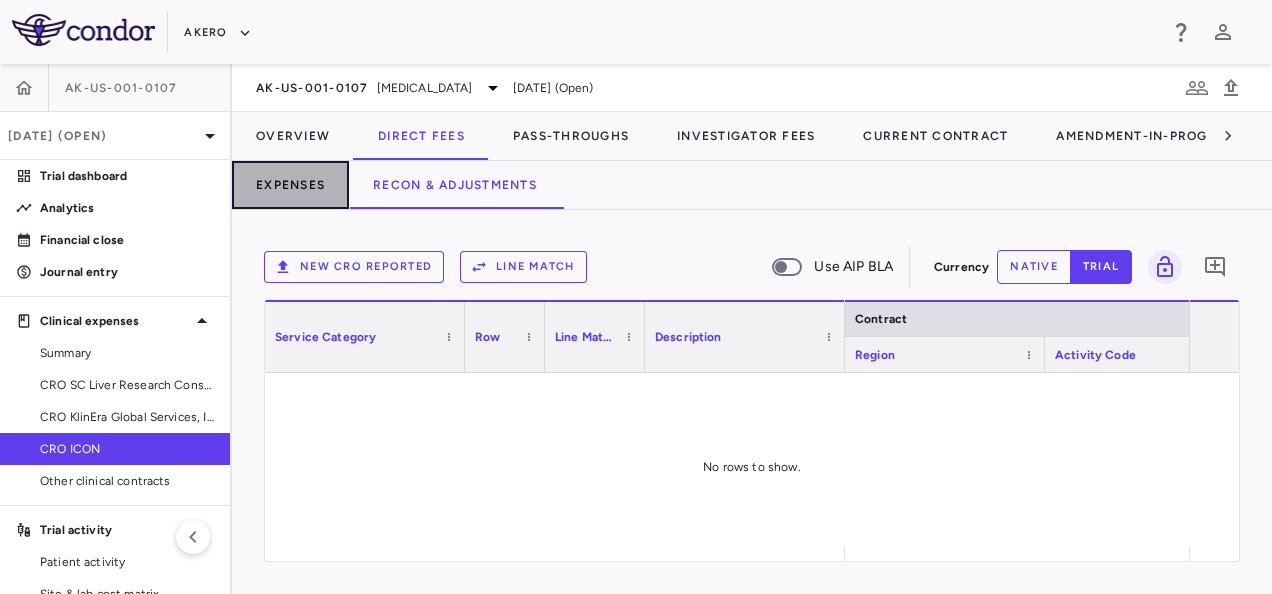 click on "Expenses" at bounding box center [290, 185] 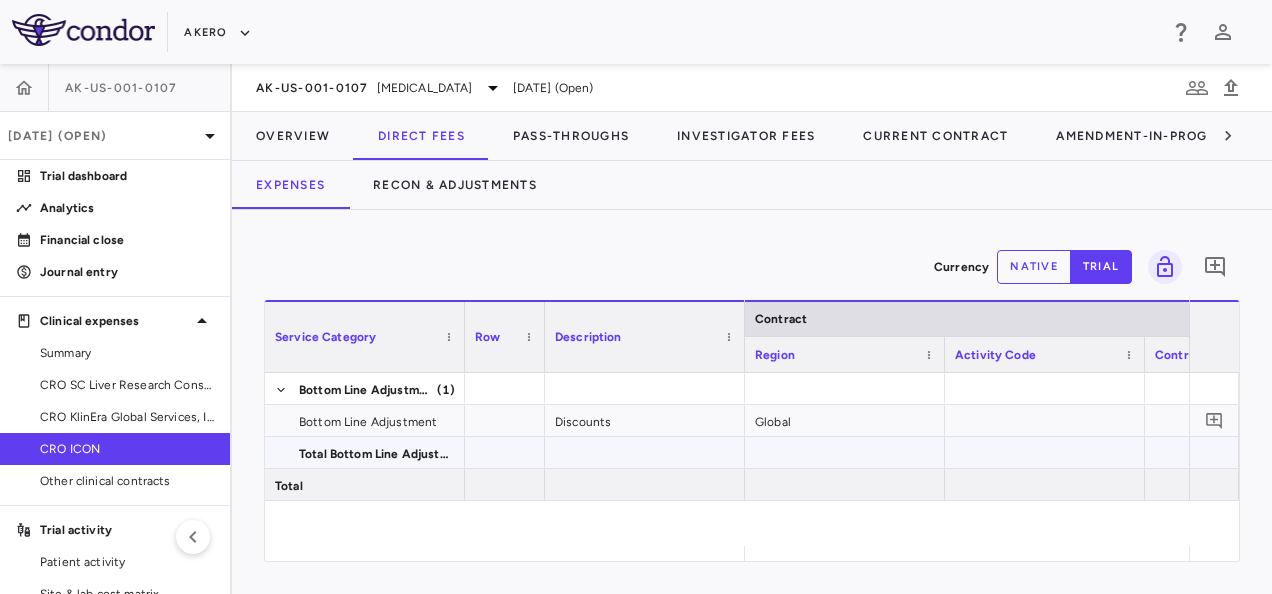 click at bounding box center (645, 452) 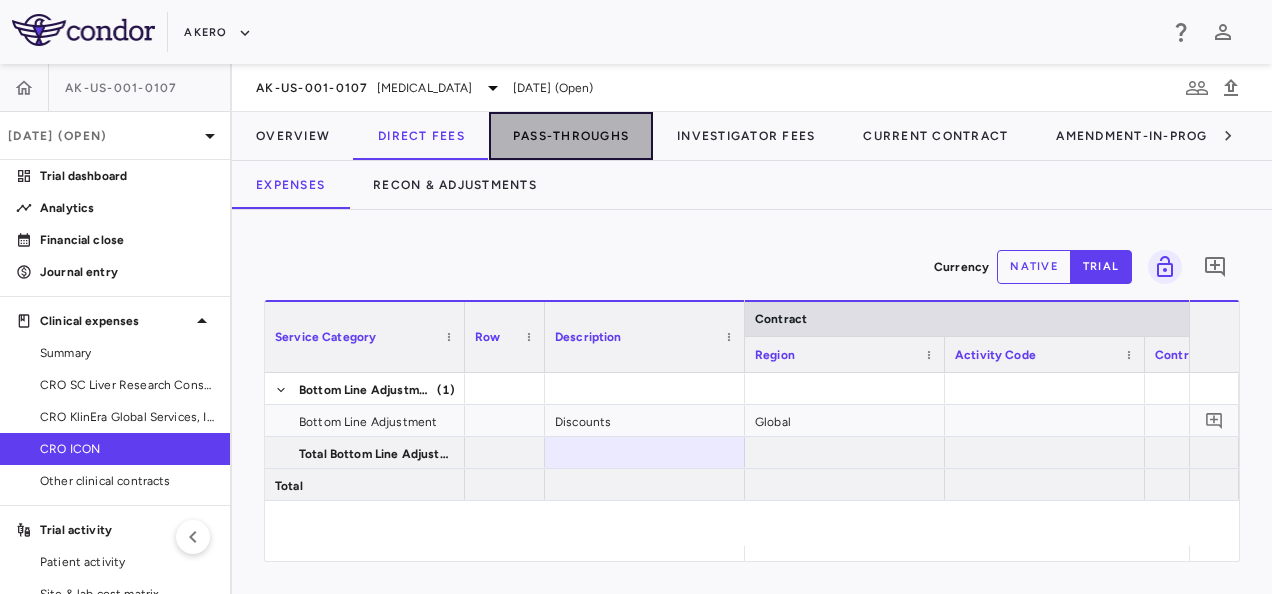 click on "Pass-Throughs" at bounding box center (571, 136) 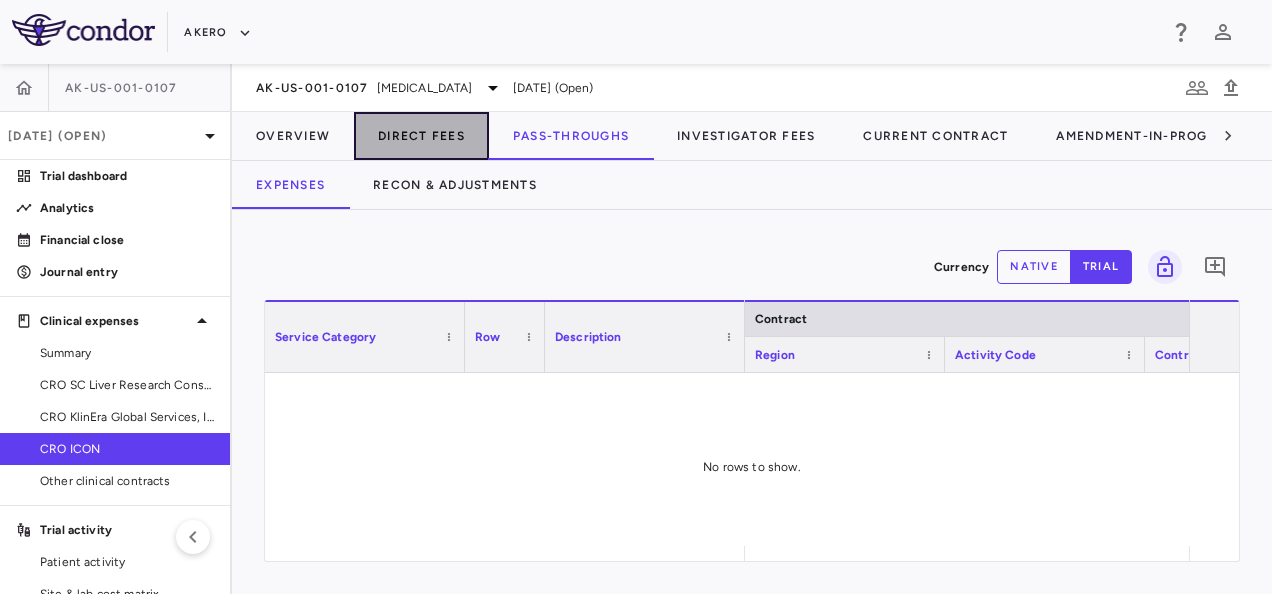 click on "Direct Fees" at bounding box center (421, 136) 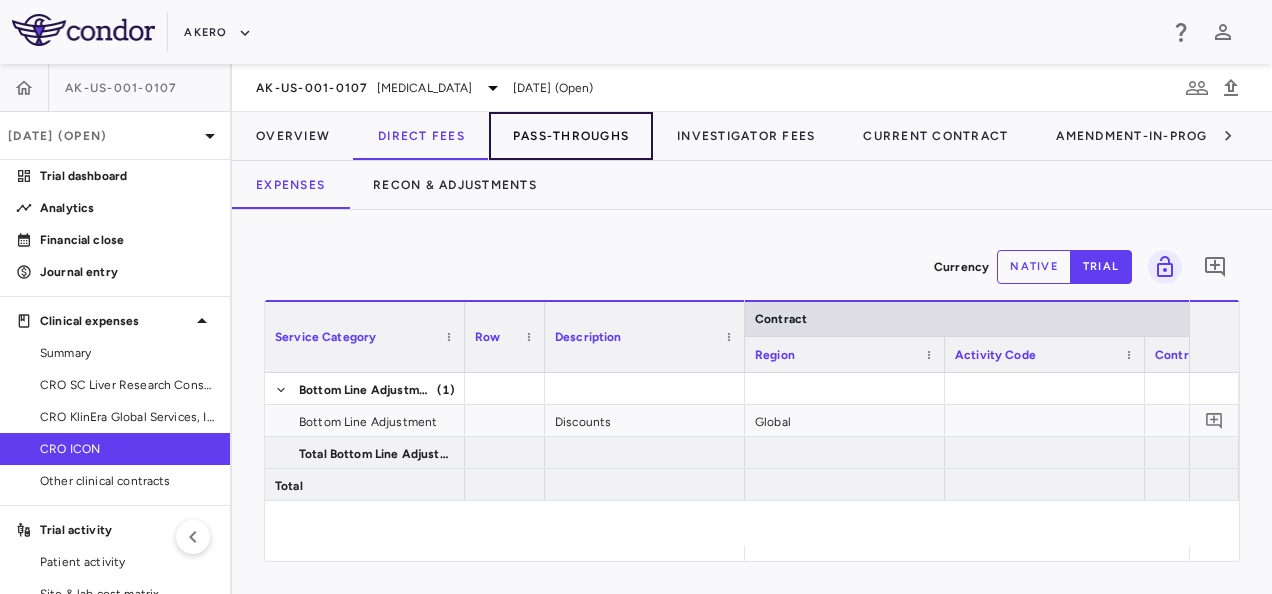 click on "Pass-Throughs" at bounding box center [571, 136] 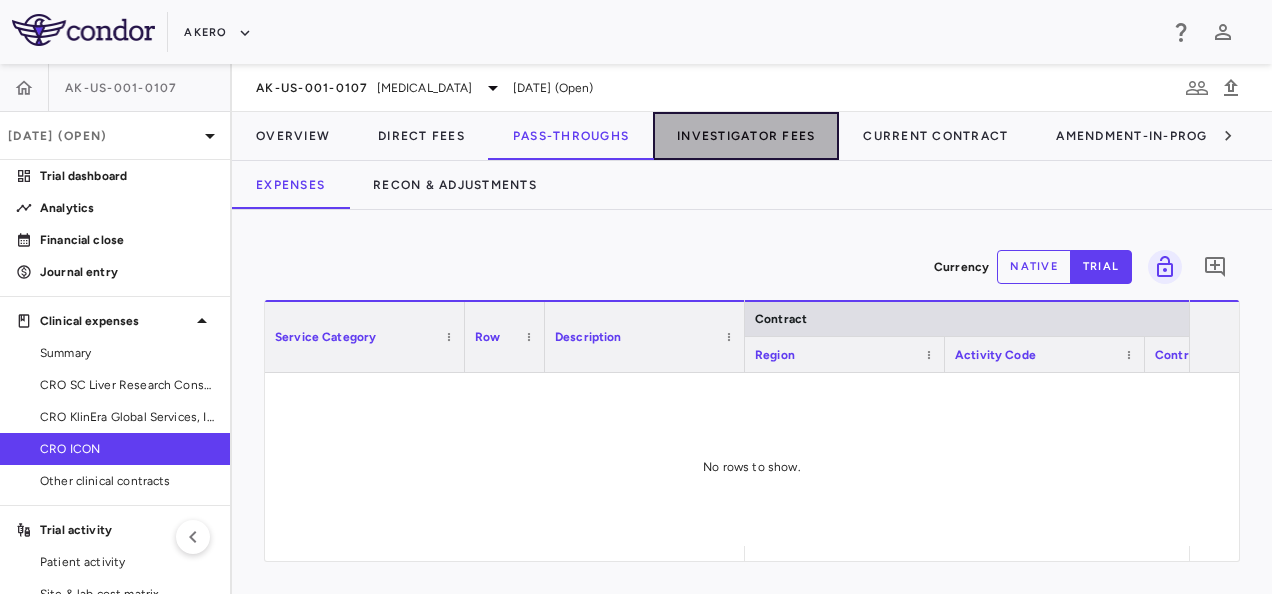 click on "Investigator Fees" at bounding box center [746, 136] 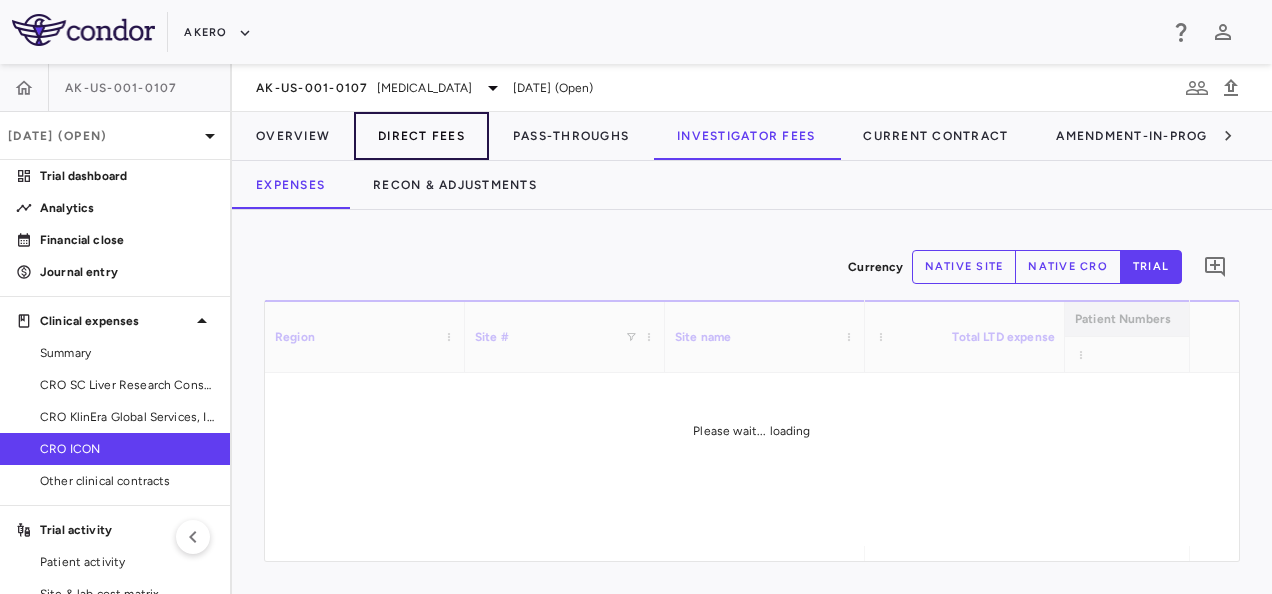 click on "Direct Fees" at bounding box center (421, 136) 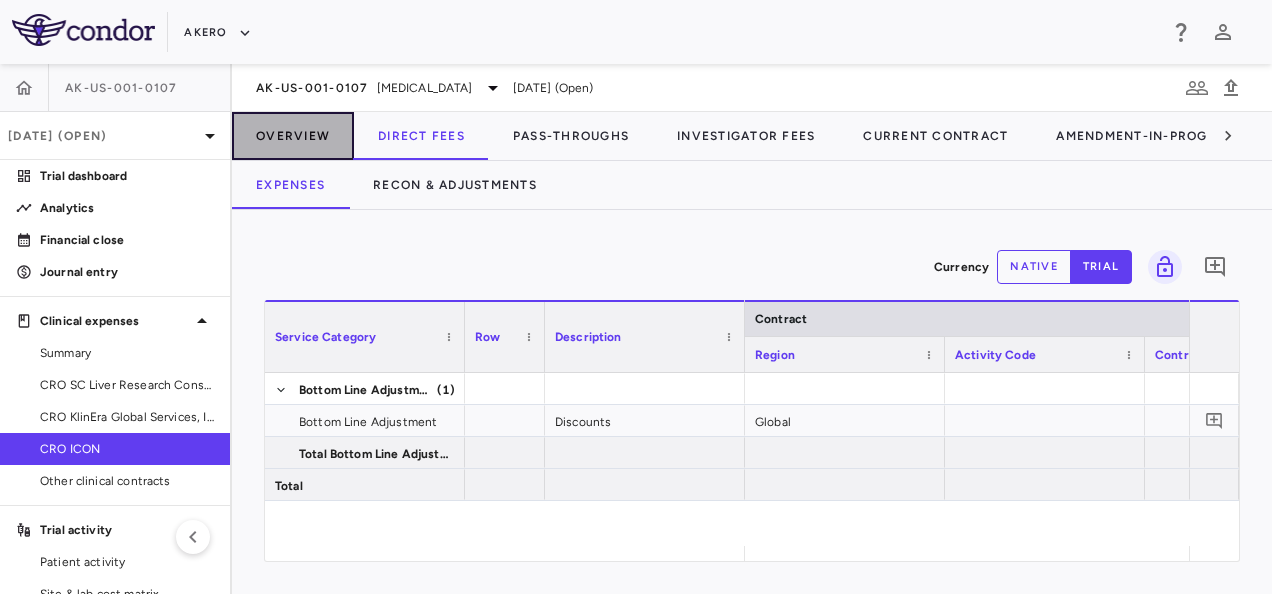 click on "Overview" at bounding box center (293, 136) 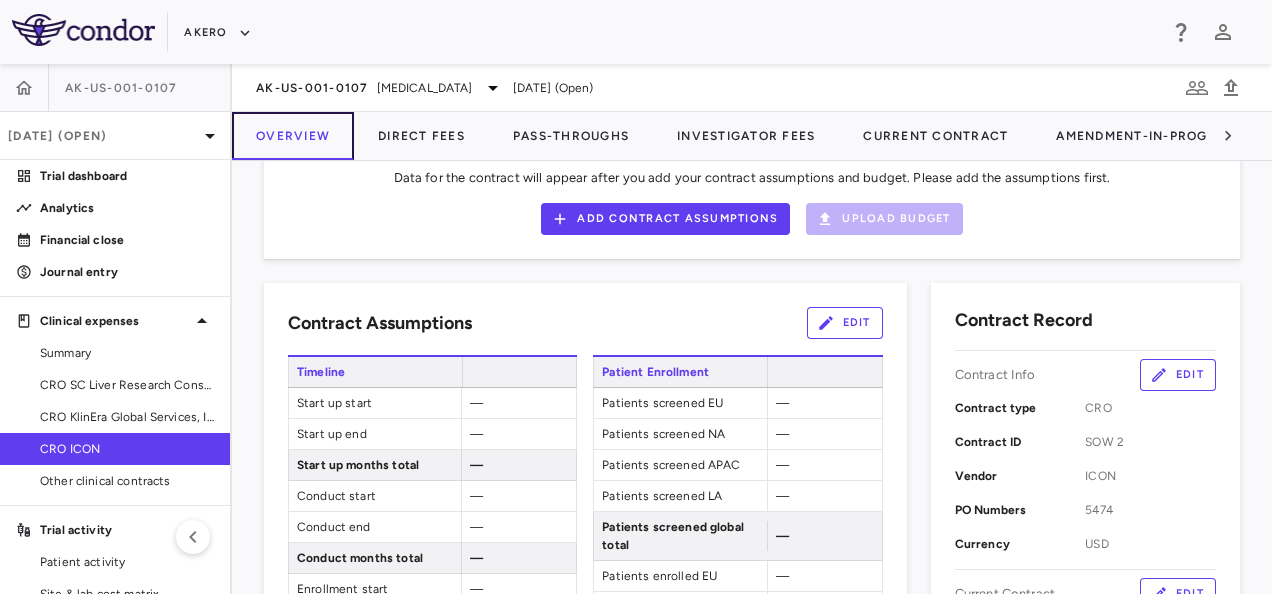 scroll, scrollTop: 107, scrollLeft: 0, axis: vertical 